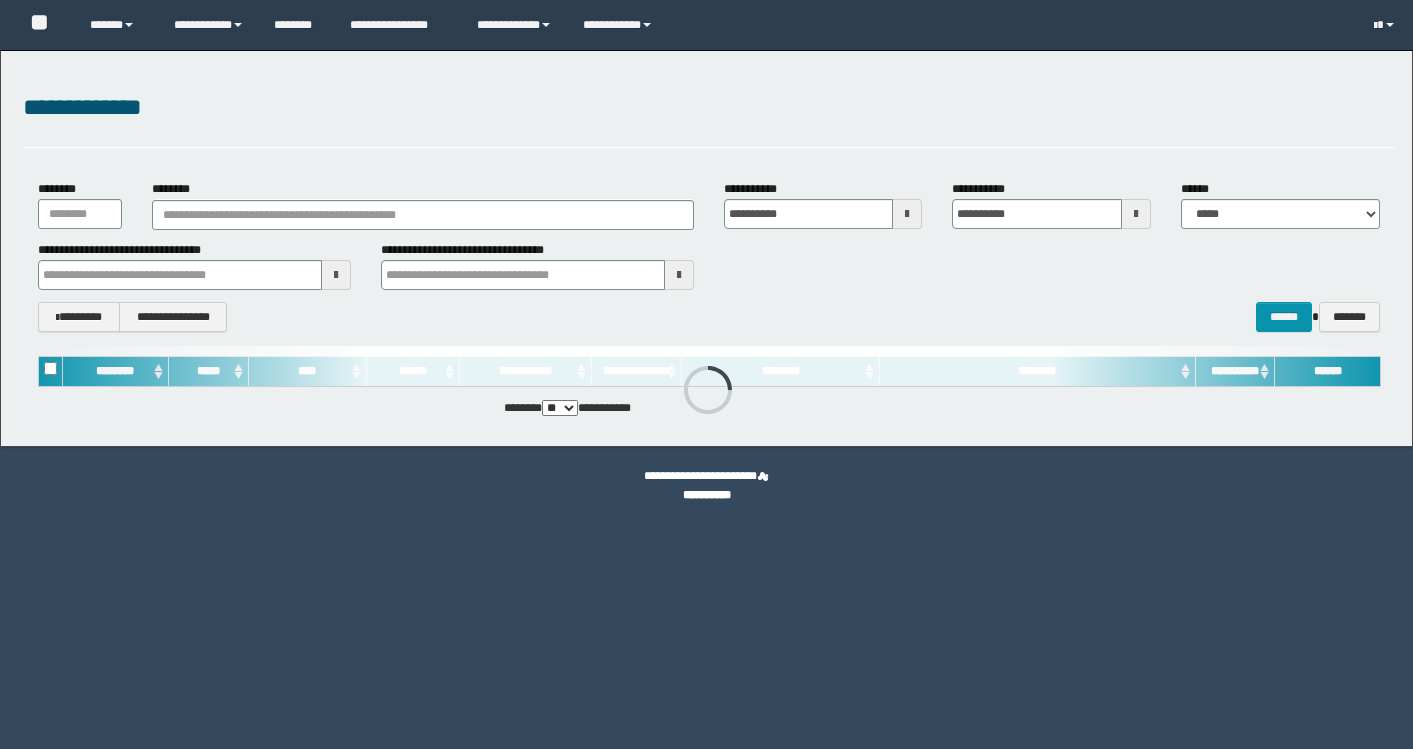 scroll, scrollTop: 0, scrollLeft: 0, axis: both 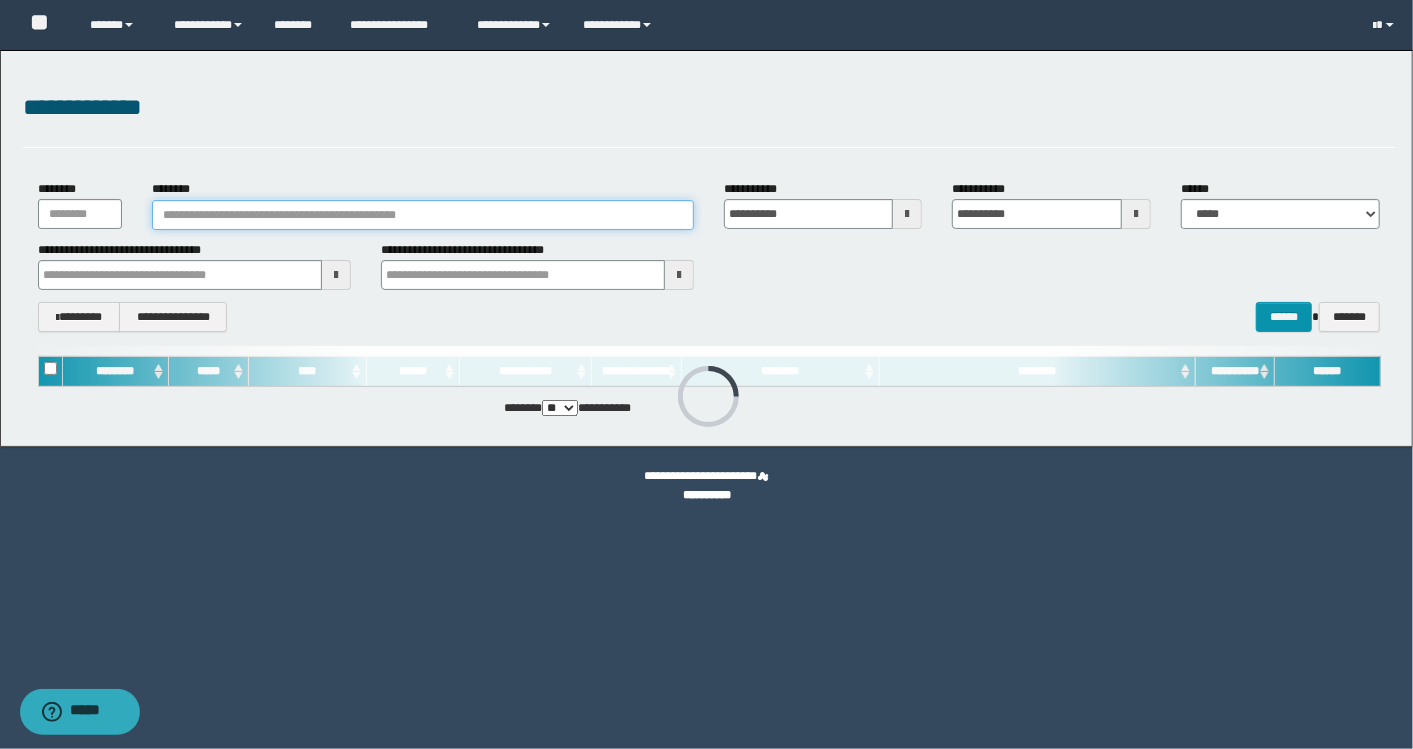 click on "********" at bounding box center (423, 215) 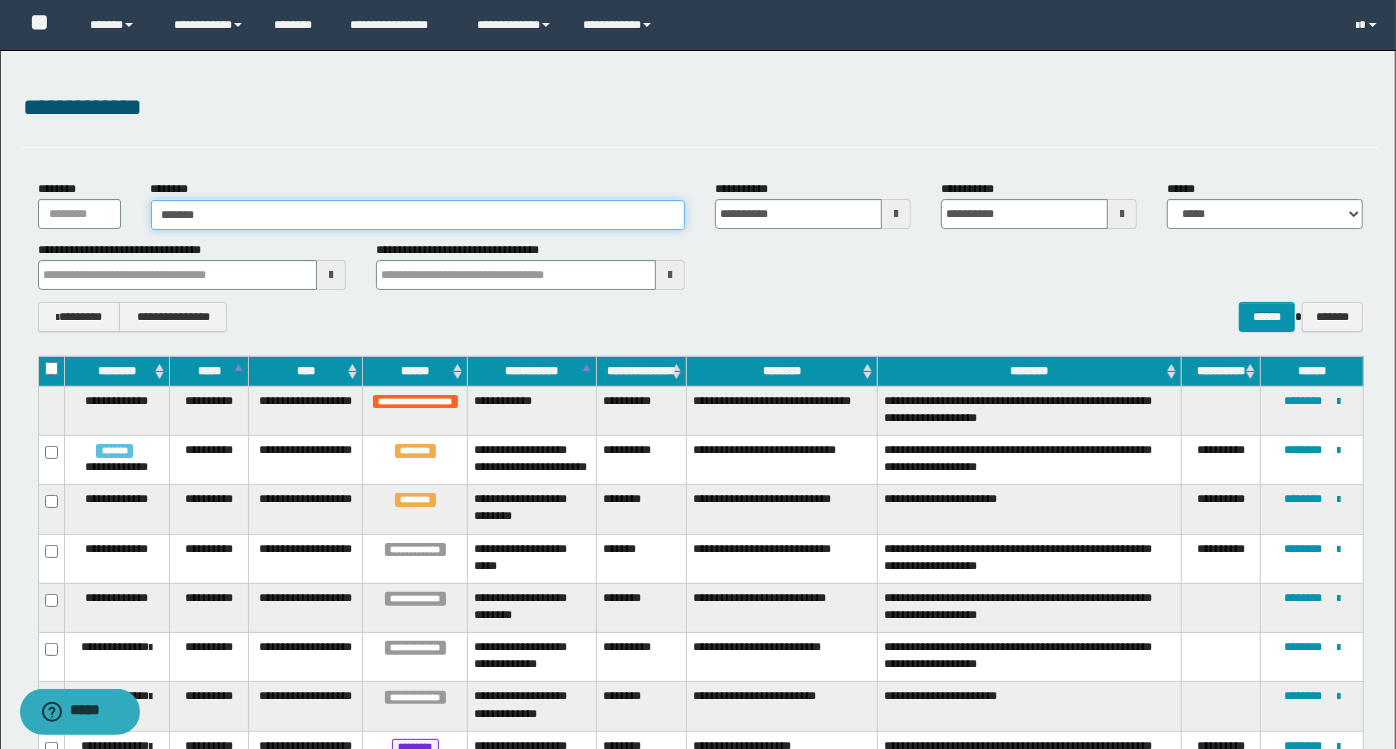 type on "*******" 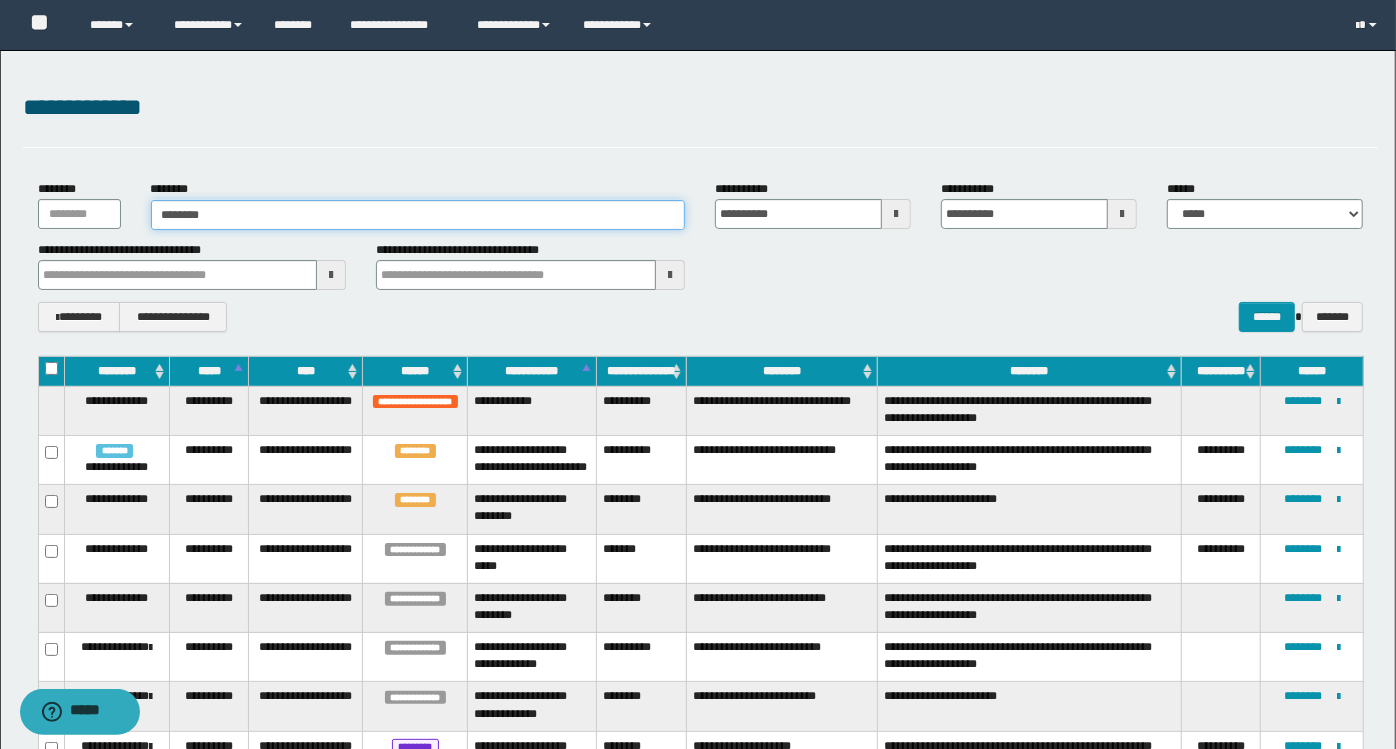 type on "*******" 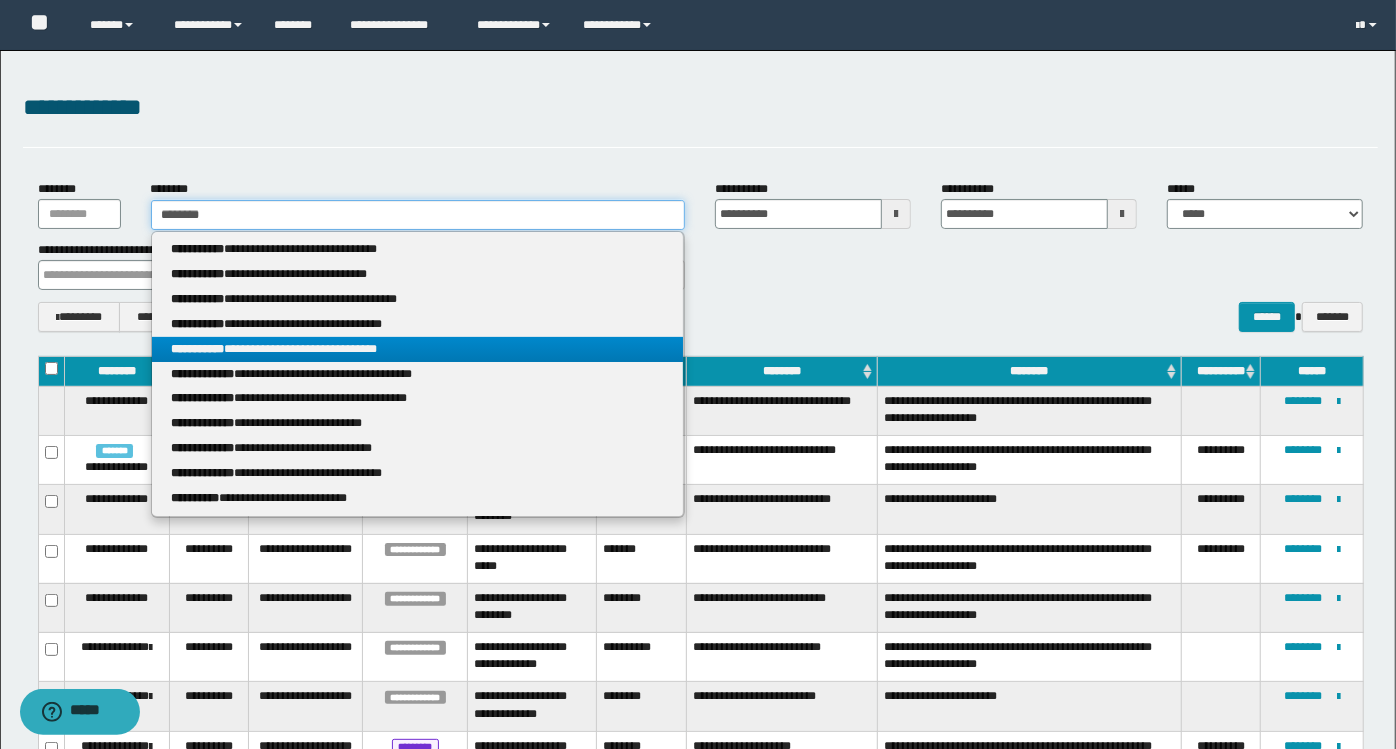 type on "*******" 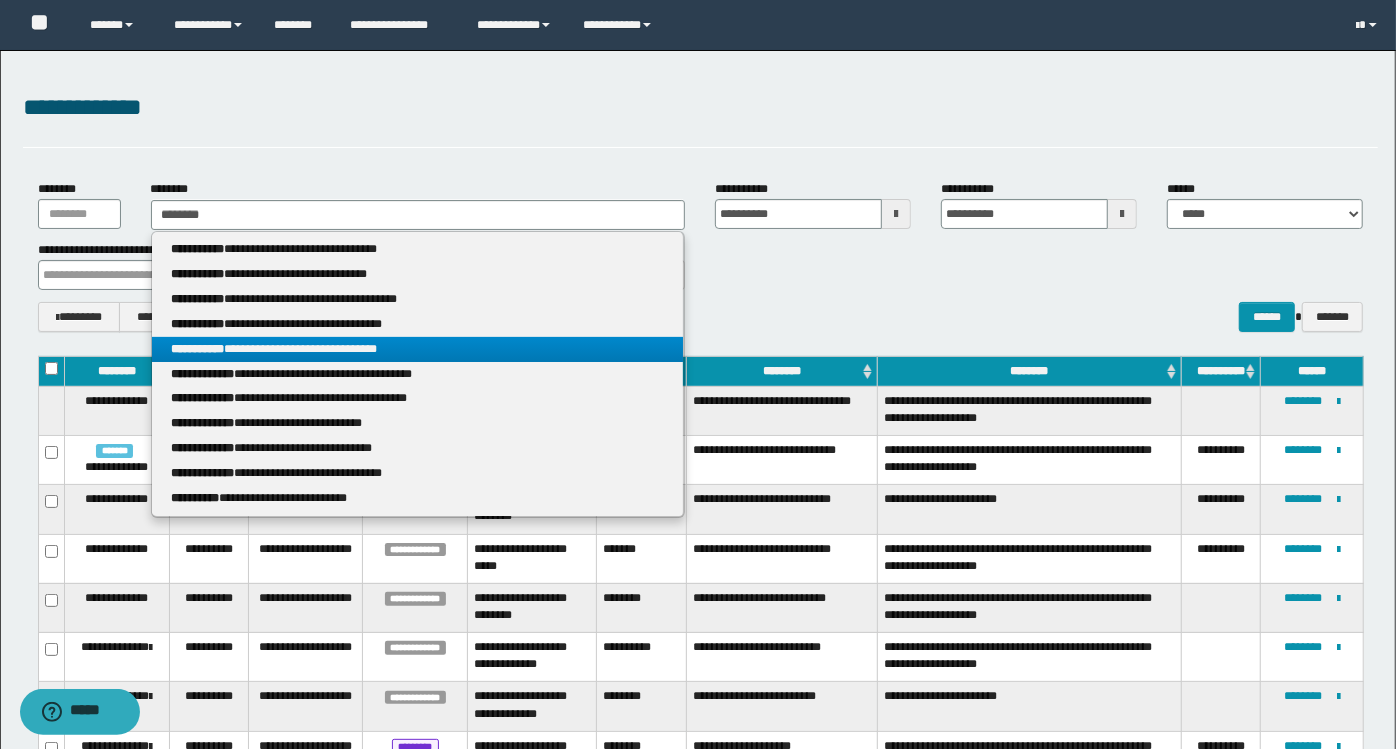 click on "**********" at bounding box center (418, 349) 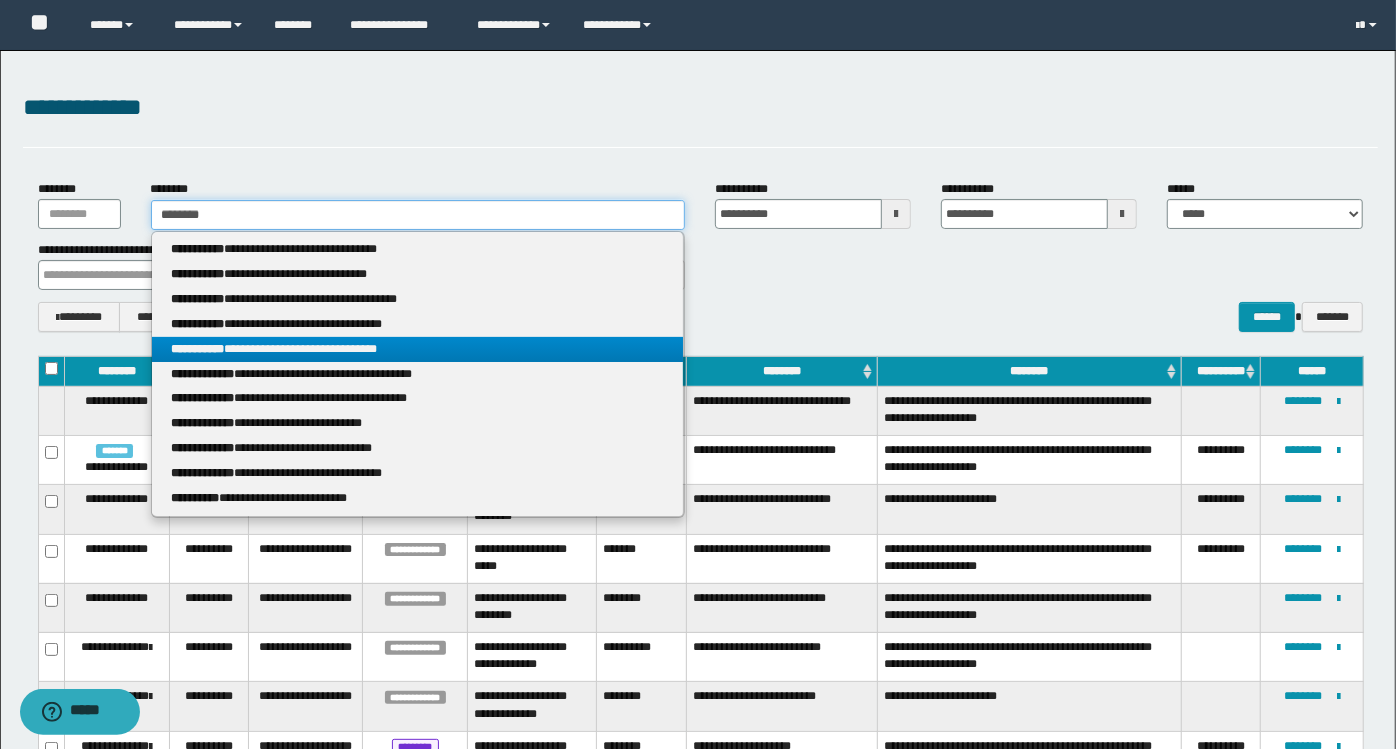type 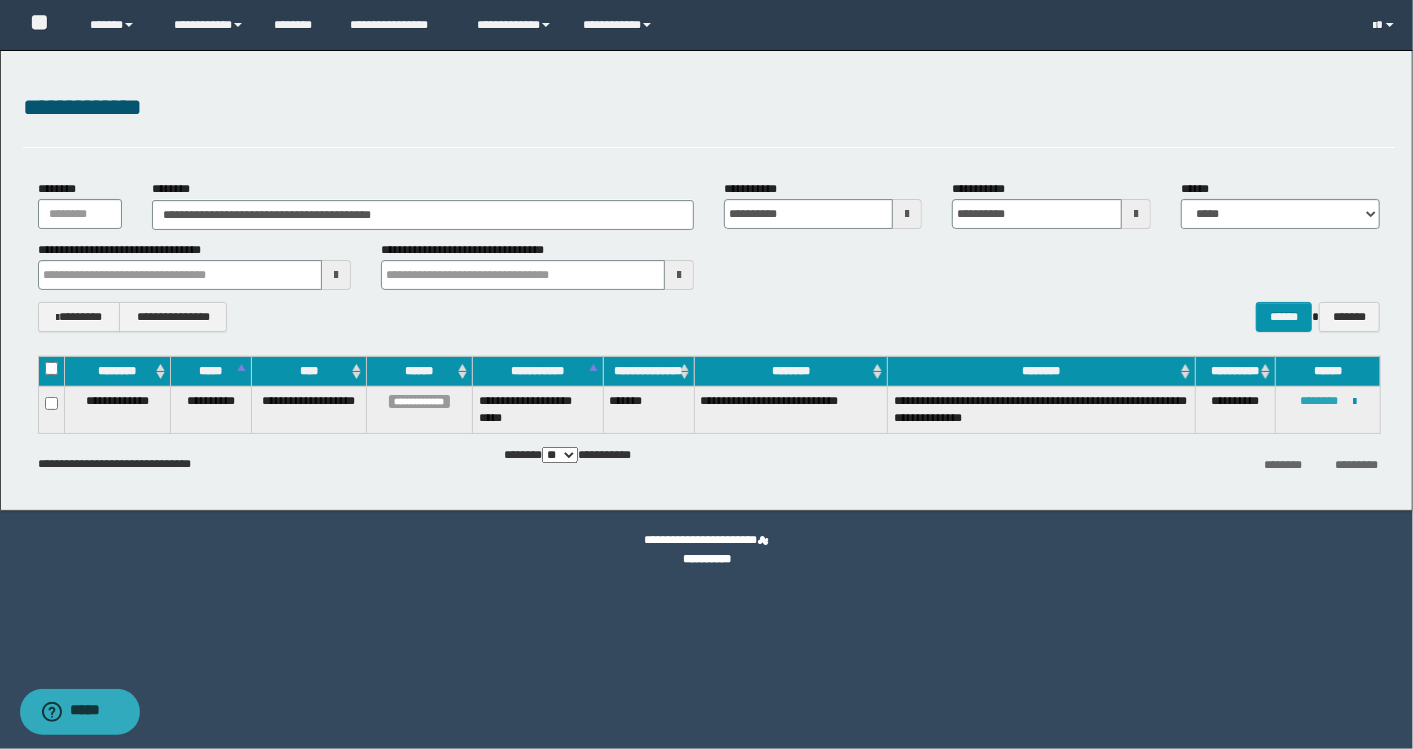 click on "********" at bounding box center (1319, 401) 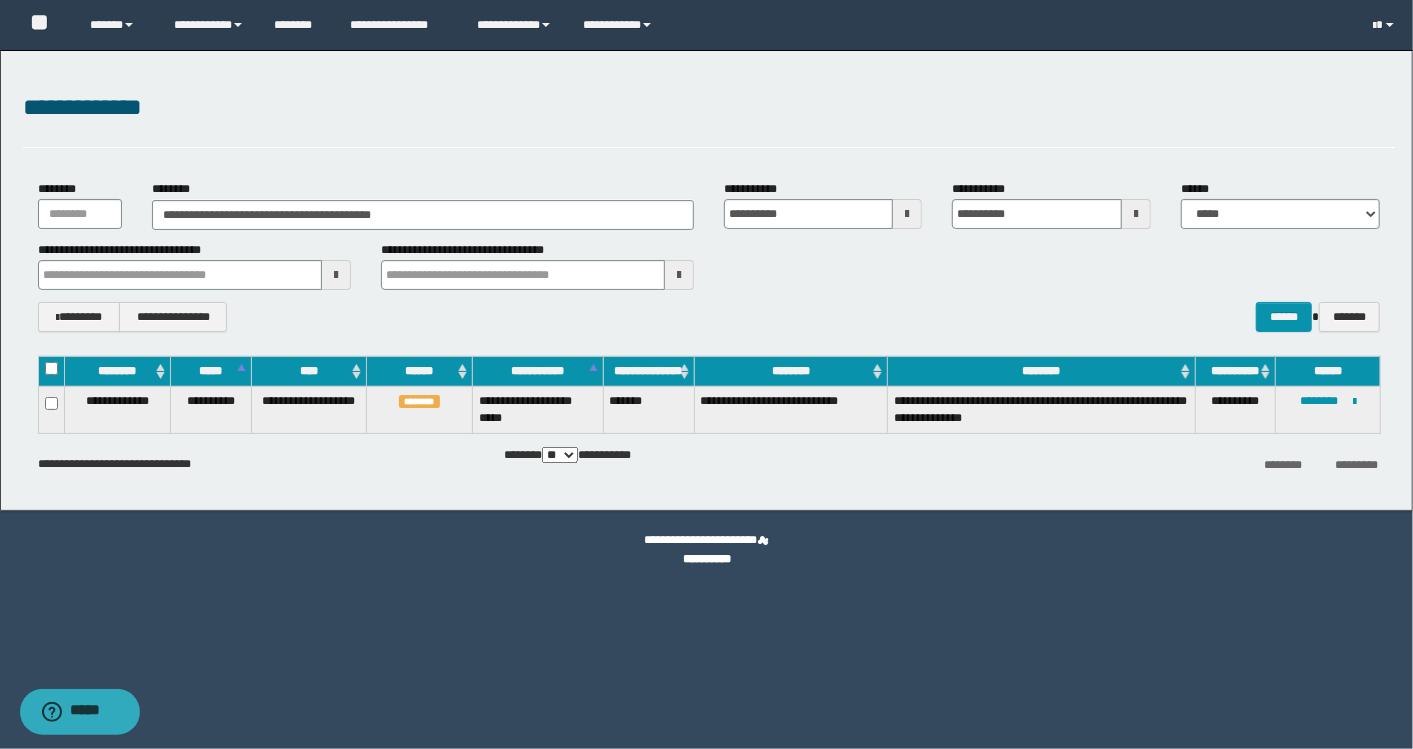 click on "**********" at bounding box center [709, 108] 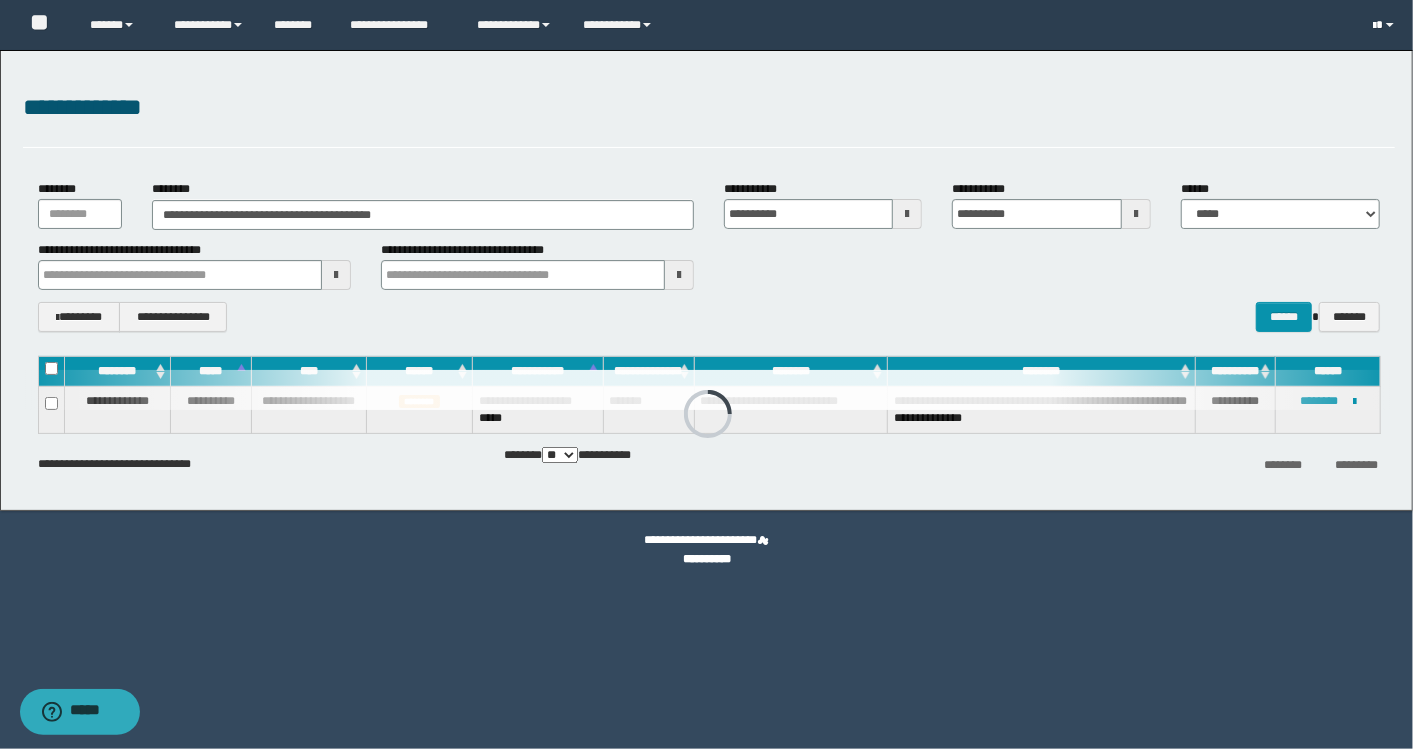 click at bounding box center (1390, 25) 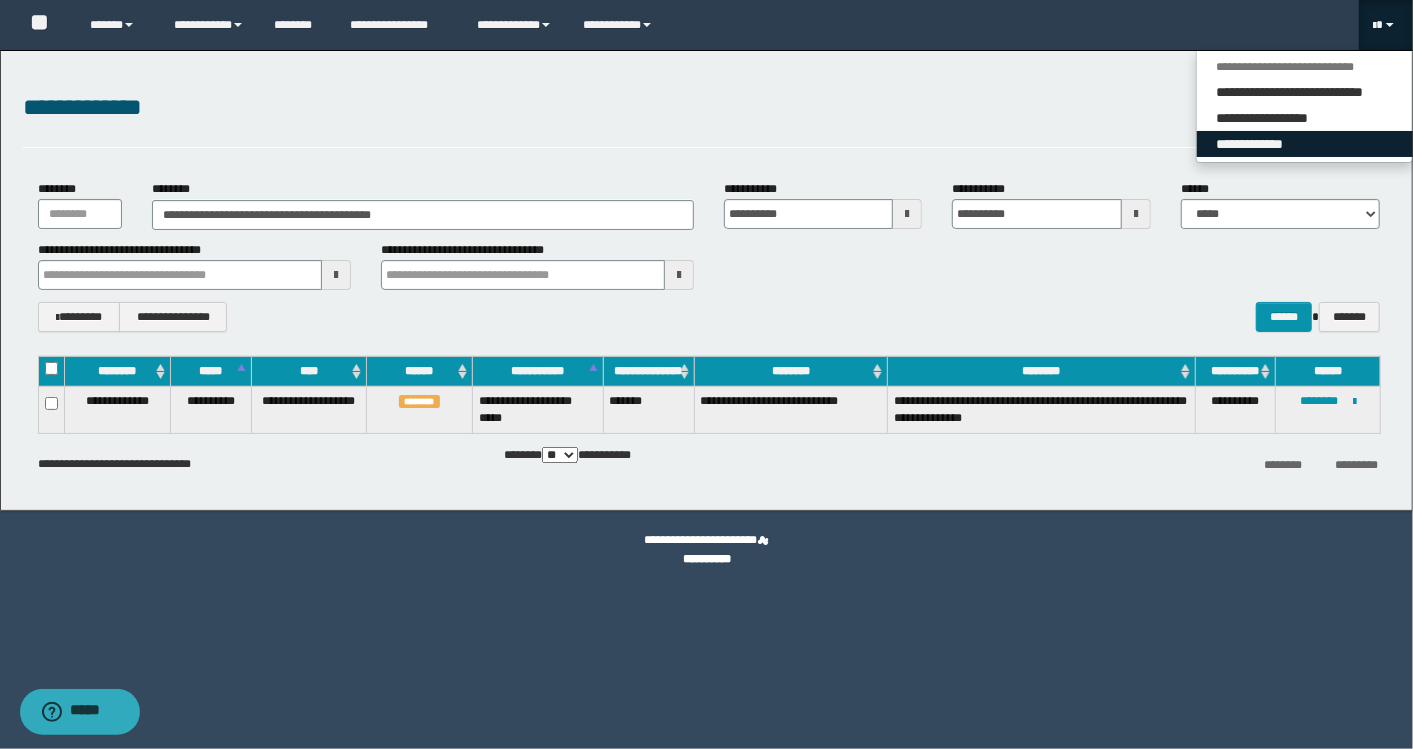 click on "**********" at bounding box center [1305, 144] 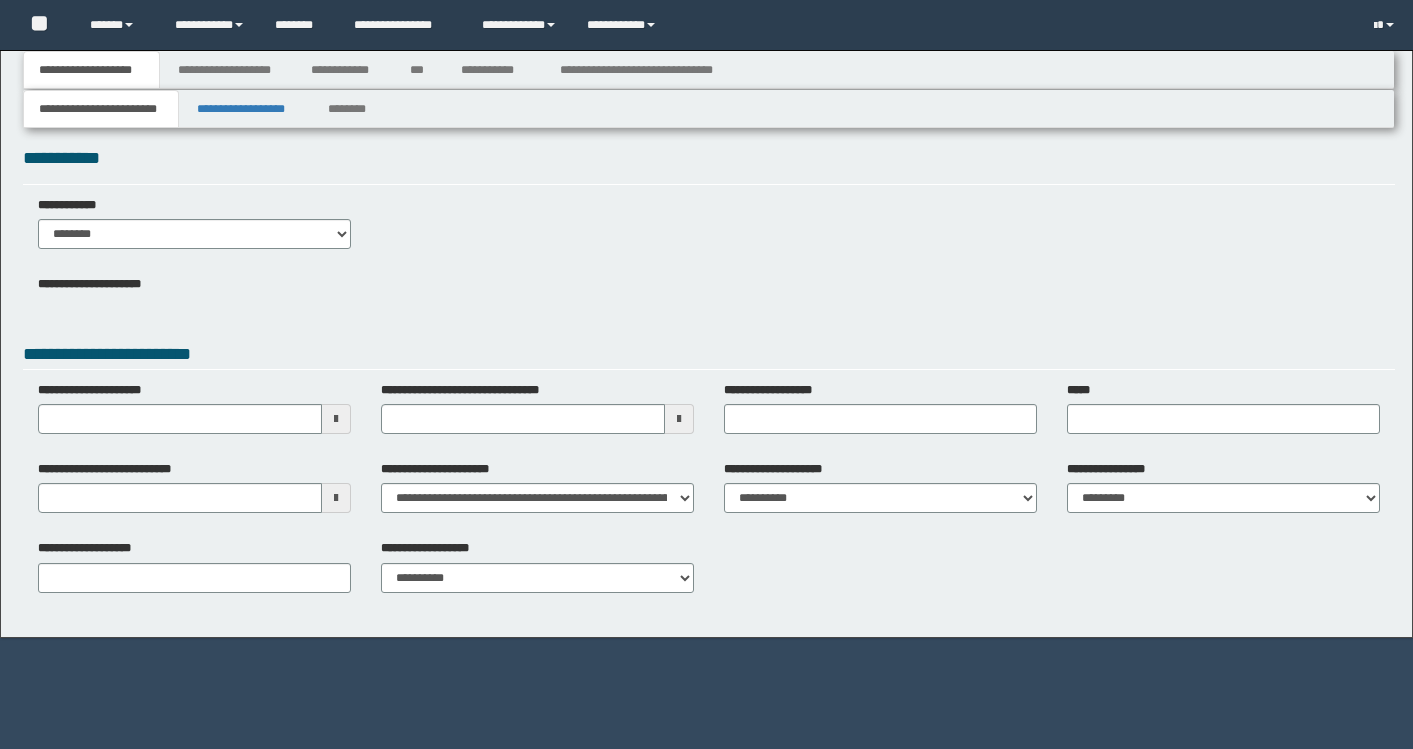 scroll, scrollTop: 0, scrollLeft: 0, axis: both 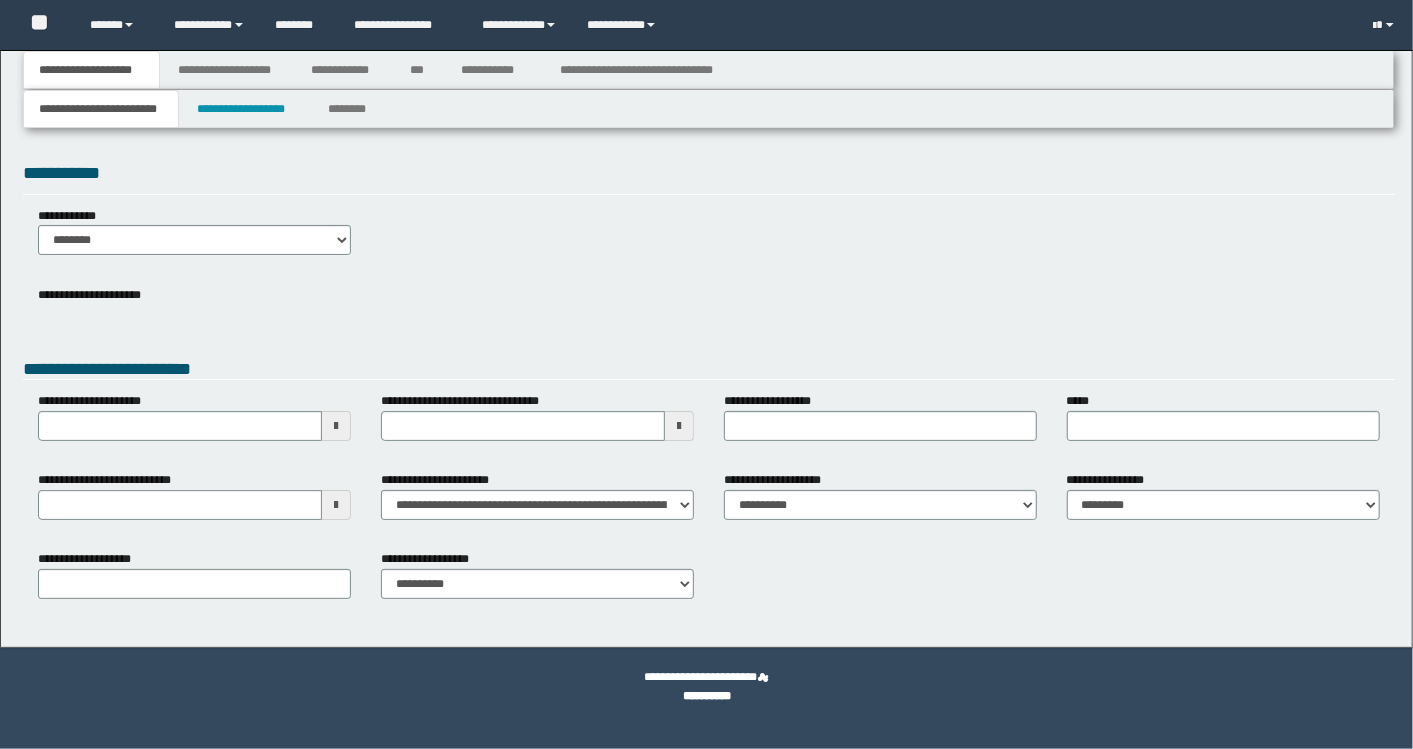 type 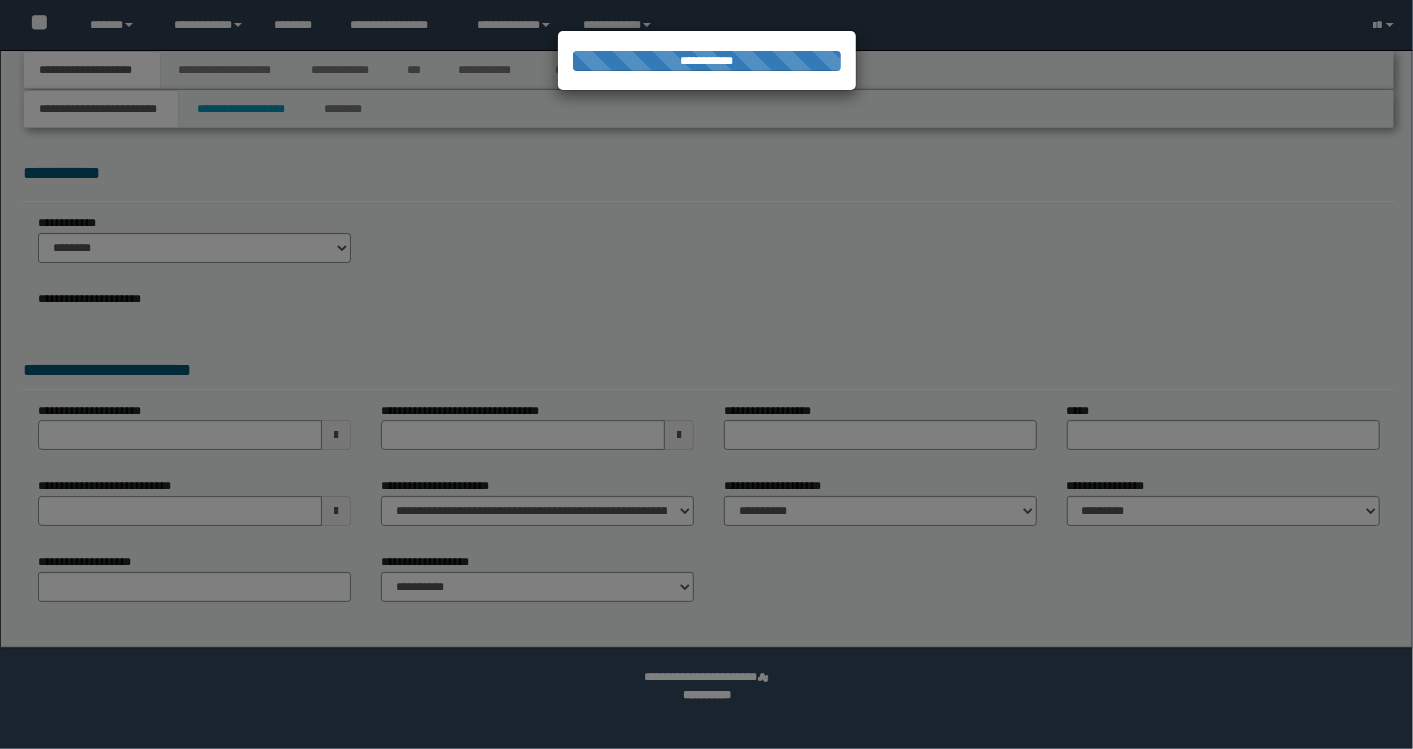 scroll, scrollTop: 0, scrollLeft: 0, axis: both 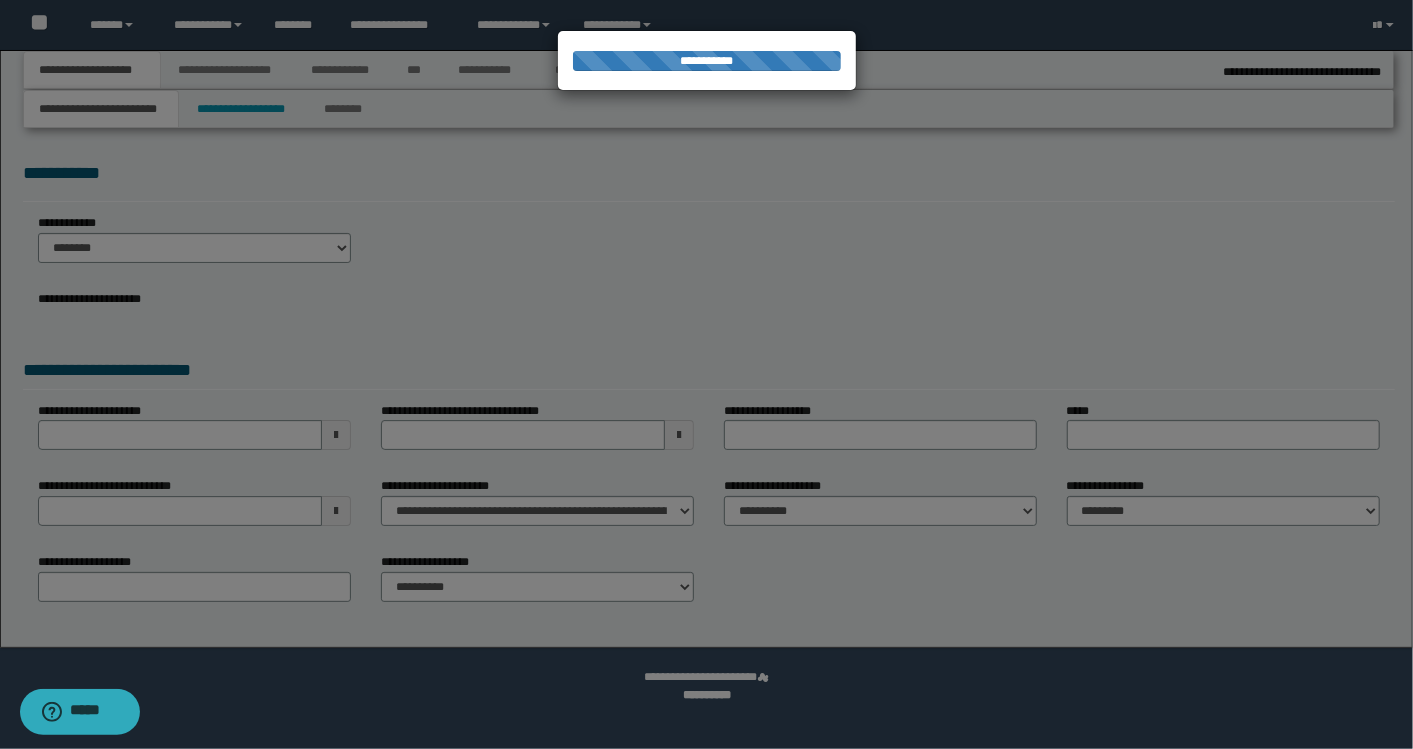 type on "**********" 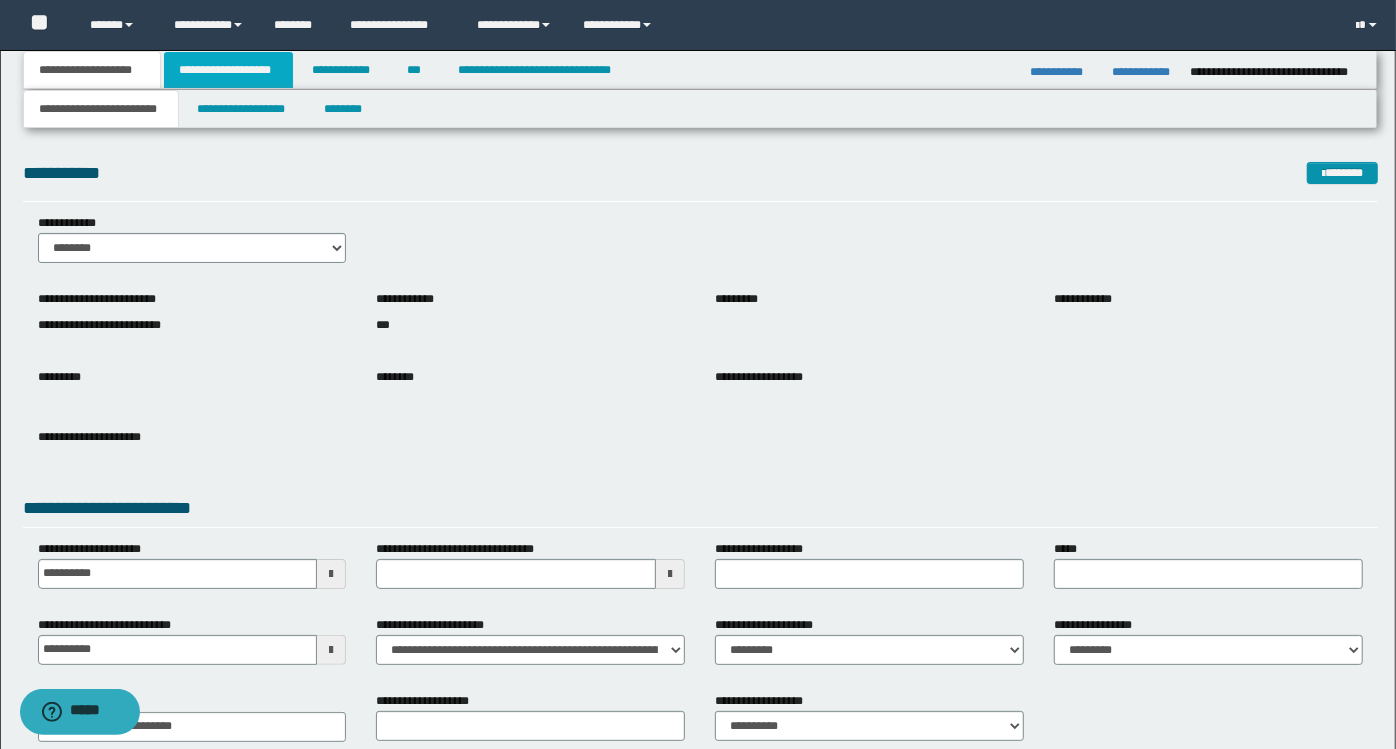 click on "**********" at bounding box center [228, 70] 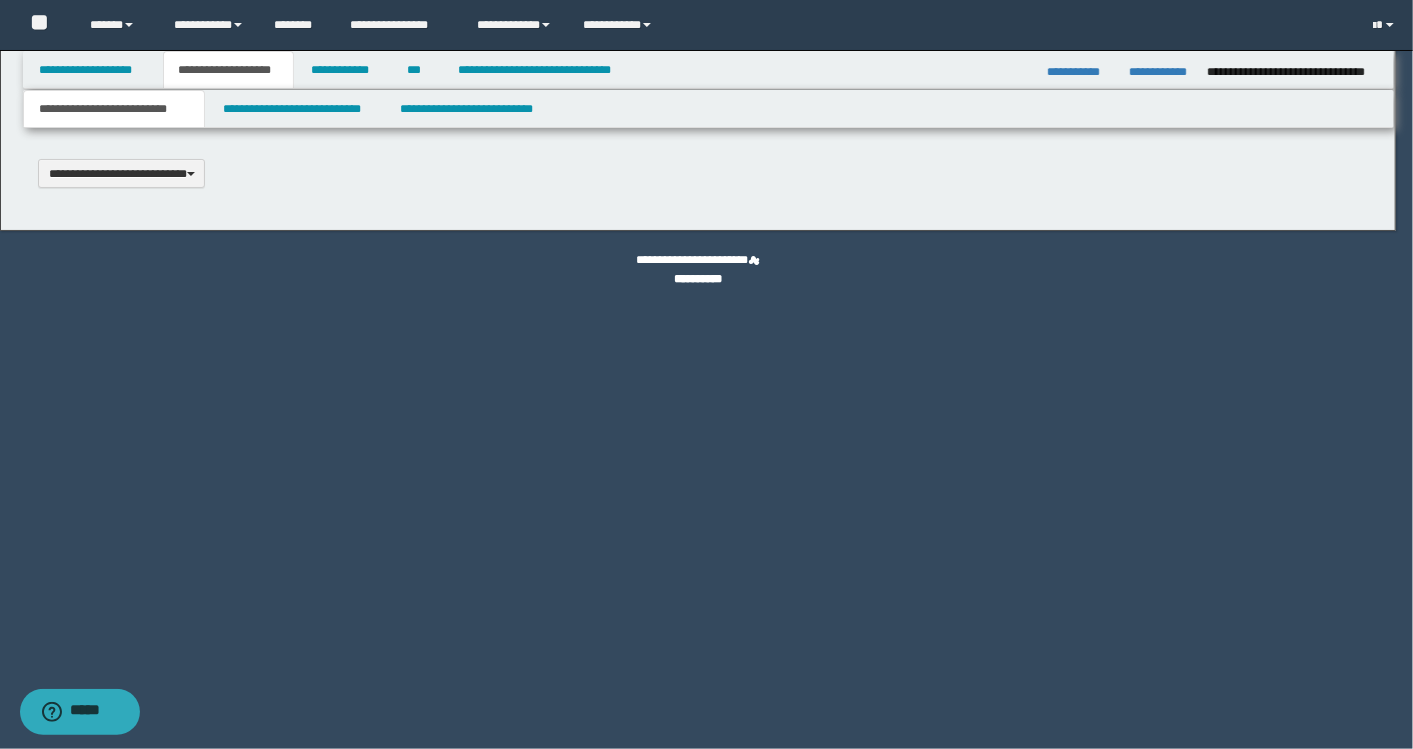 scroll, scrollTop: 0, scrollLeft: 0, axis: both 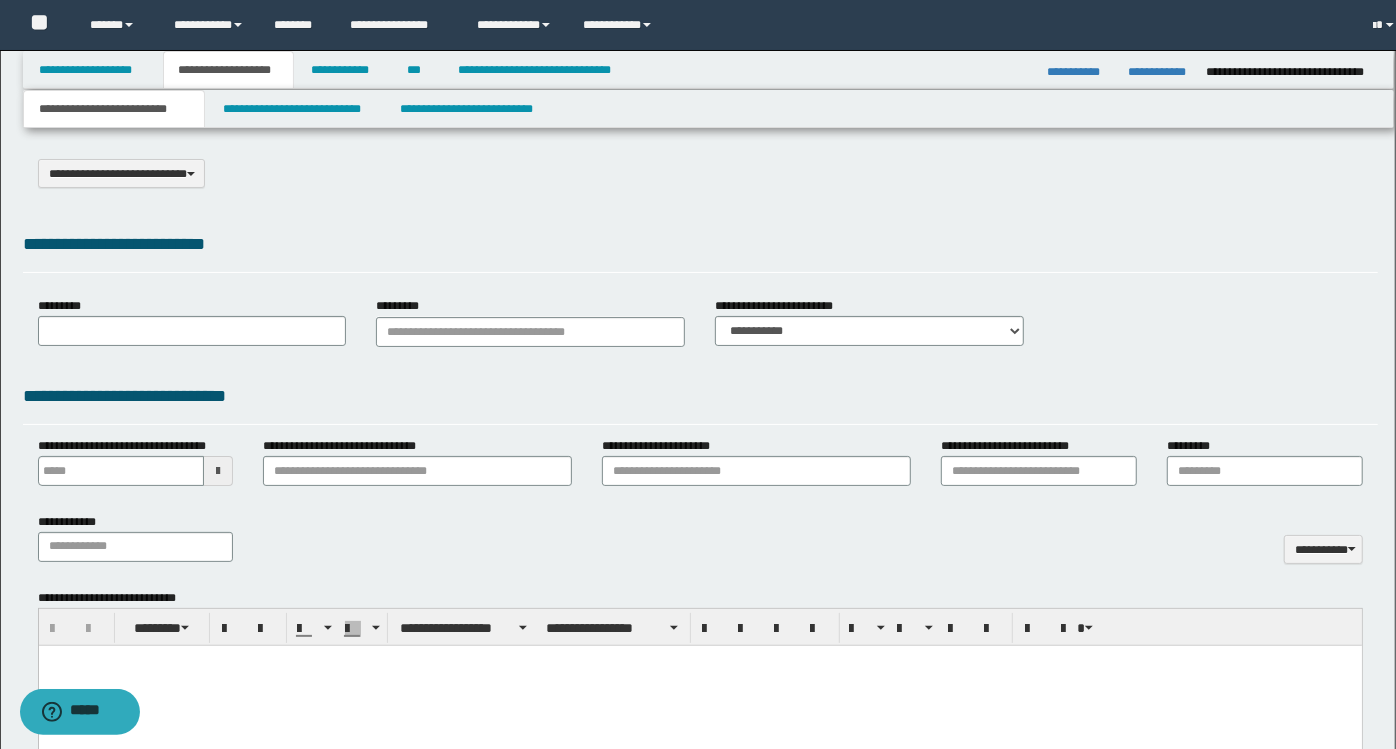 select on "*" 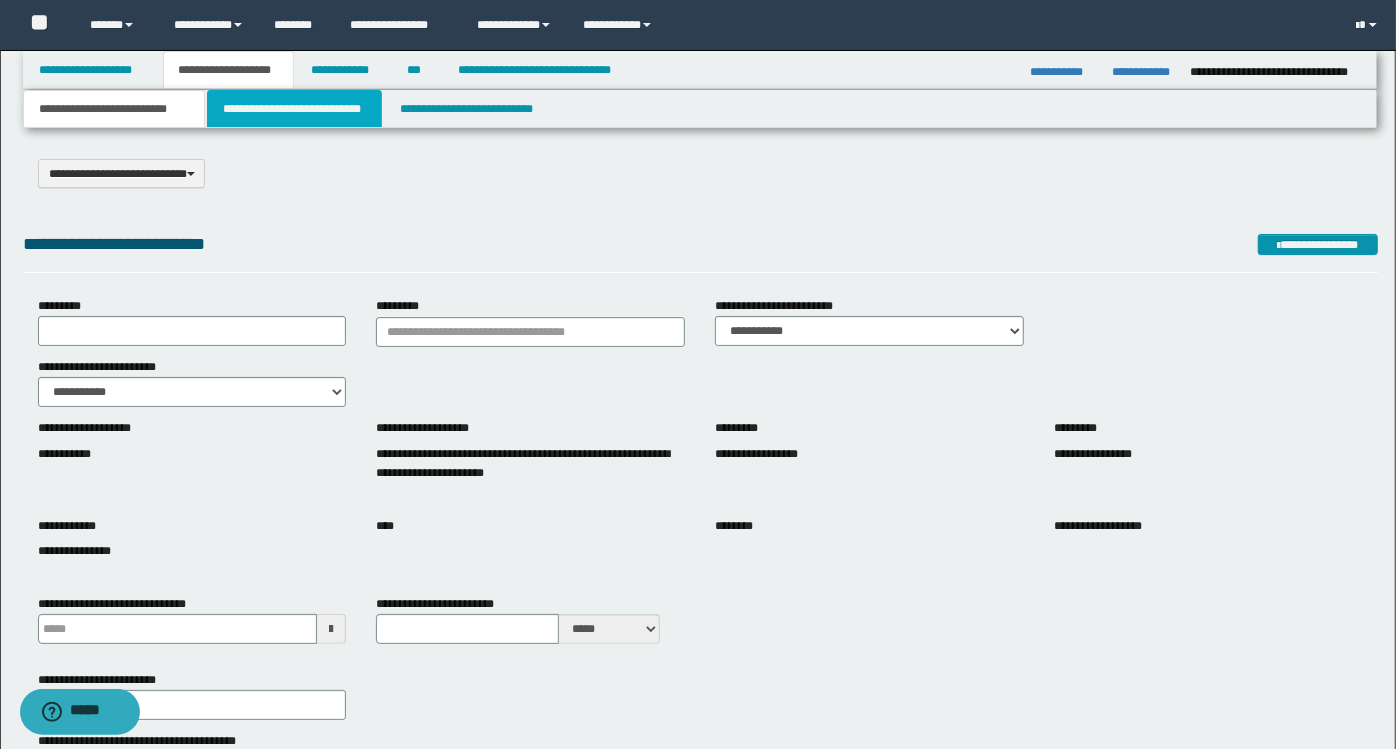 click on "**********" at bounding box center [294, 109] 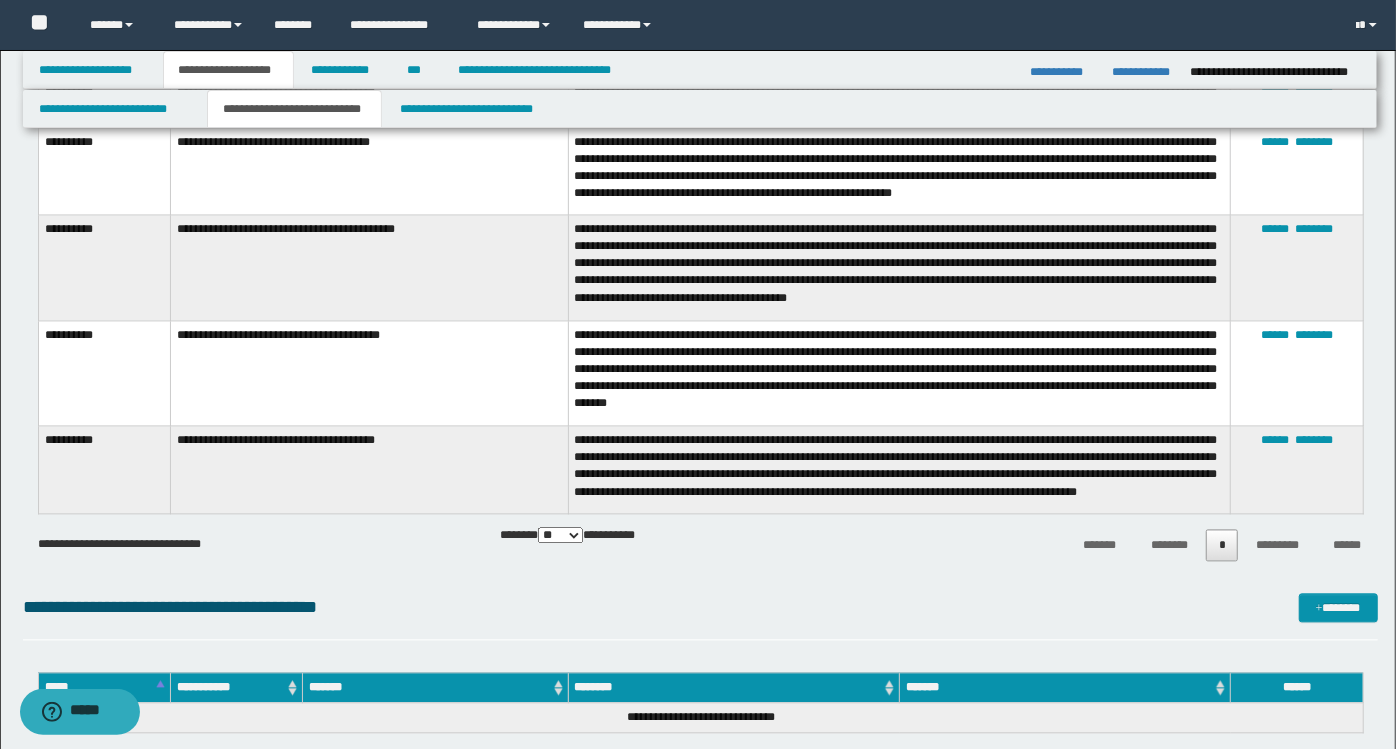 scroll, scrollTop: 2417, scrollLeft: 0, axis: vertical 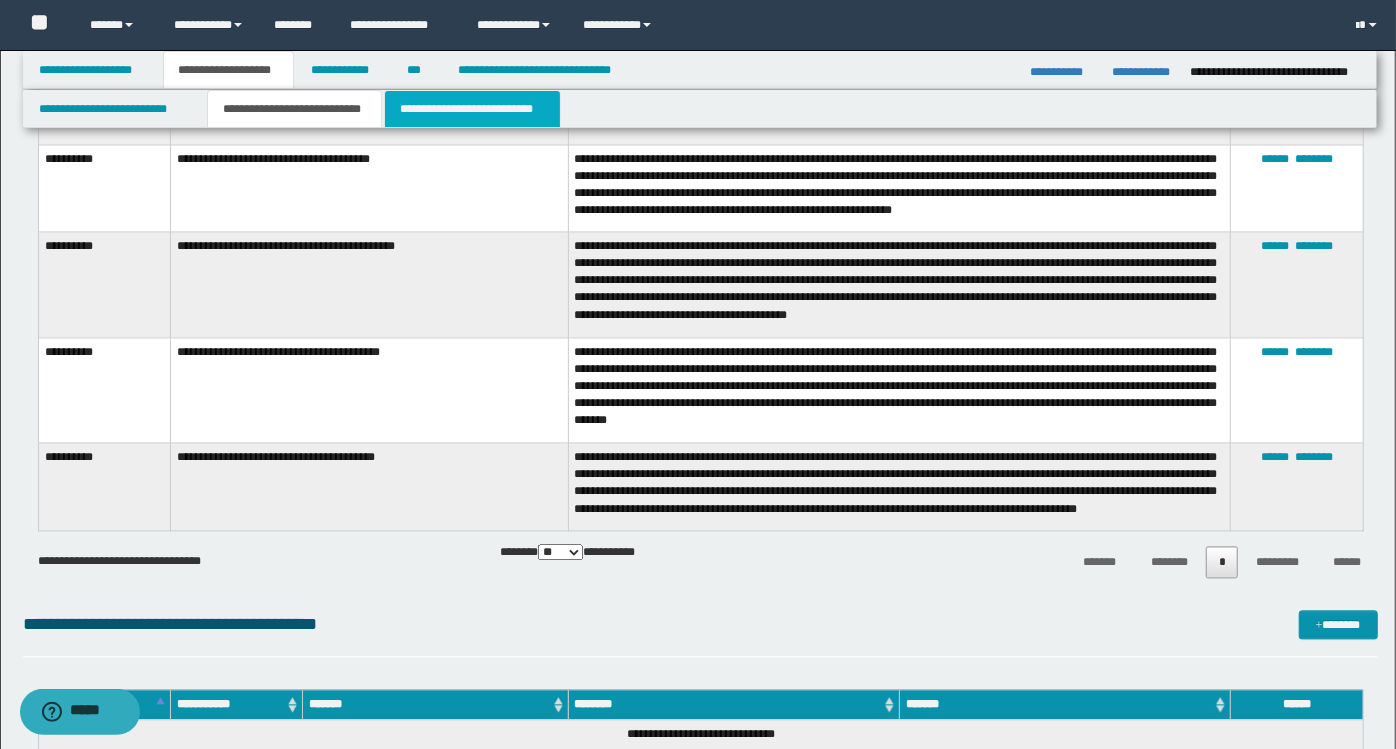 click on "**********" at bounding box center (472, 109) 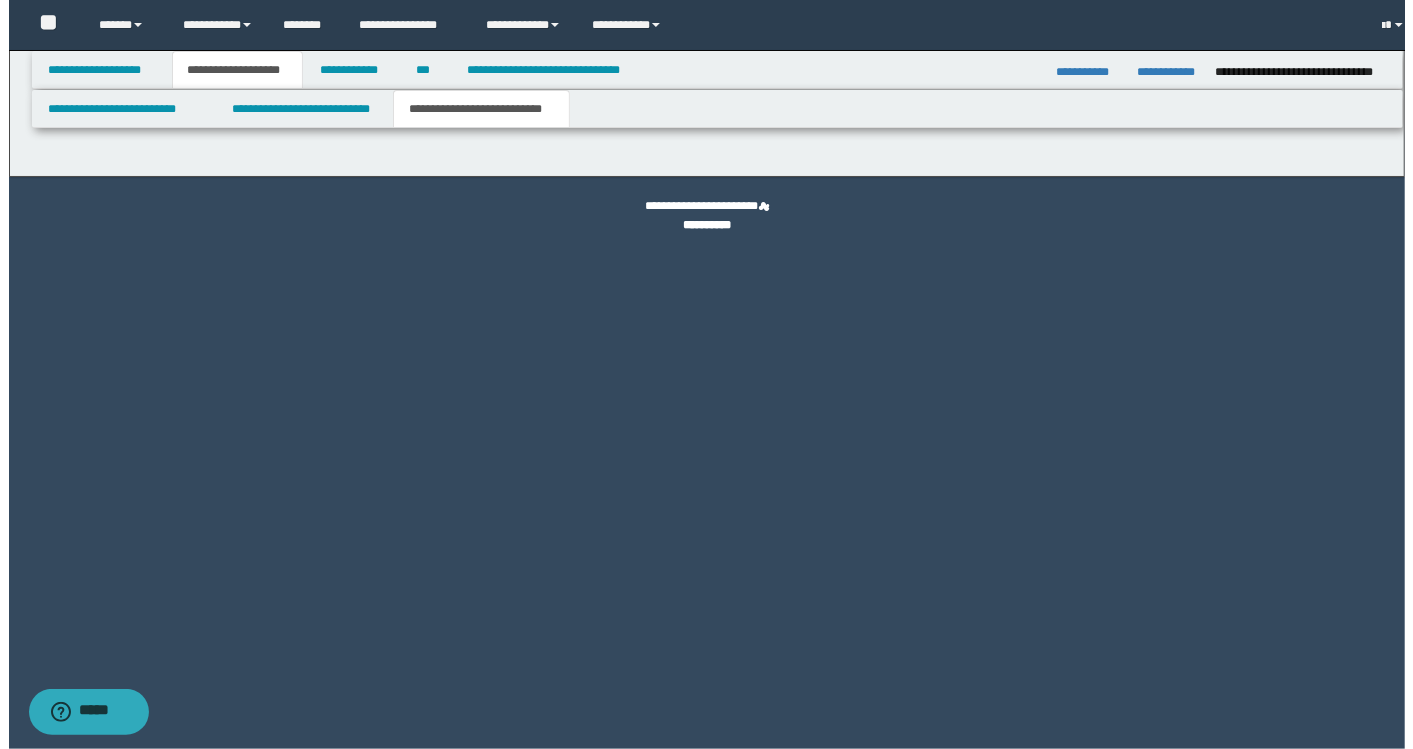 scroll, scrollTop: 0, scrollLeft: 0, axis: both 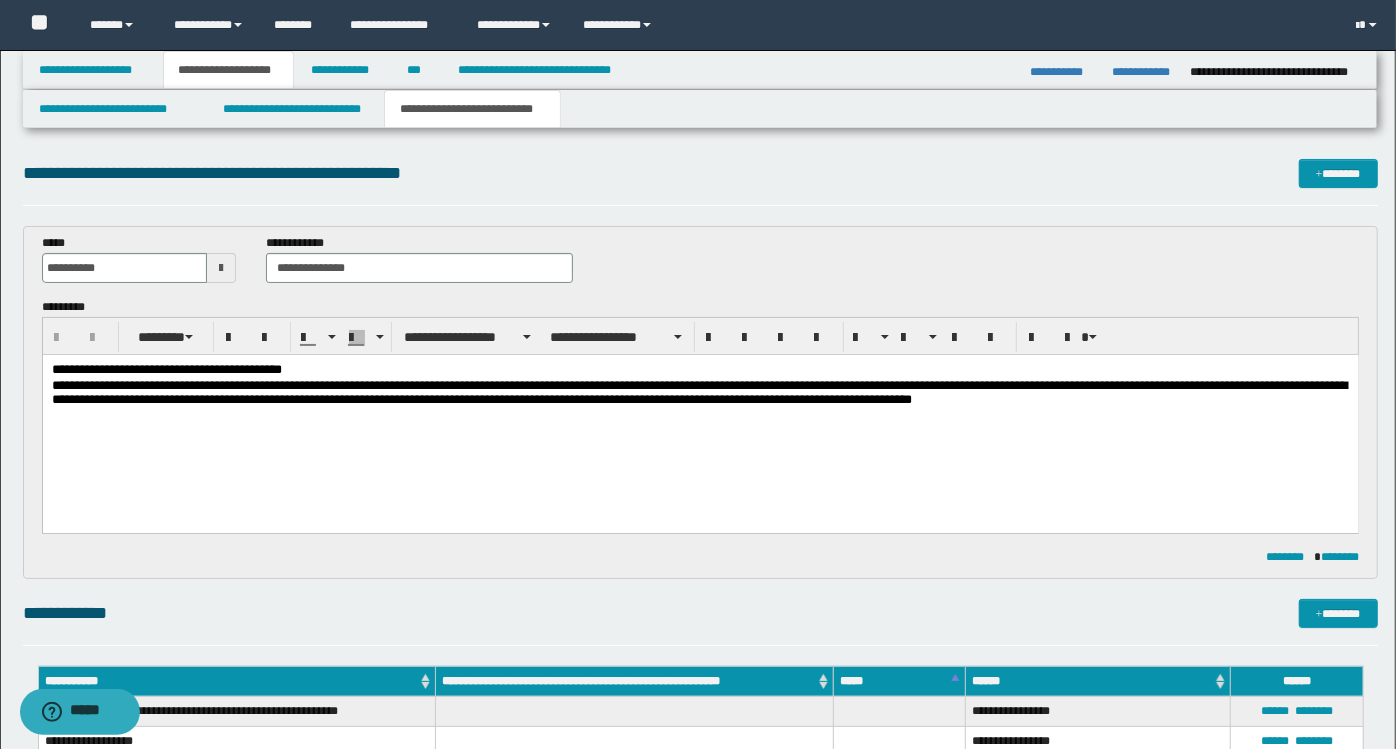 click on "**********" at bounding box center [700, 418] 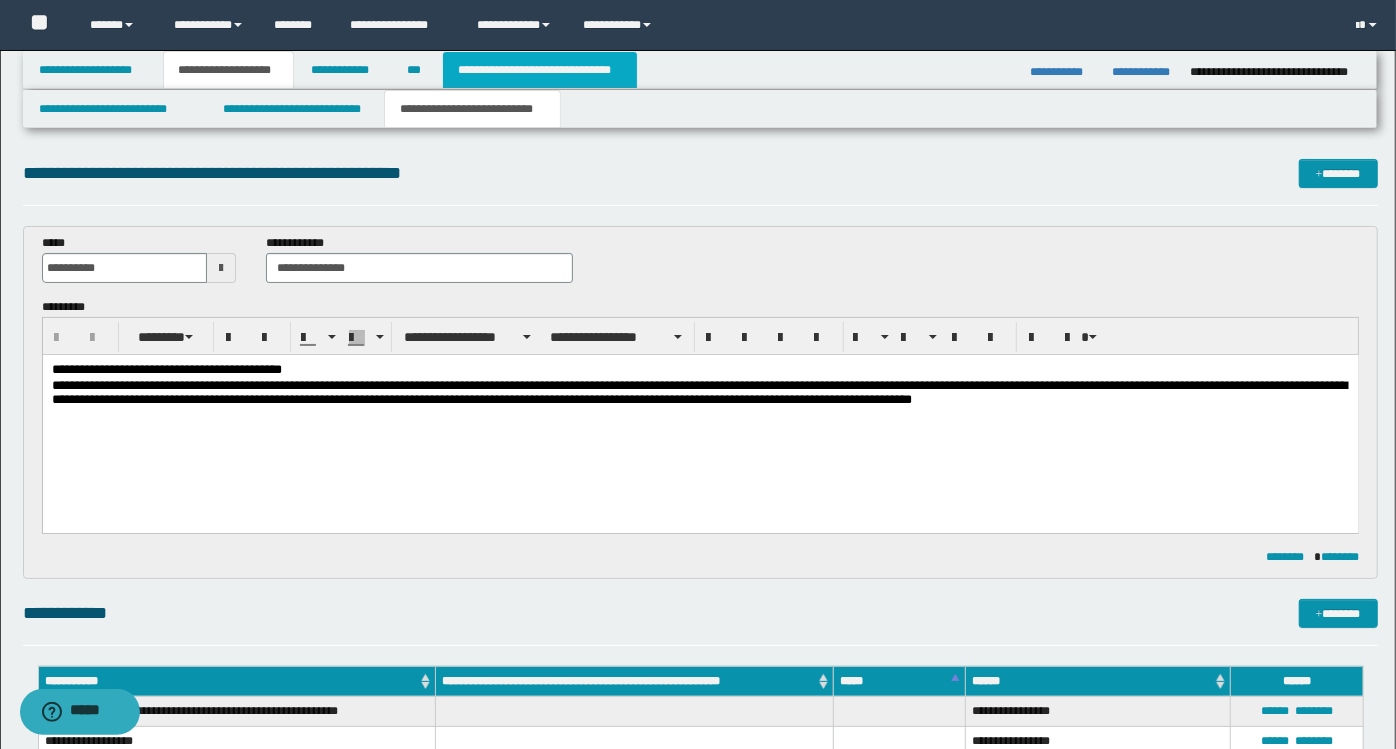 click on "**********" at bounding box center (540, 70) 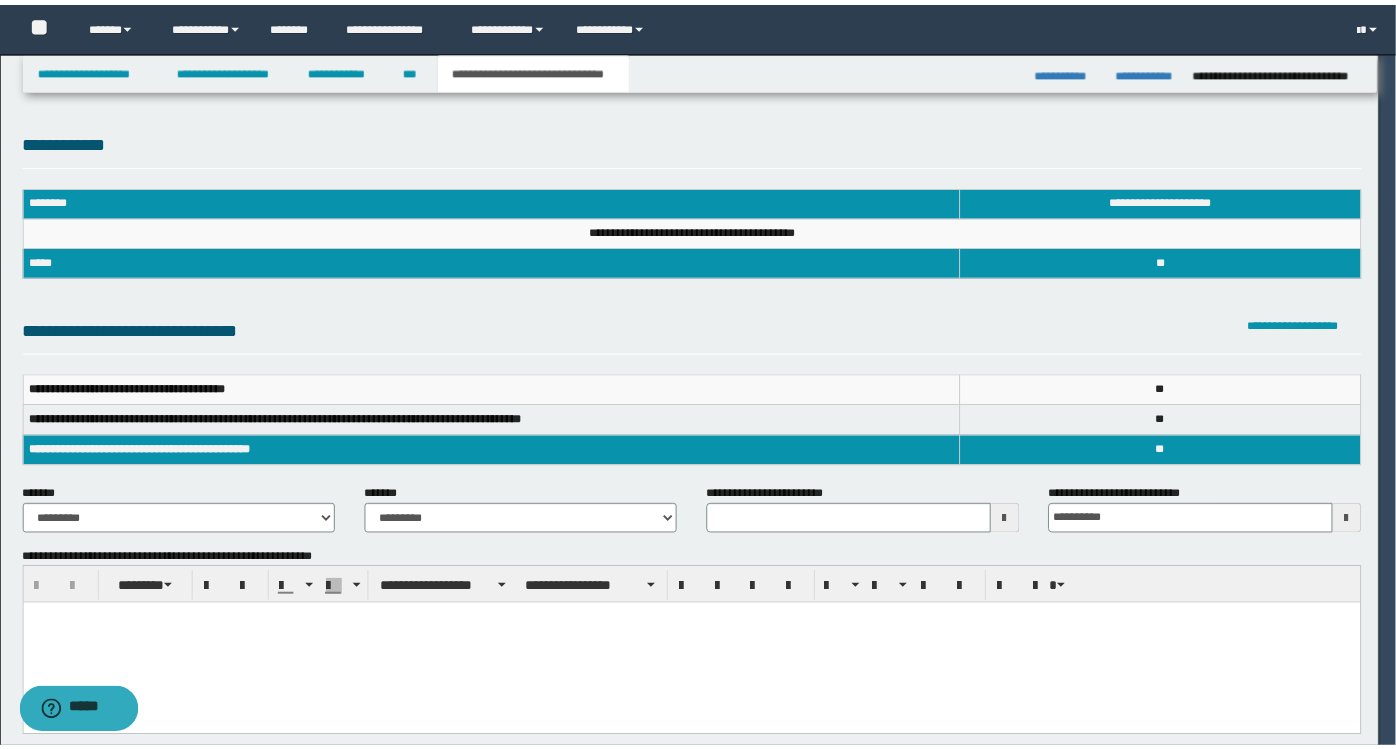 scroll, scrollTop: 0, scrollLeft: 0, axis: both 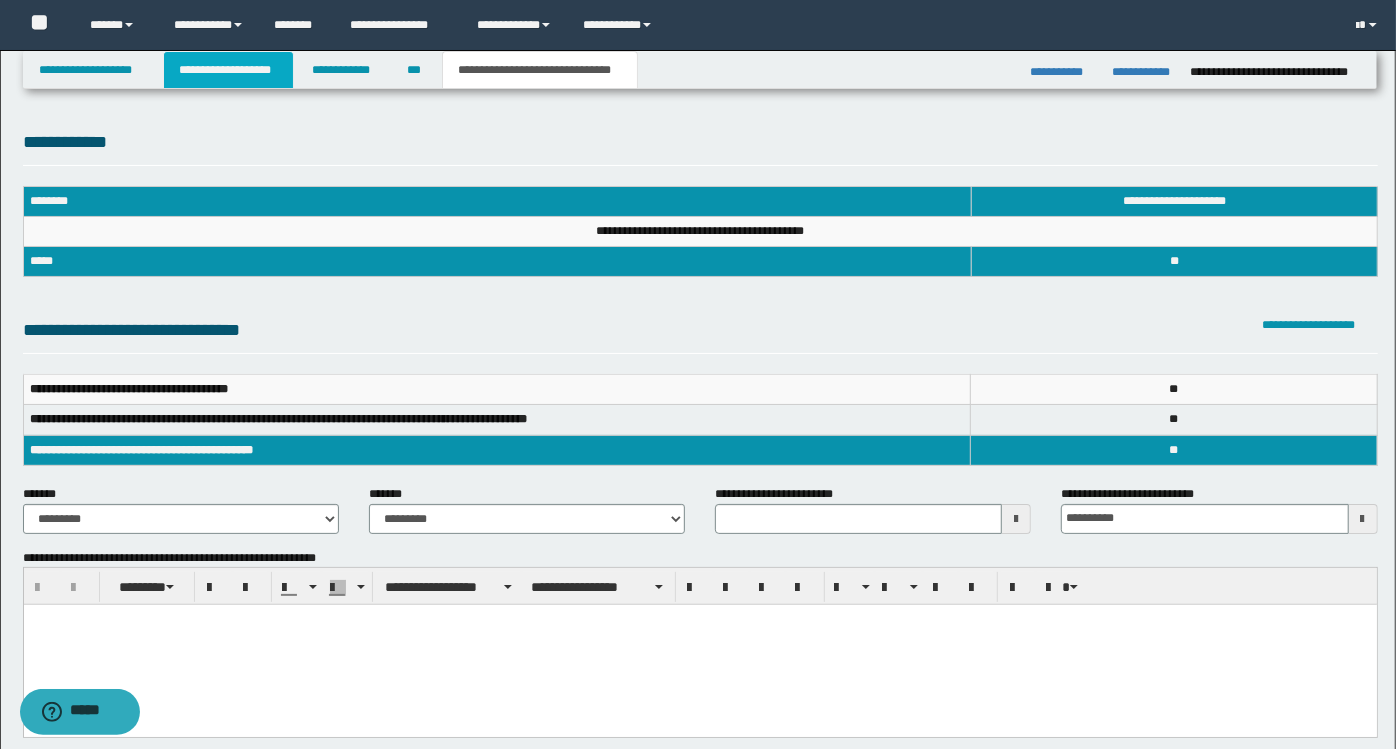 click on "**********" at bounding box center (228, 70) 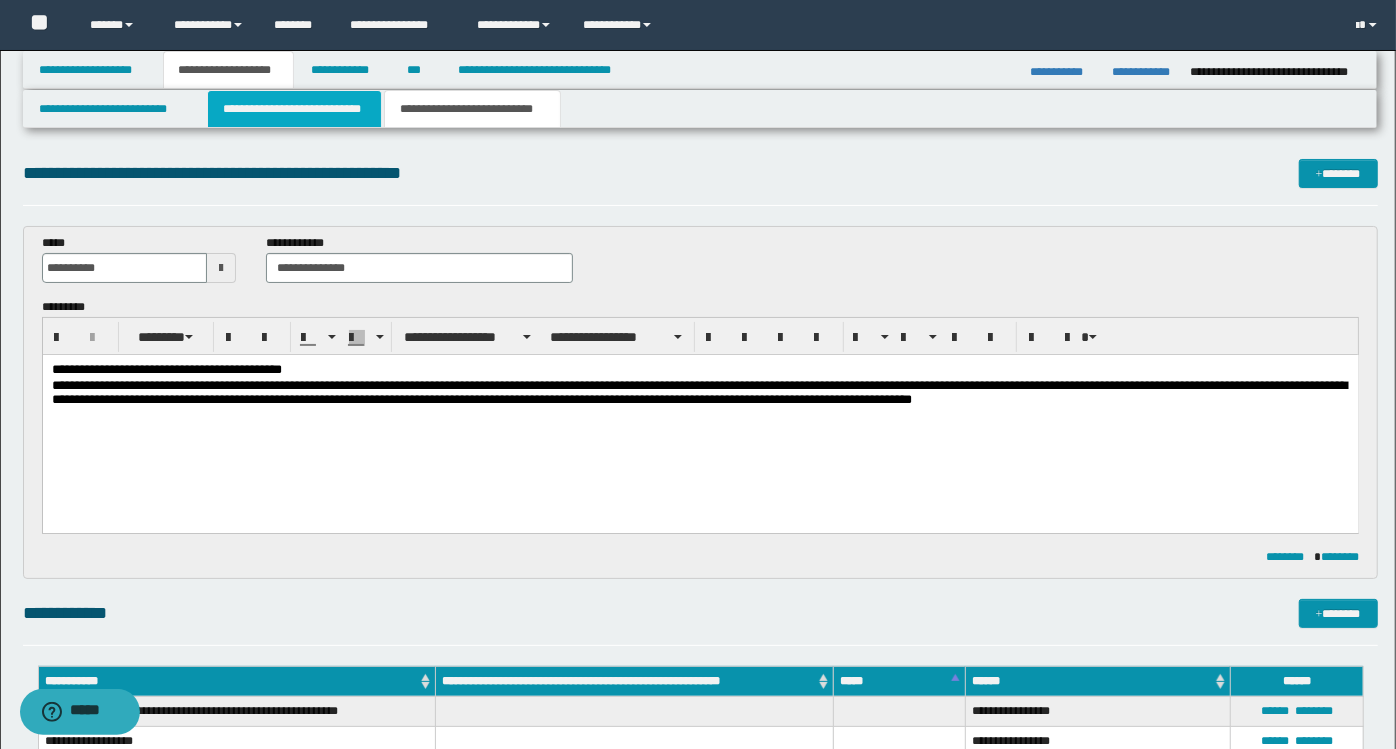 click on "**********" at bounding box center [294, 109] 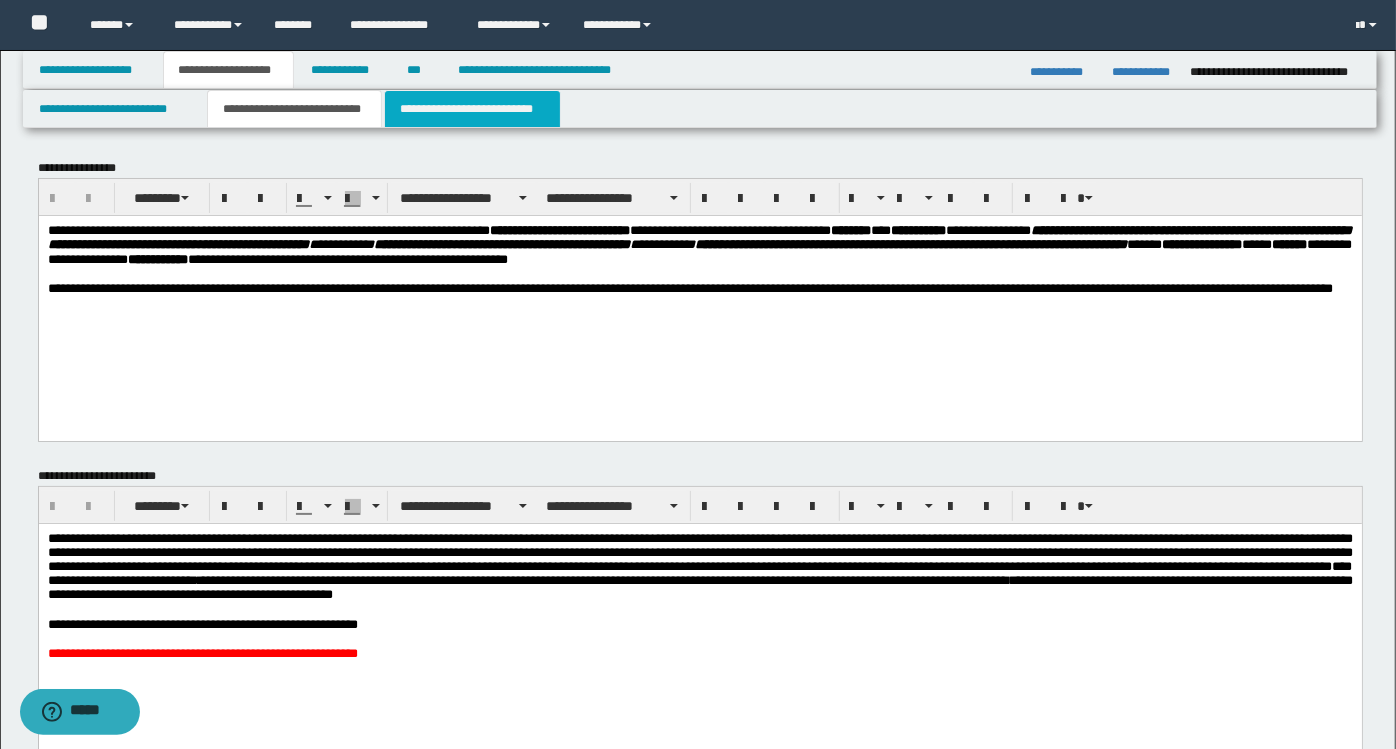 click on "**********" at bounding box center [472, 109] 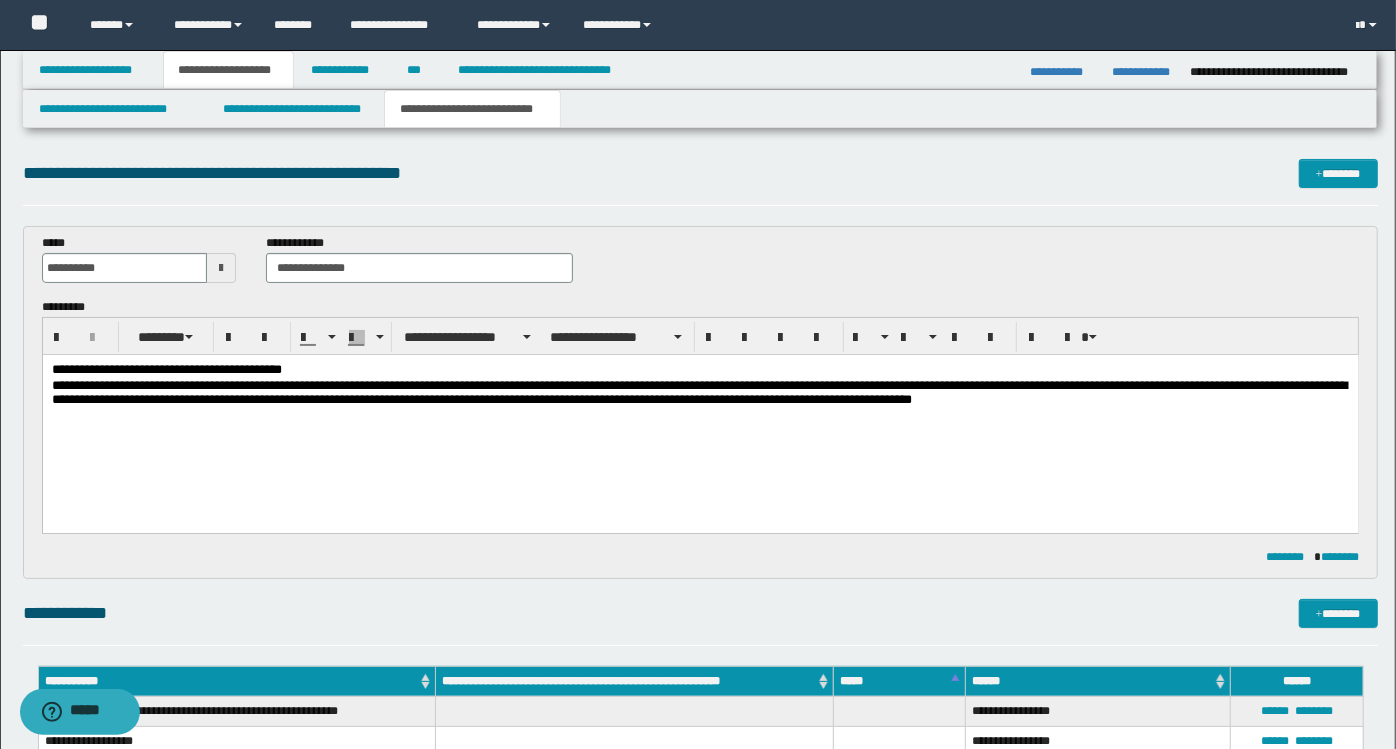 click on "**********" at bounding box center (700, 418) 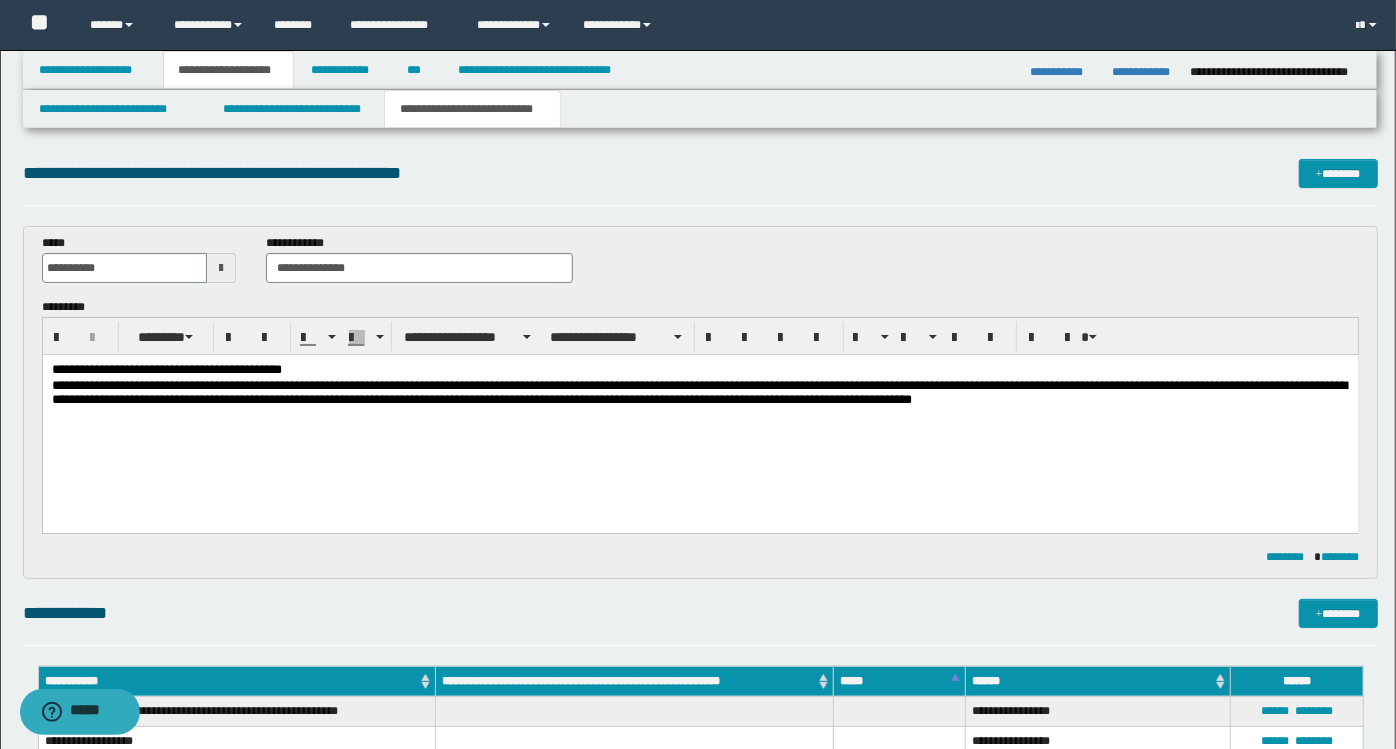 type 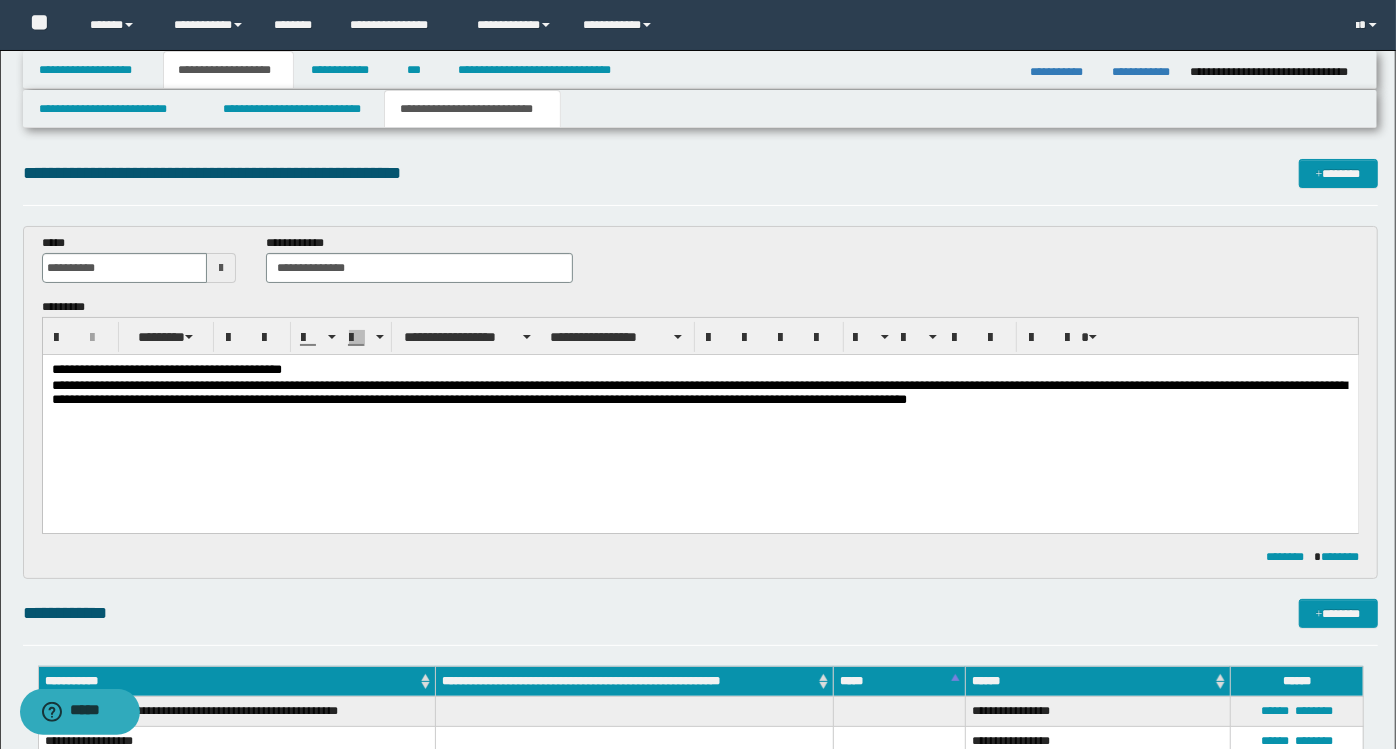 click at bounding box center (700, 417) 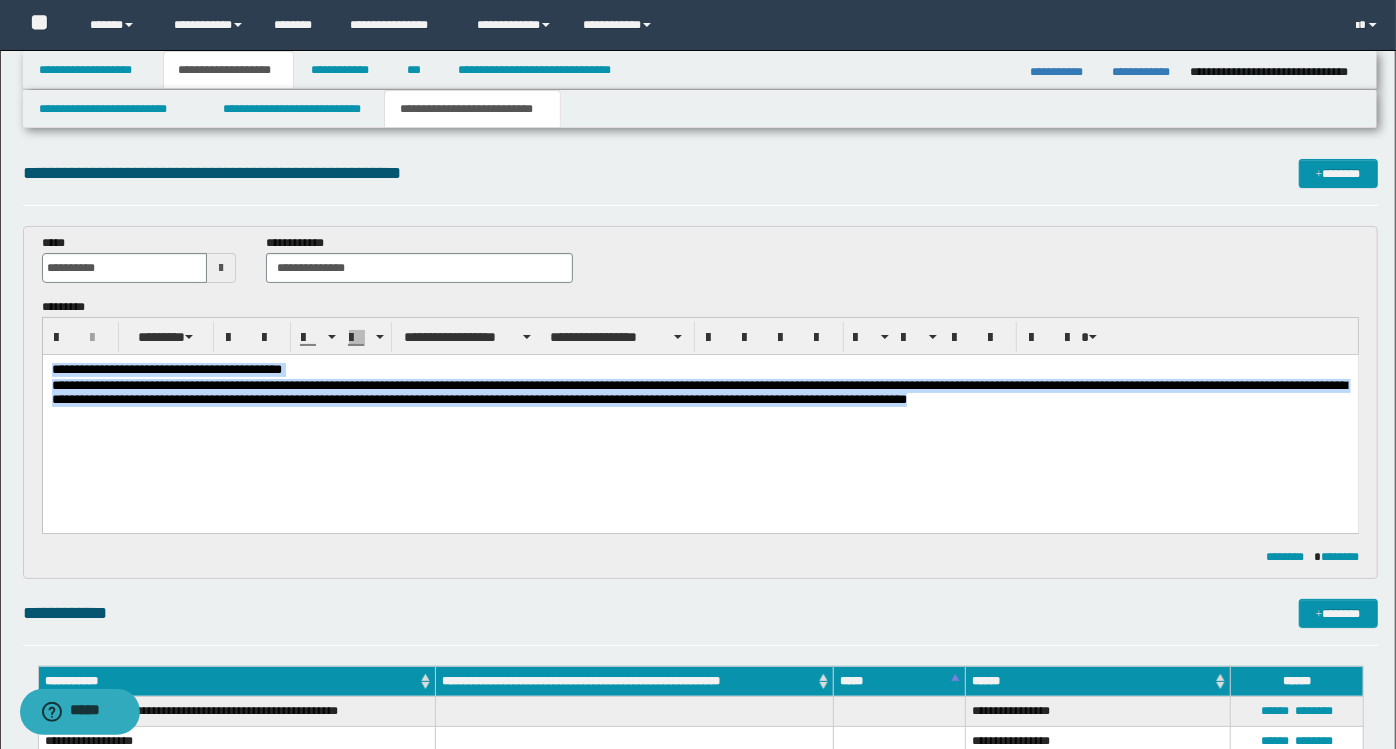 drag, startPoint x: 1132, startPoint y: 400, endPoint x: -5, endPoint y: 340, distance: 1138.582 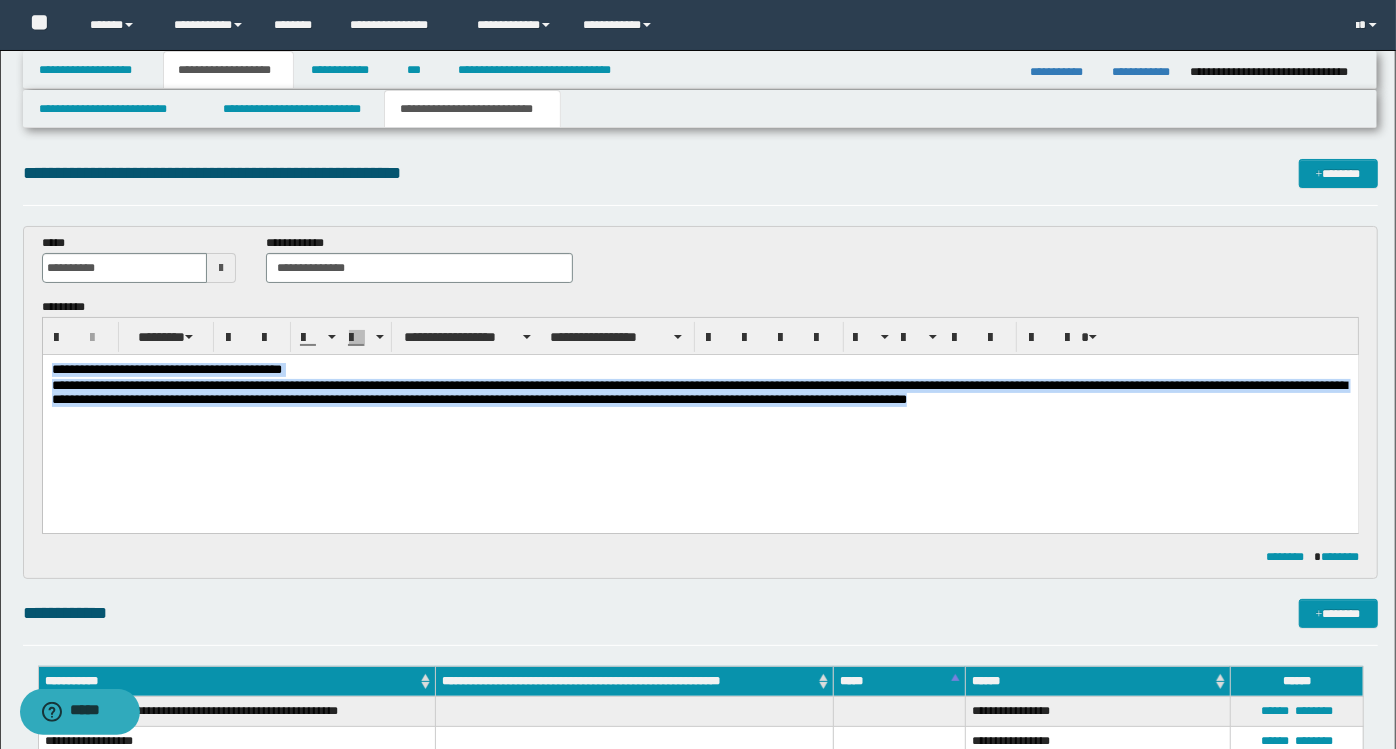 click on "**********" at bounding box center (700, 418) 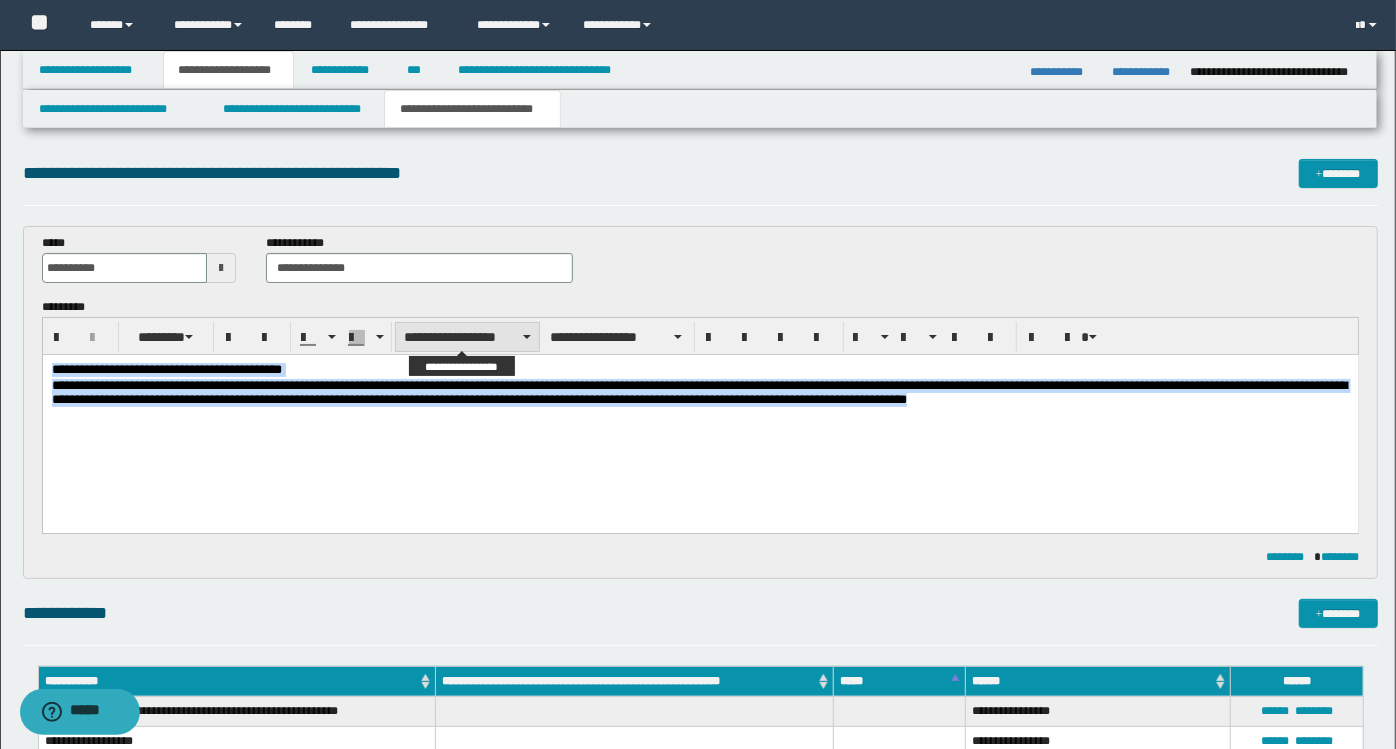 click on "**********" at bounding box center (467, 337) 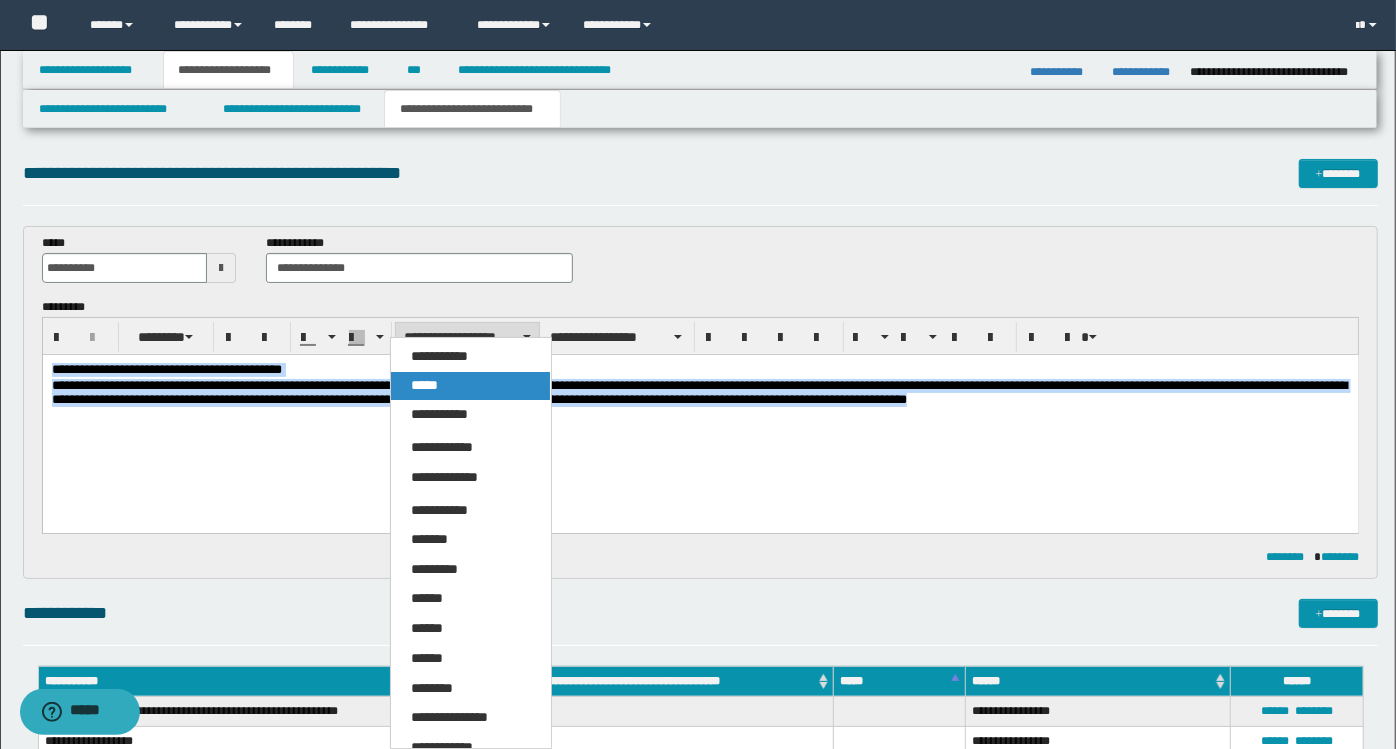 drag, startPoint x: 445, startPoint y: 388, endPoint x: 452, endPoint y: 51, distance: 337.0727 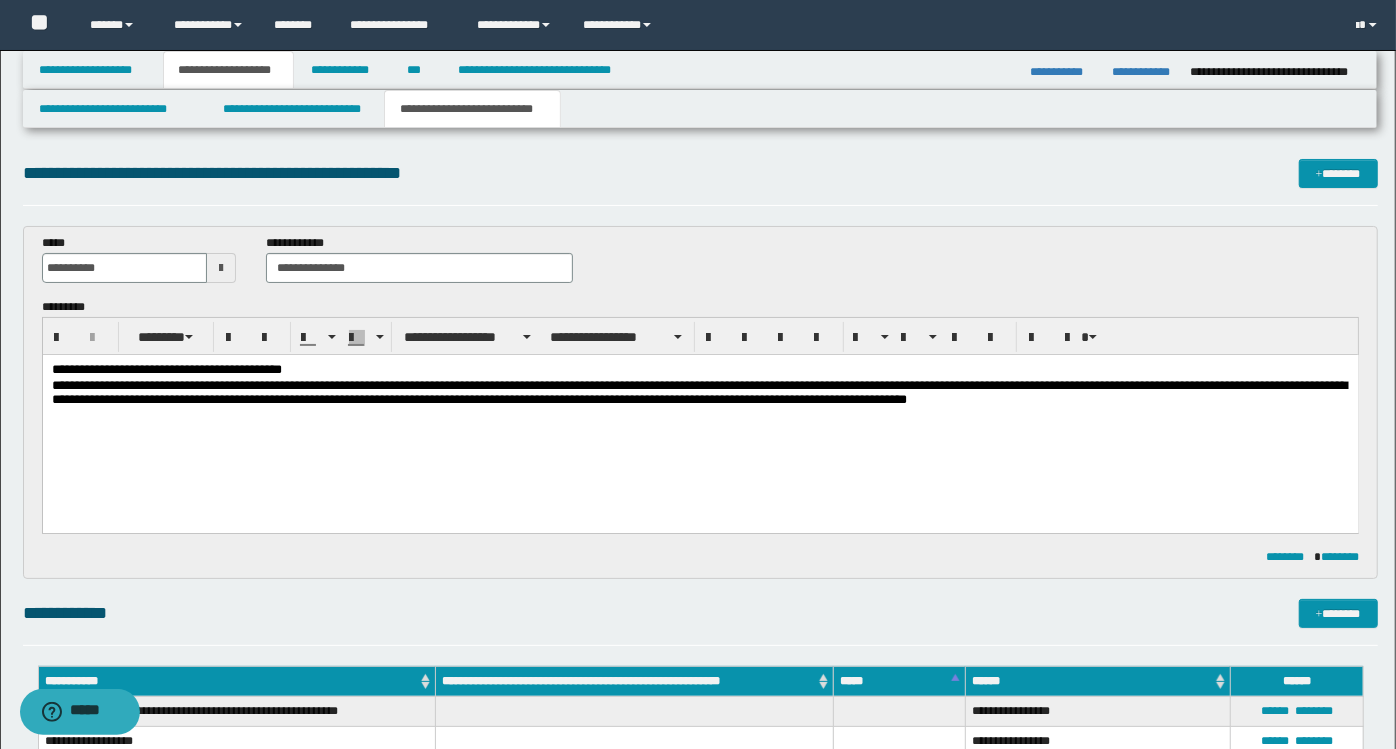 click on "**********" at bounding box center [700, 418] 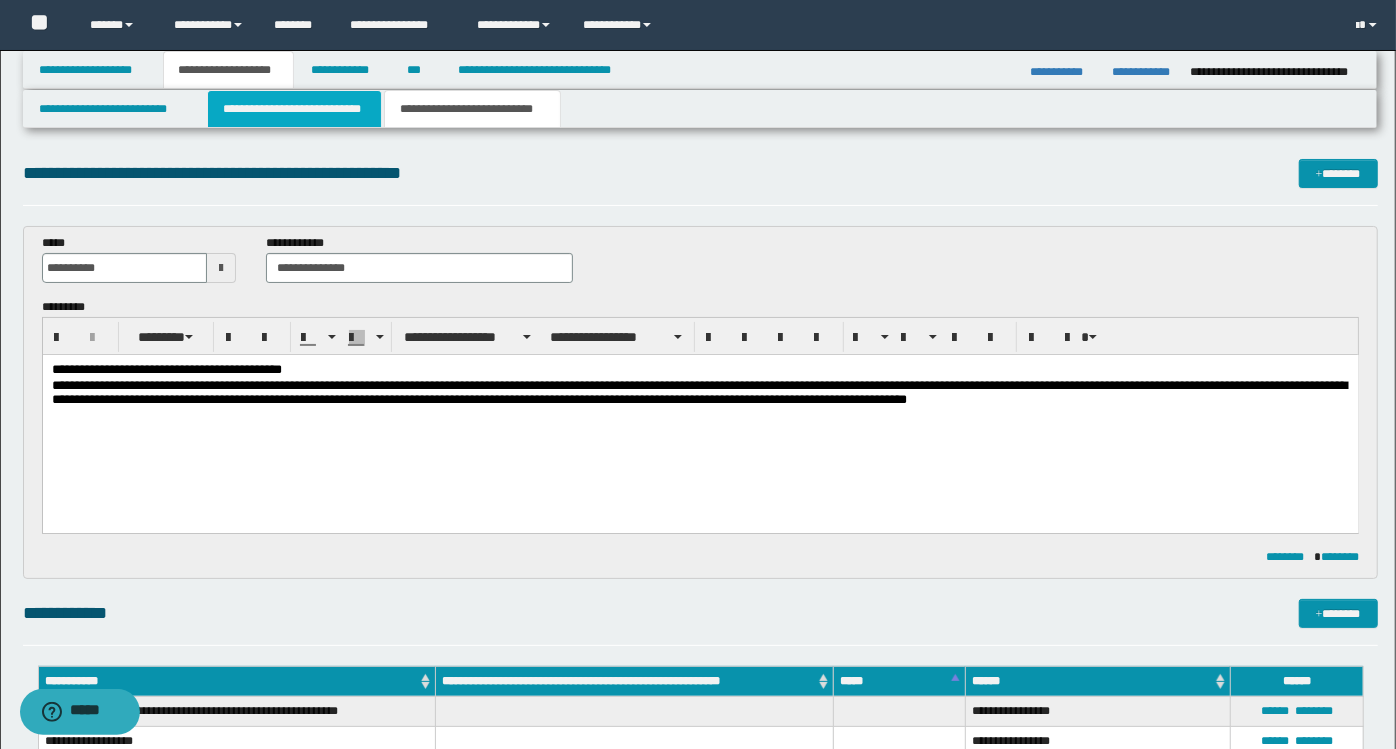 click on "**********" at bounding box center (294, 109) 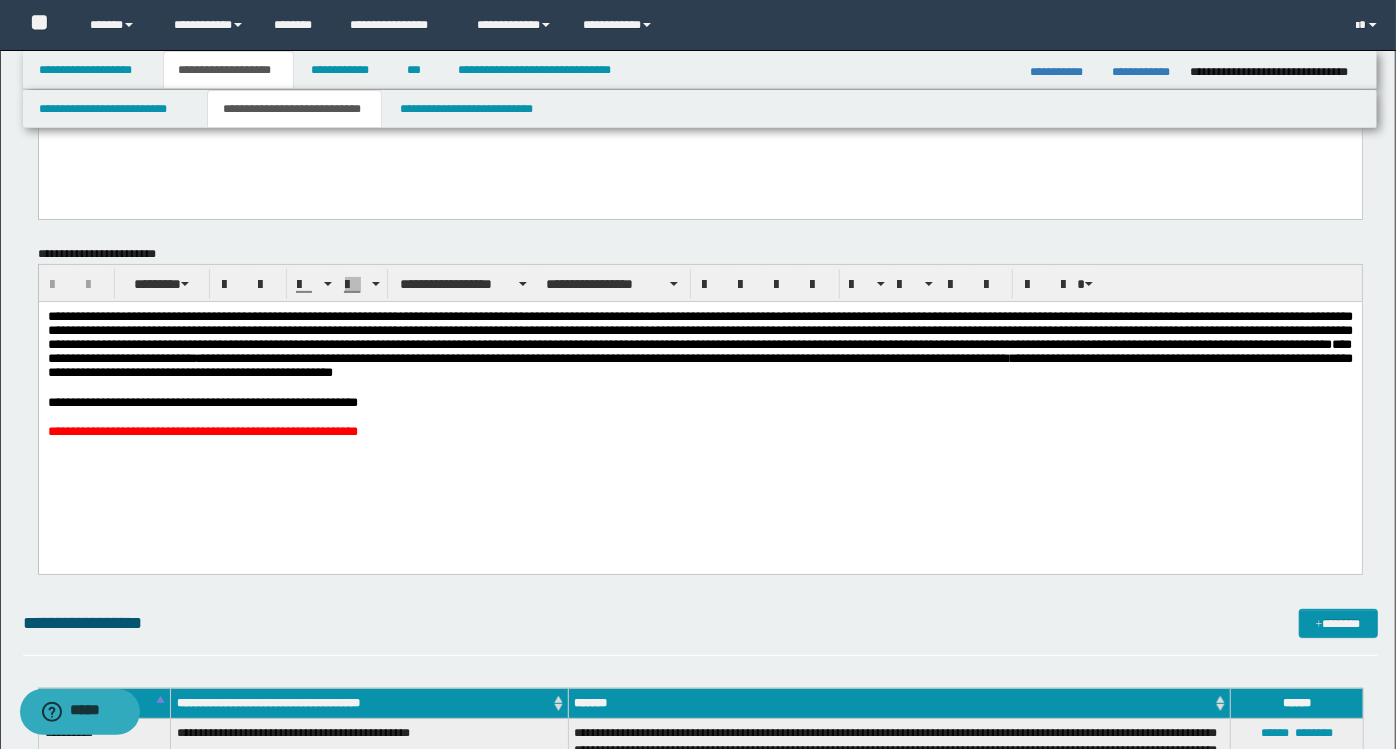 scroll, scrollTop: 222, scrollLeft: 0, axis: vertical 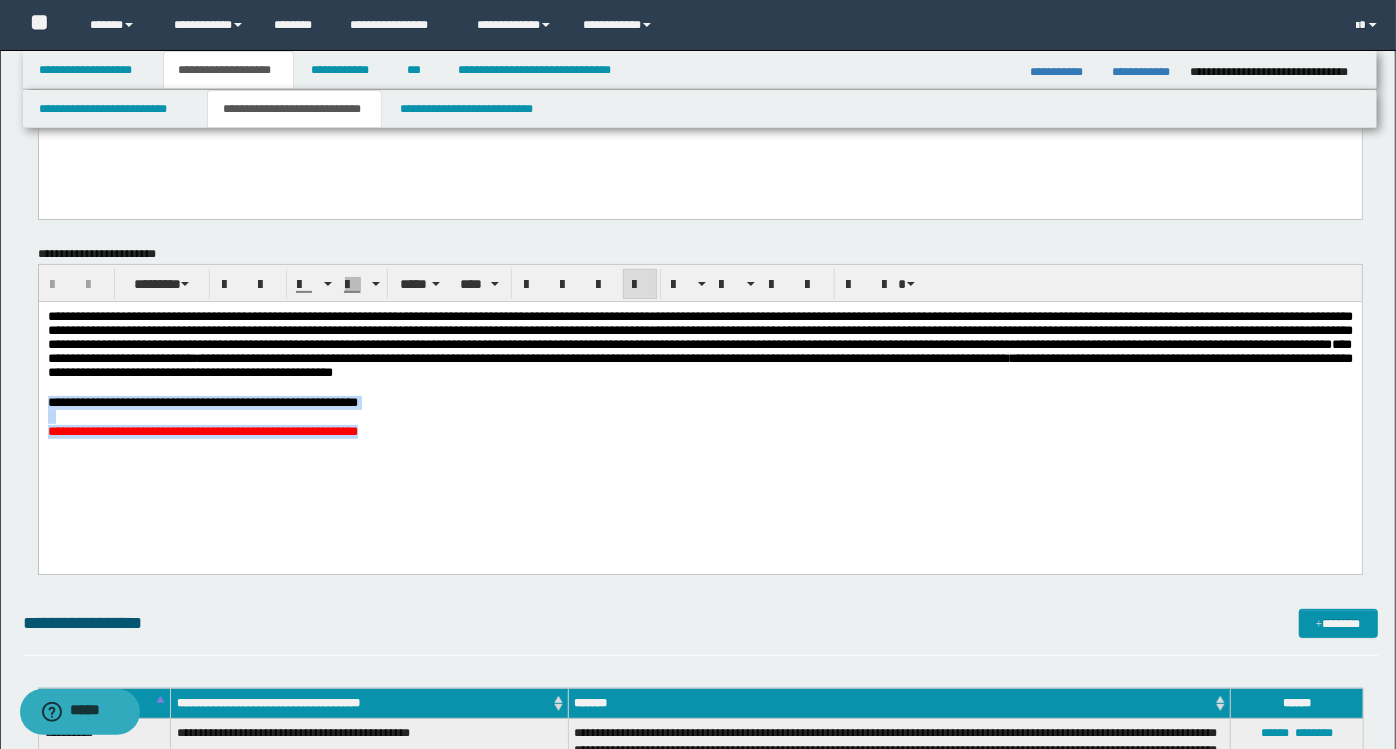 drag, startPoint x: 459, startPoint y: 456, endPoint x: 47, endPoint y: 422, distance: 413.40054 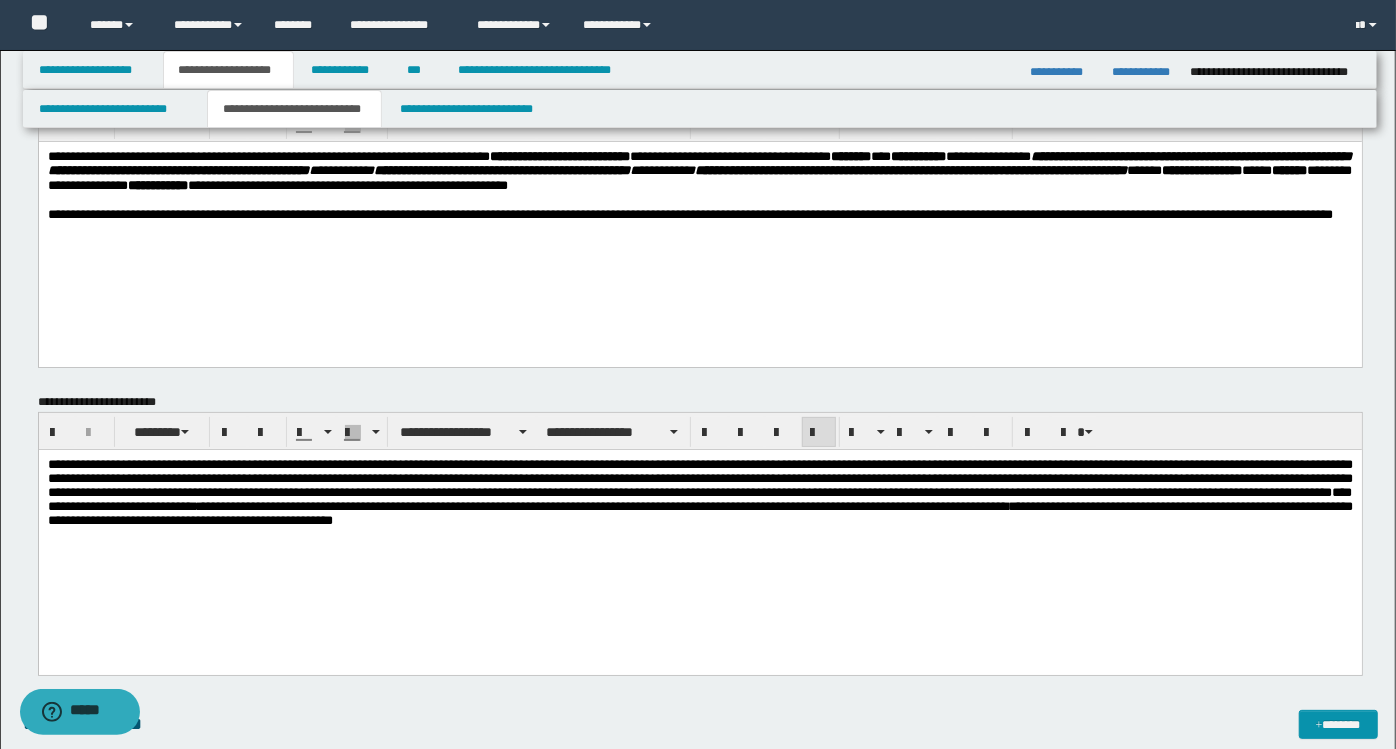 scroll, scrollTop: 0, scrollLeft: 0, axis: both 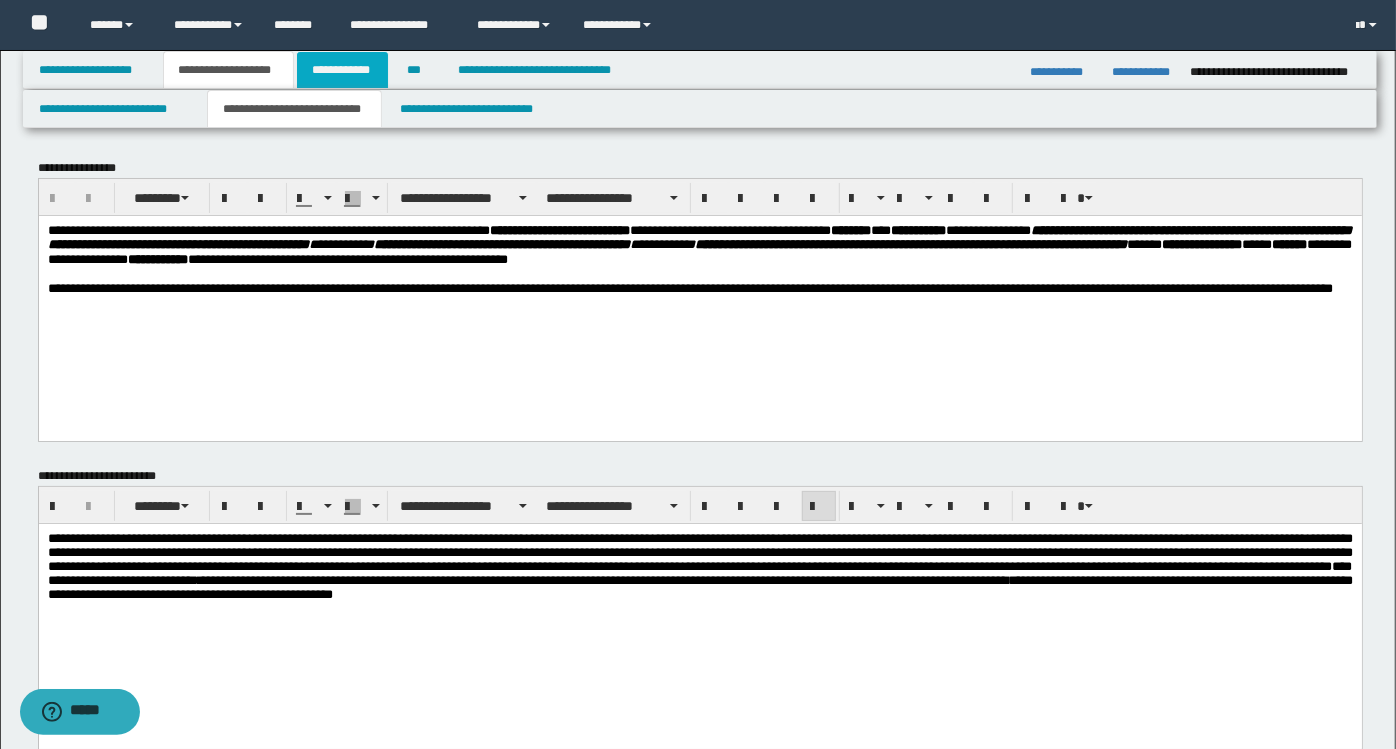 click on "**********" at bounding box center (343, 70) 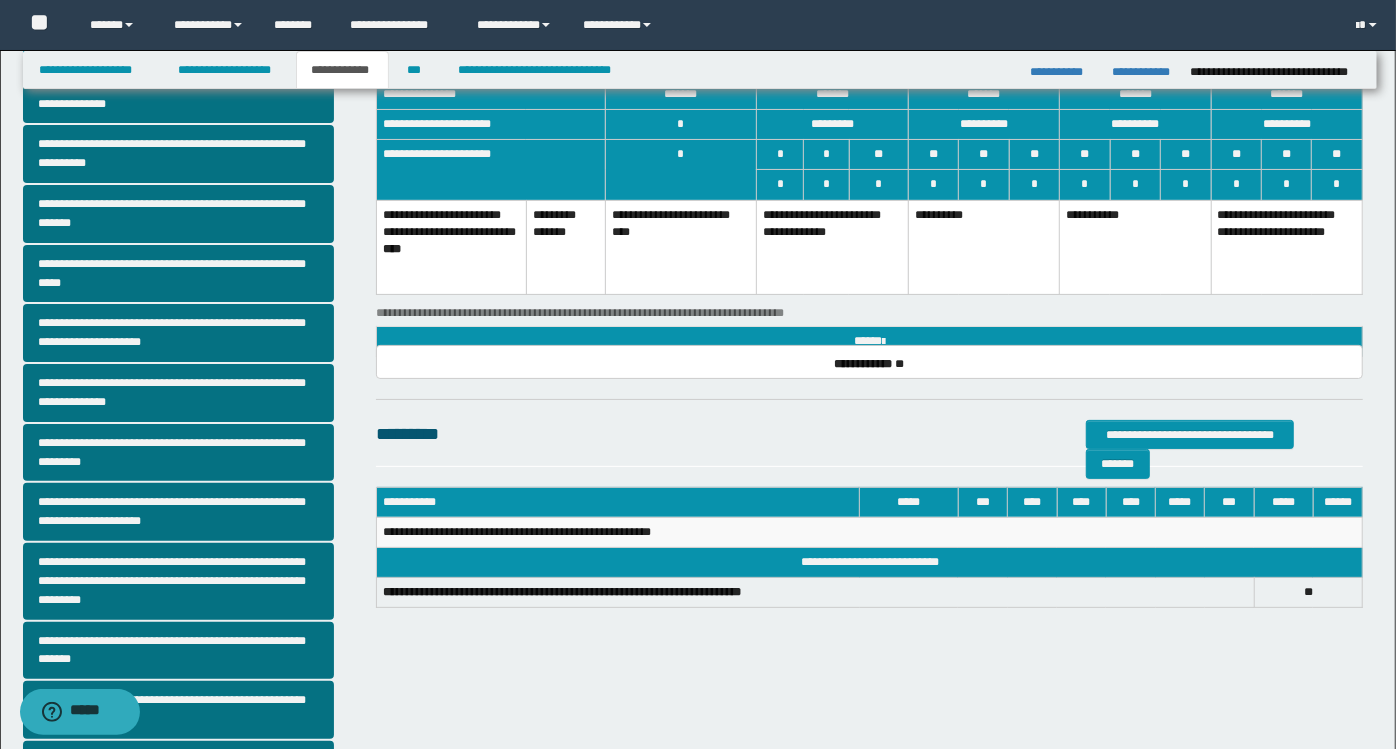 scroll, scrollTop: 399, scrollLeft: 0, axis: vertical 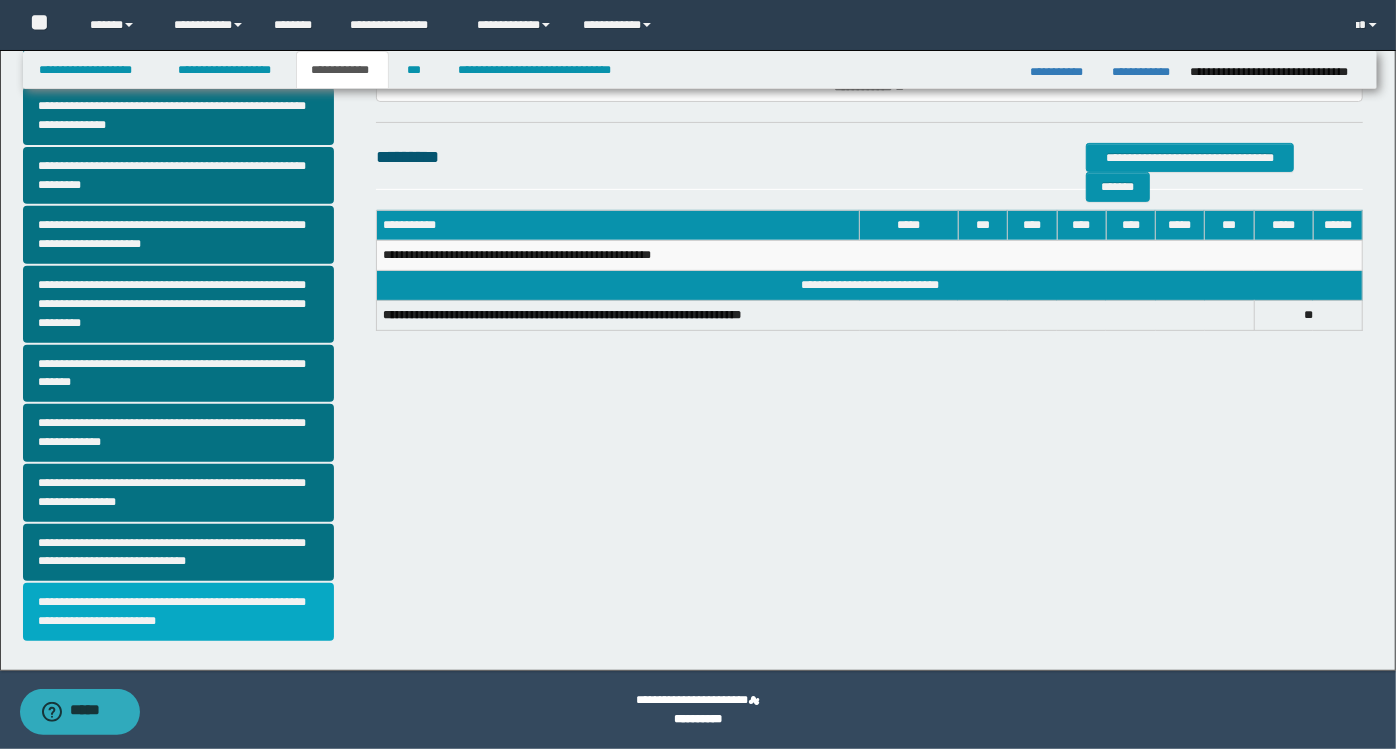 click on "**********" at bounding box center [179, 612] 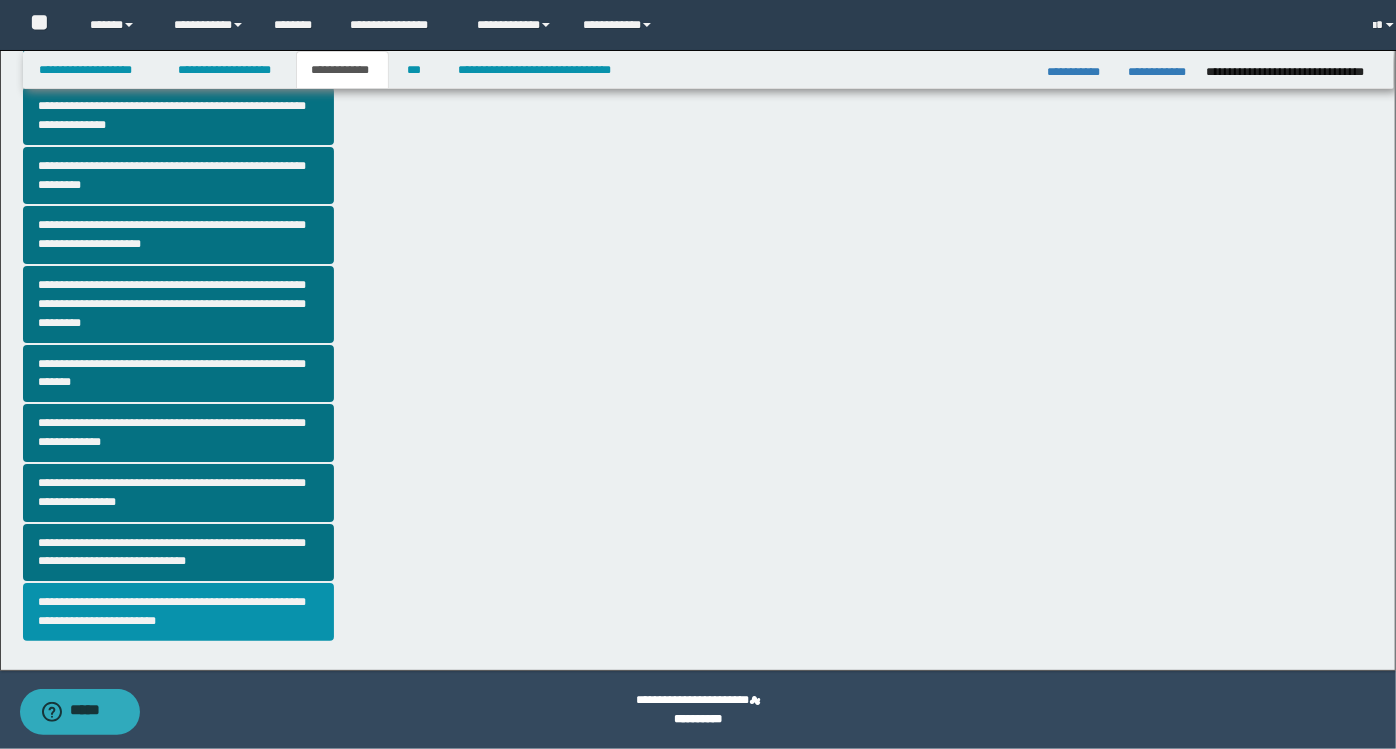 scroll, scrollTop: 0, scrollLeft: 0, axis: both 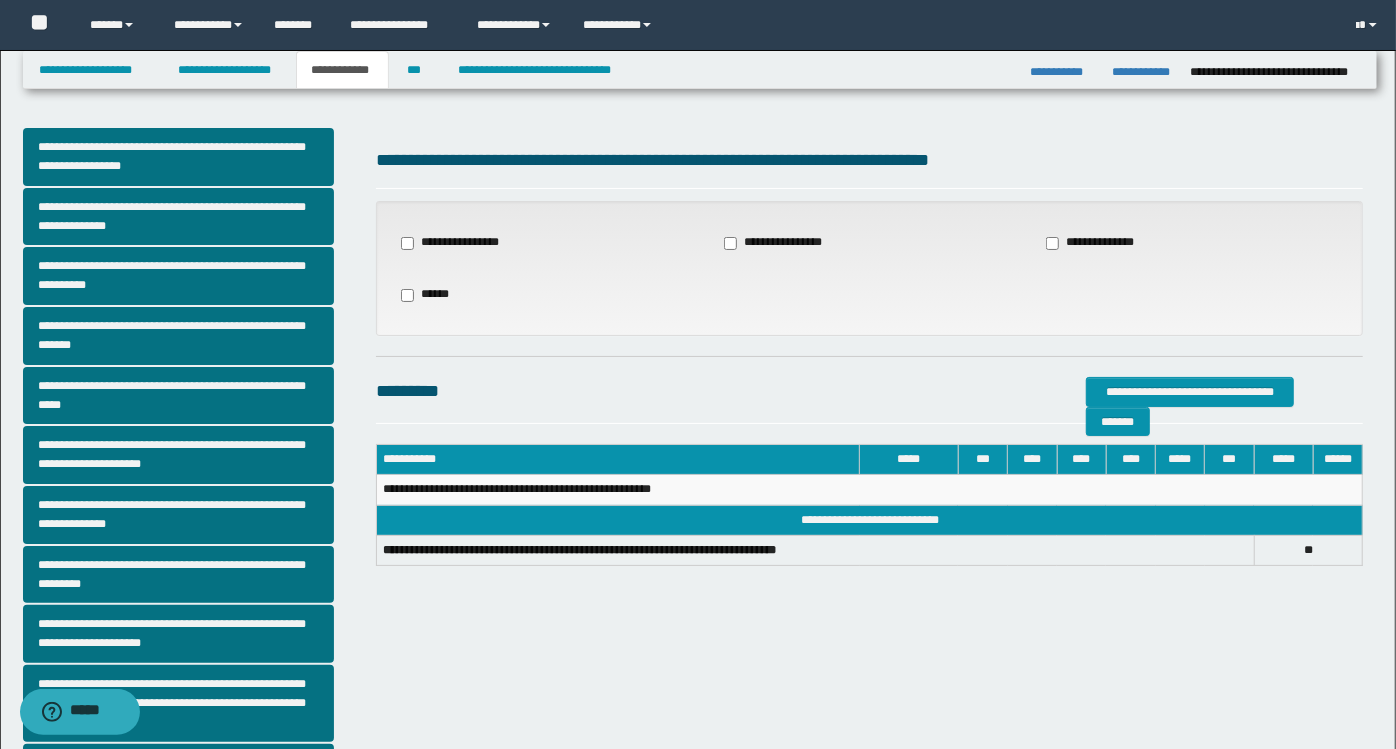 click on "**********" at bounding box center [456, 243] 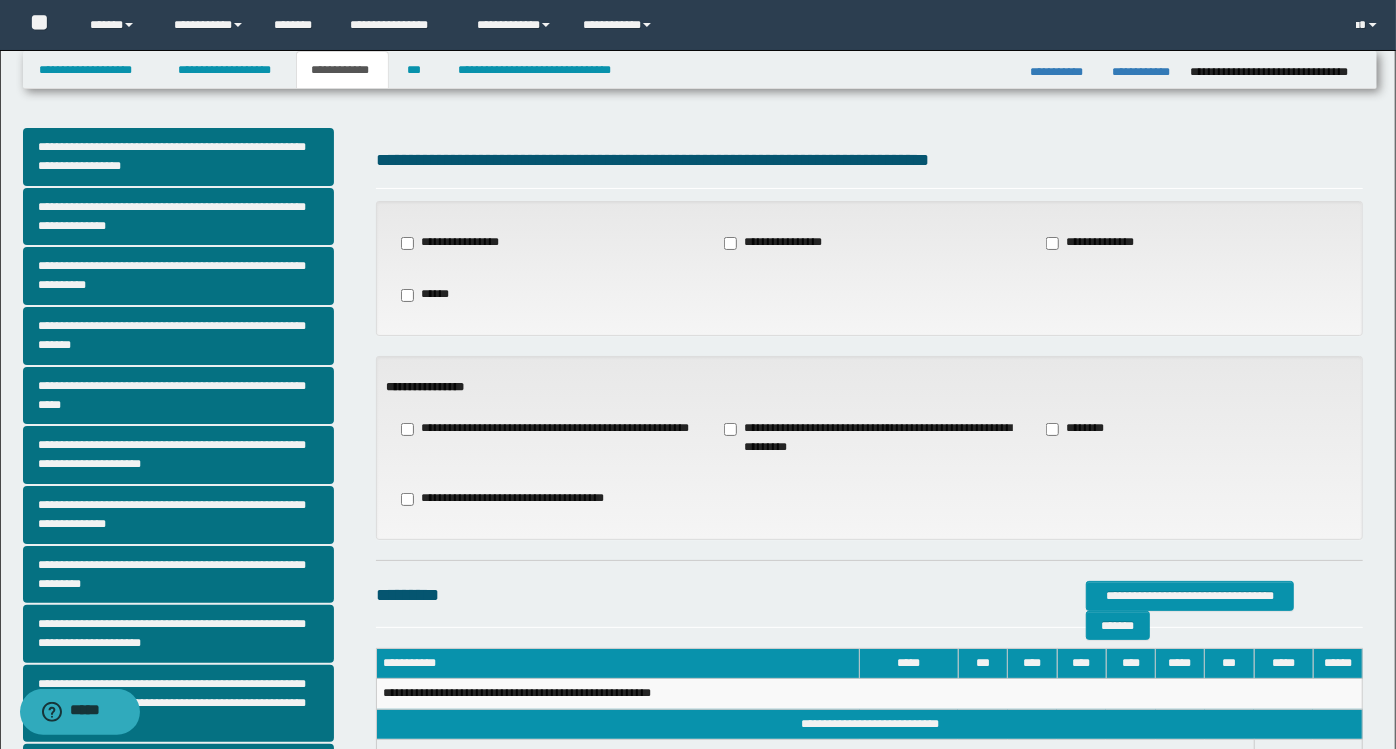 click on "**********" at bounding box center [1100, 243] 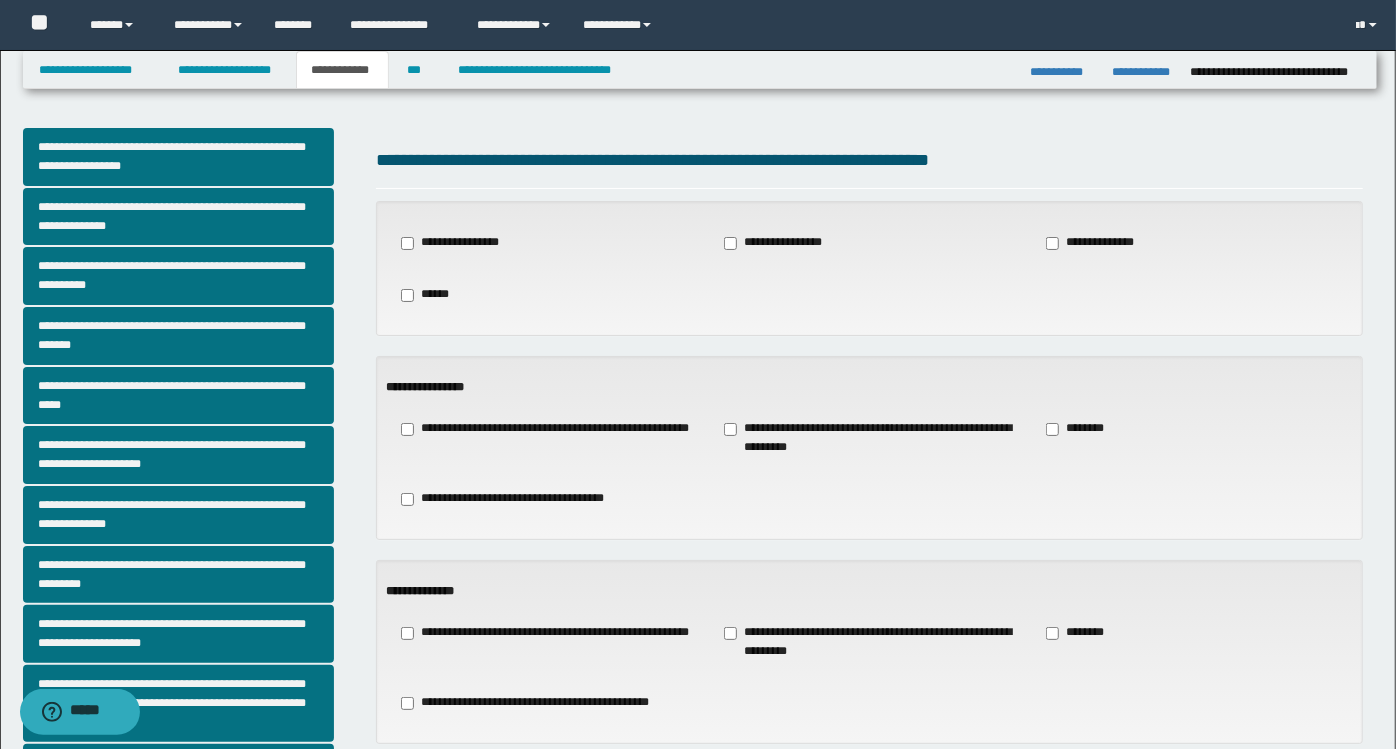 click on "**********" at bounding box center (870, 438) 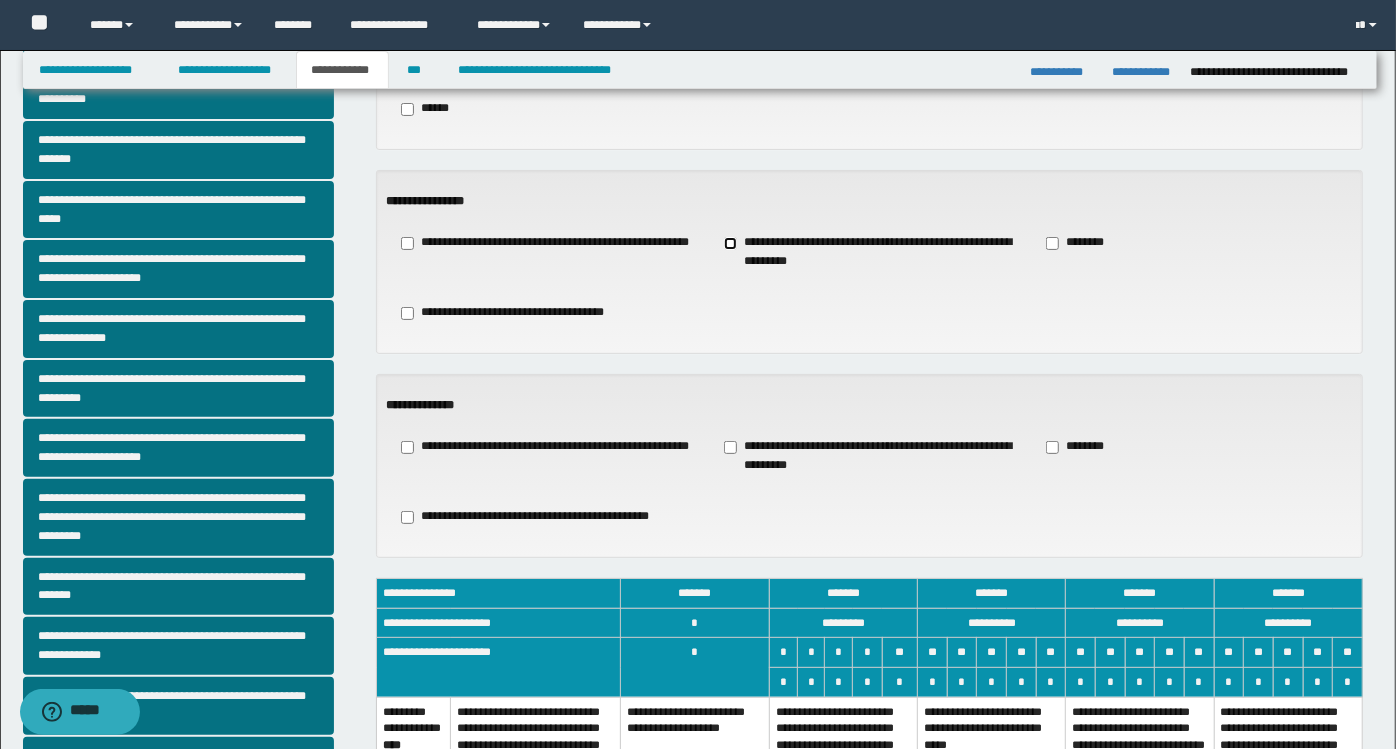 scroll, scrollTop: 444, scrollLeft: 0, axis: vertical 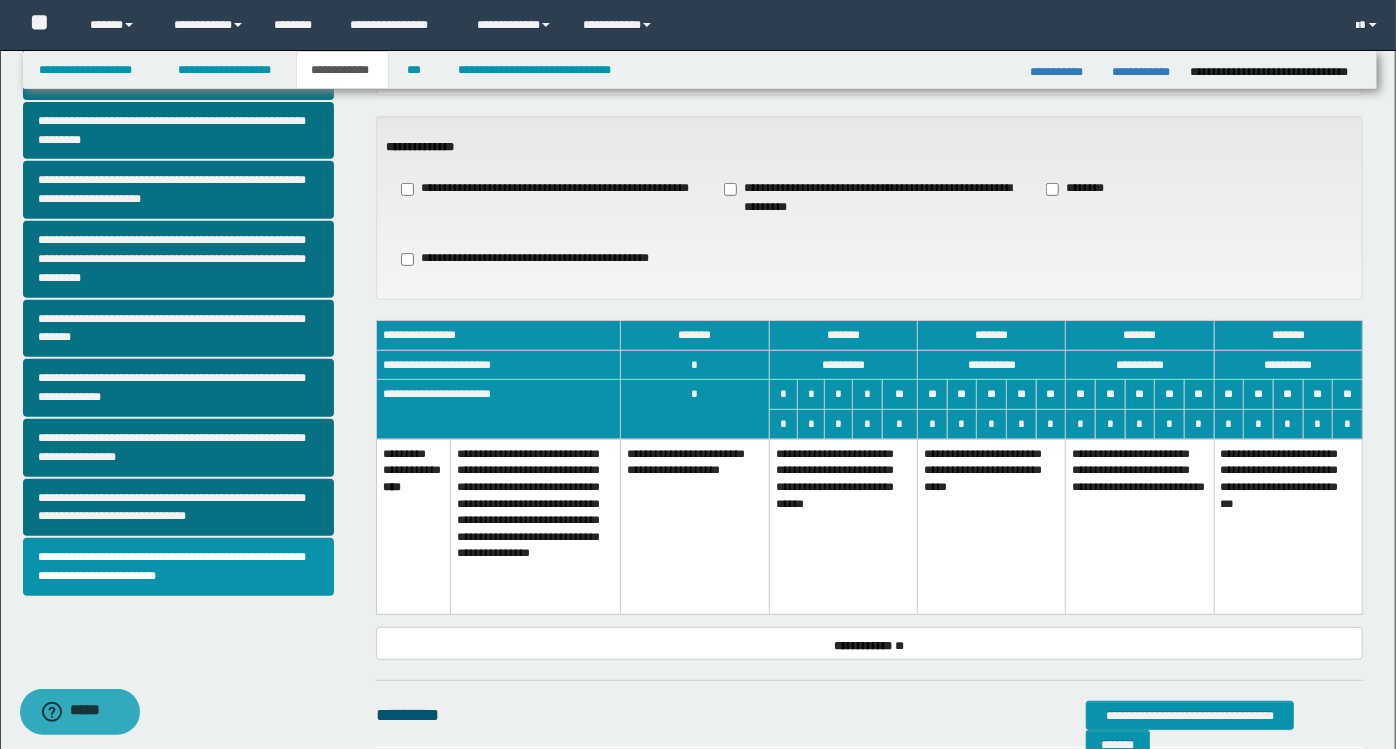 click on "**********" at bounding box center [843, 526] 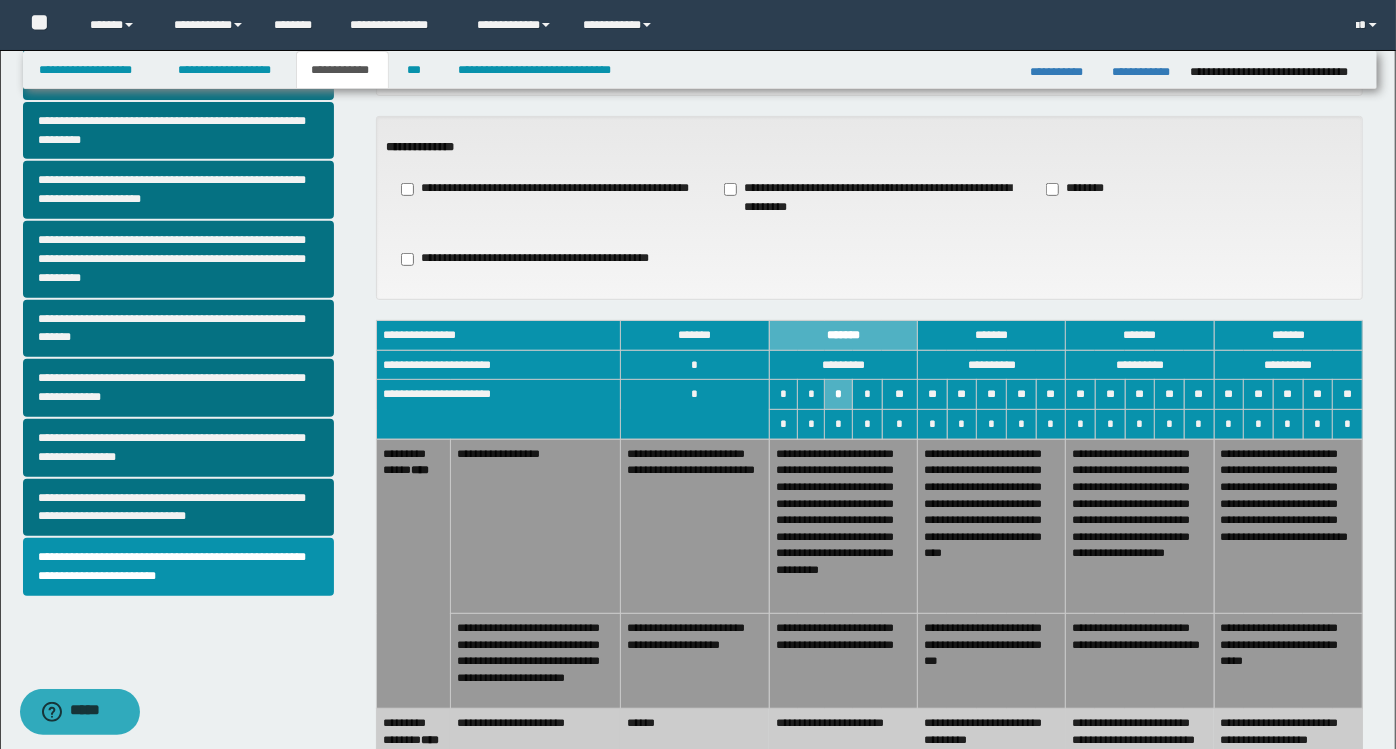 click on "**********" at bounding box center [1140, 661] 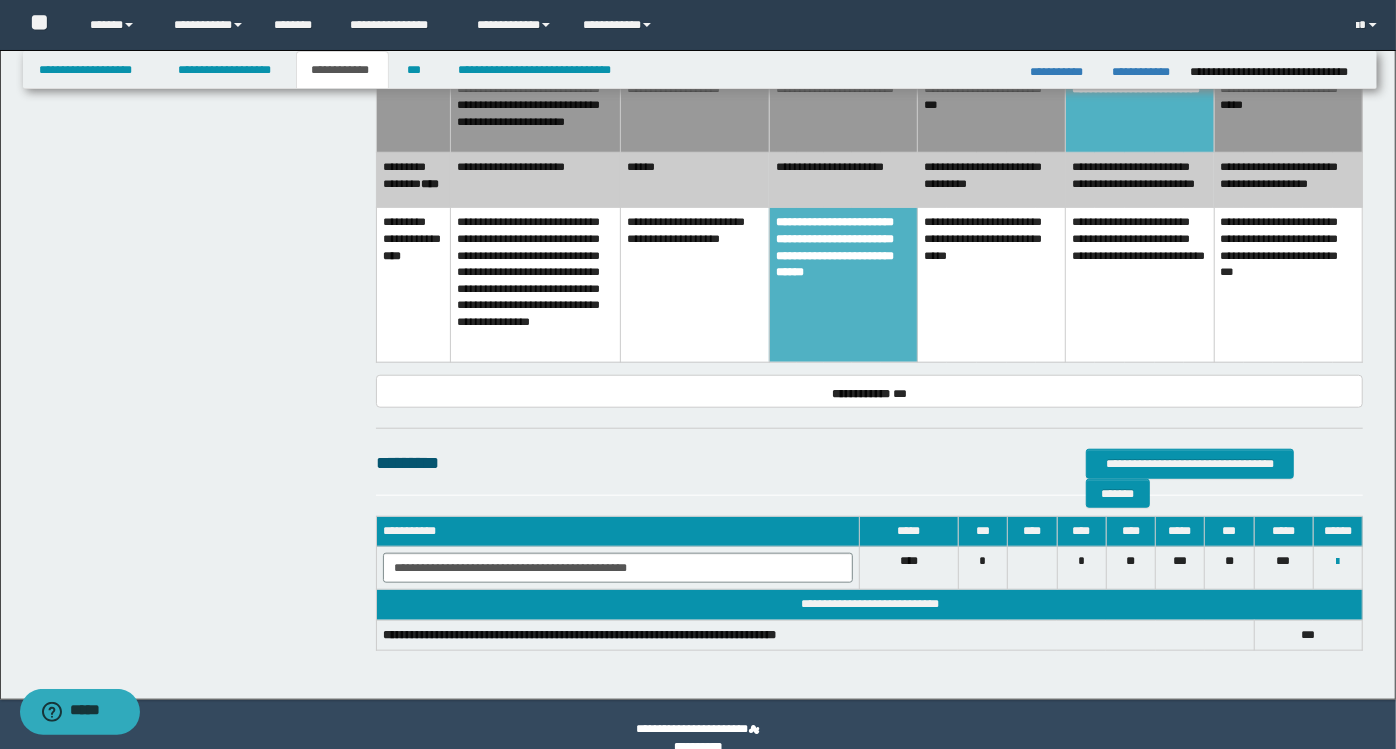 scroll, scrollTop: 666, scrollLeft: 0, axis: vertical 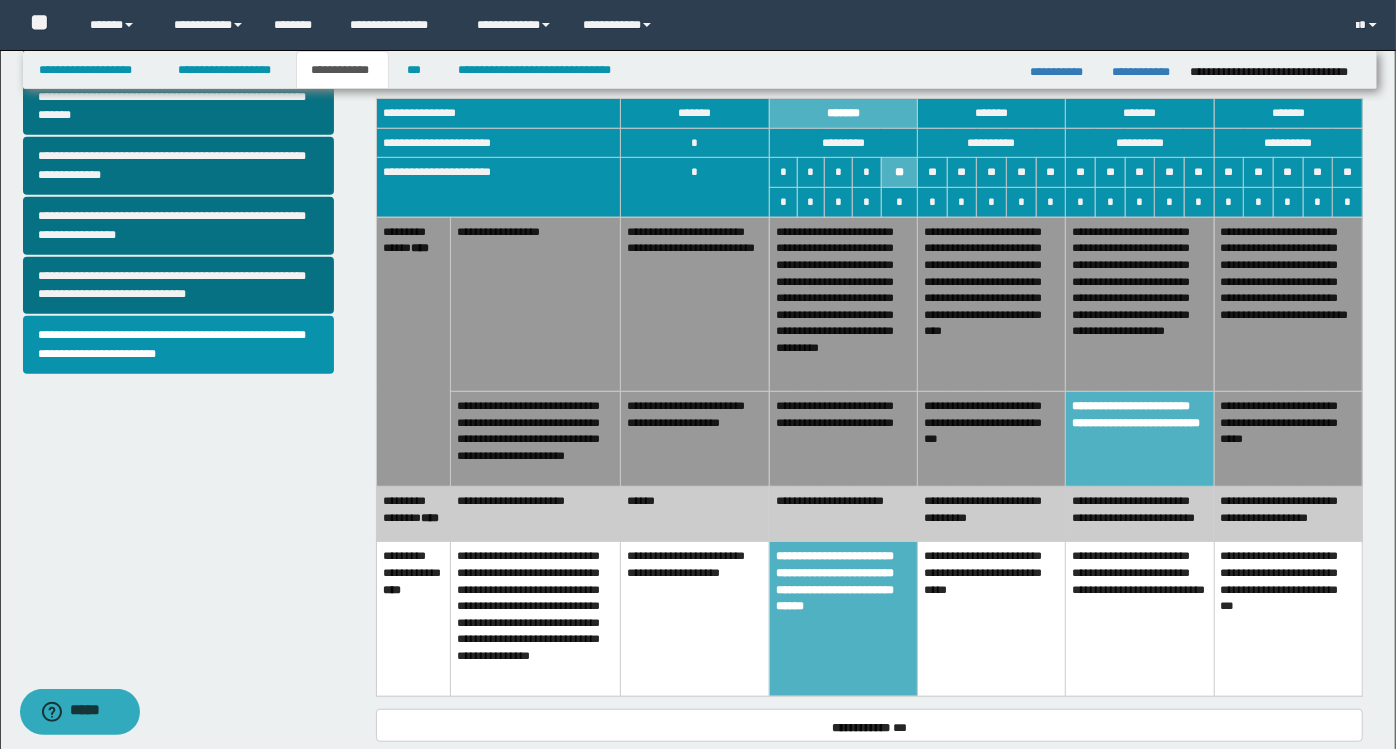 click on "******" at bounding box center (695, 514) 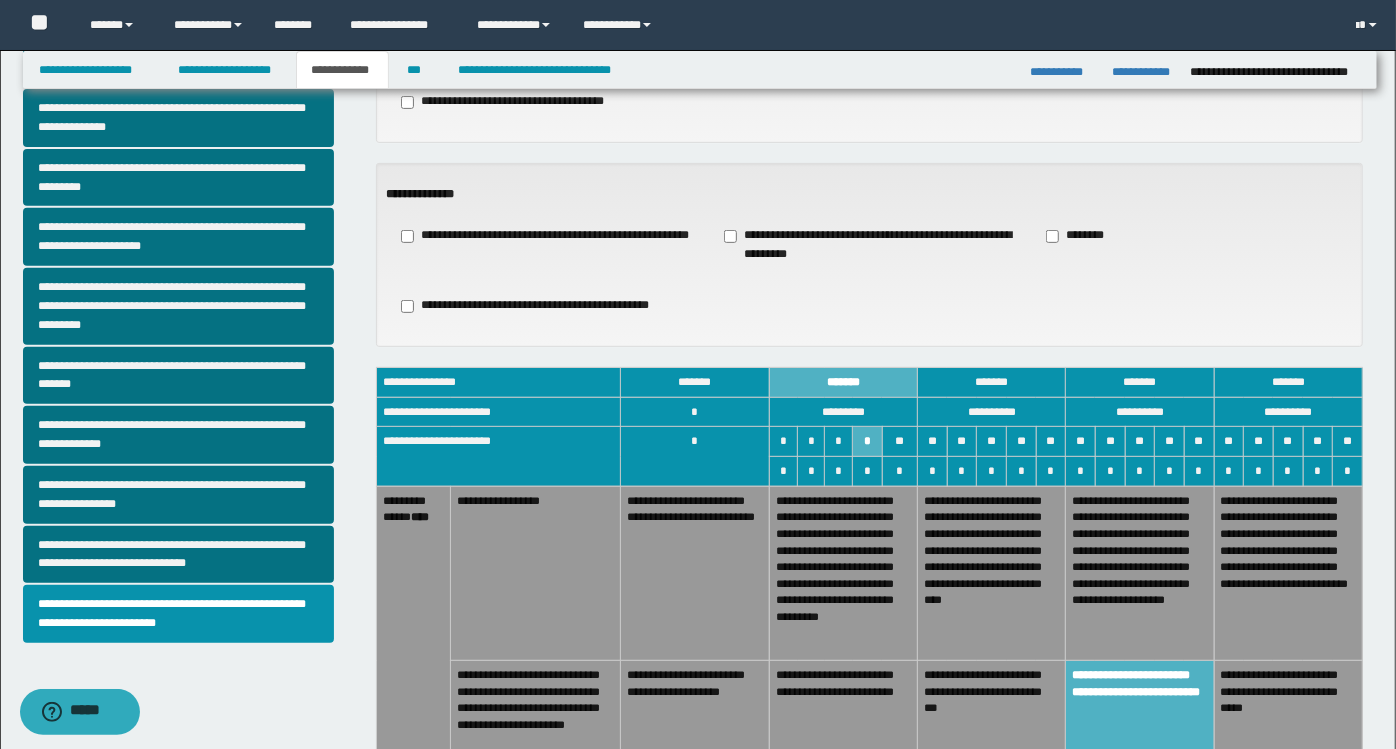 scroll, scrollTop: 333, scrollLeft: 0, axis: vertical 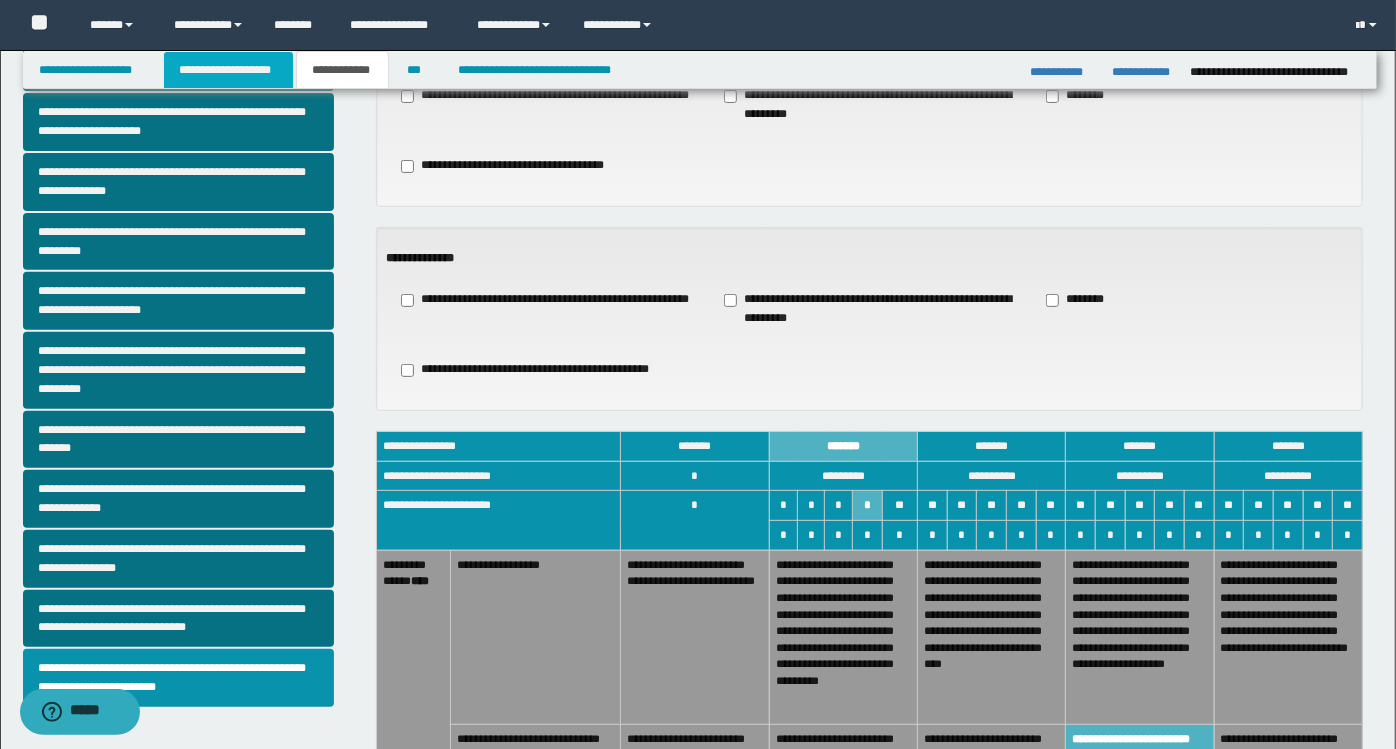 click on "**********" at bounding box center [228, 70] 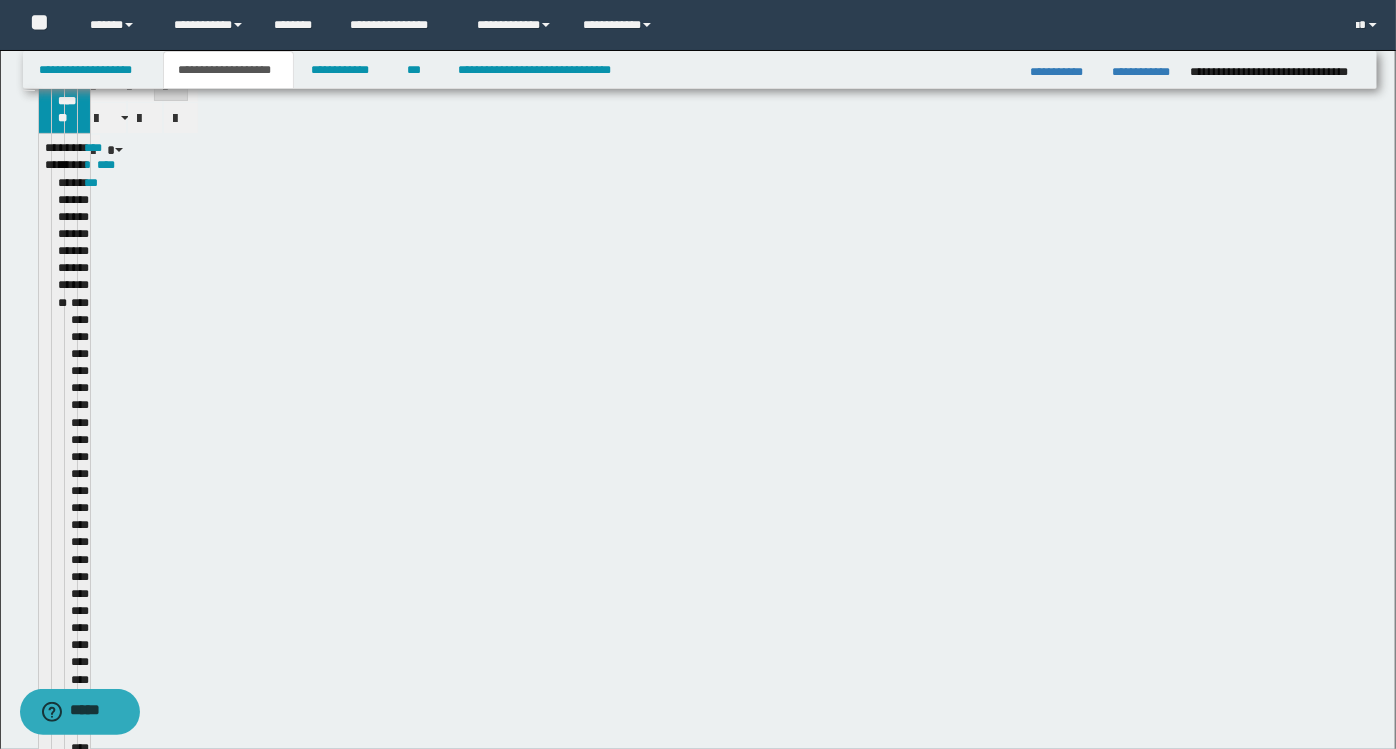 scroll, scrollTop: 364, scrollLeft: 0, axis: vertical 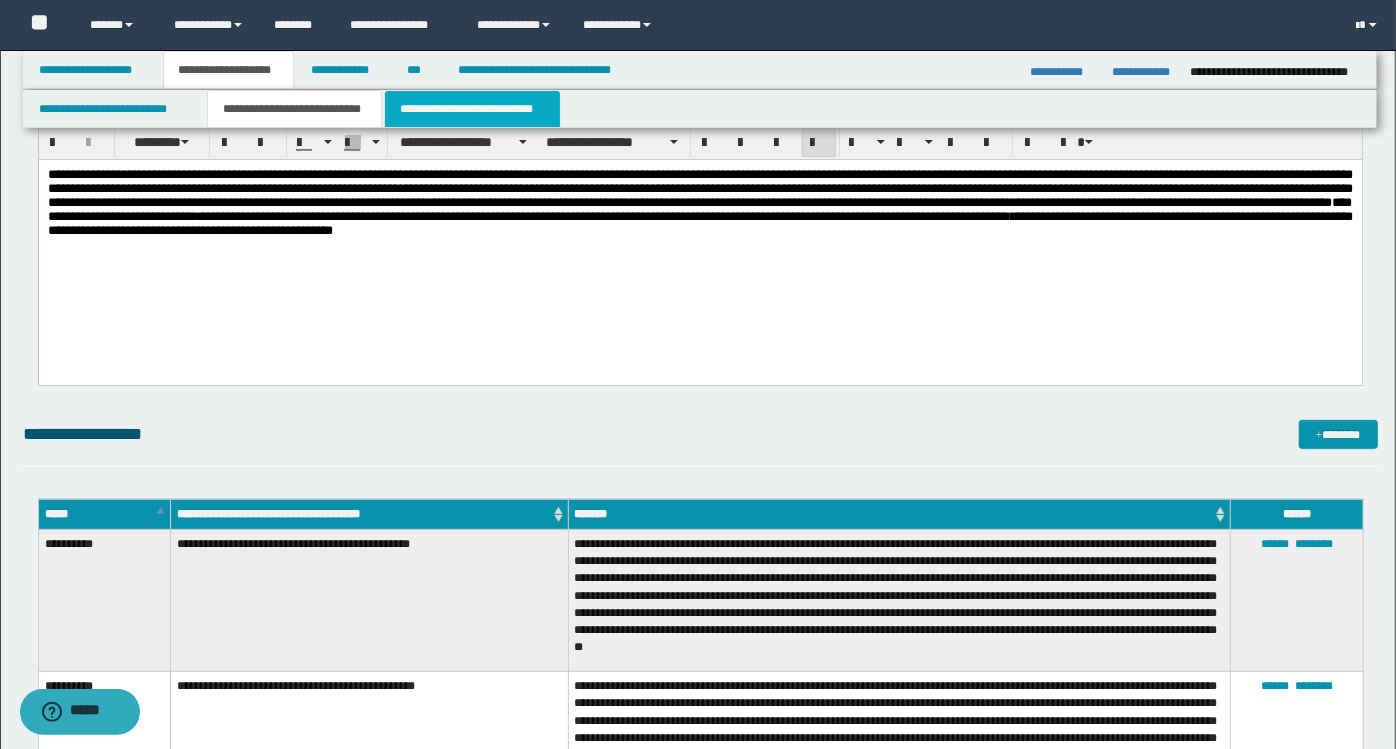 click on "**********" at bounding box center (472, 109) 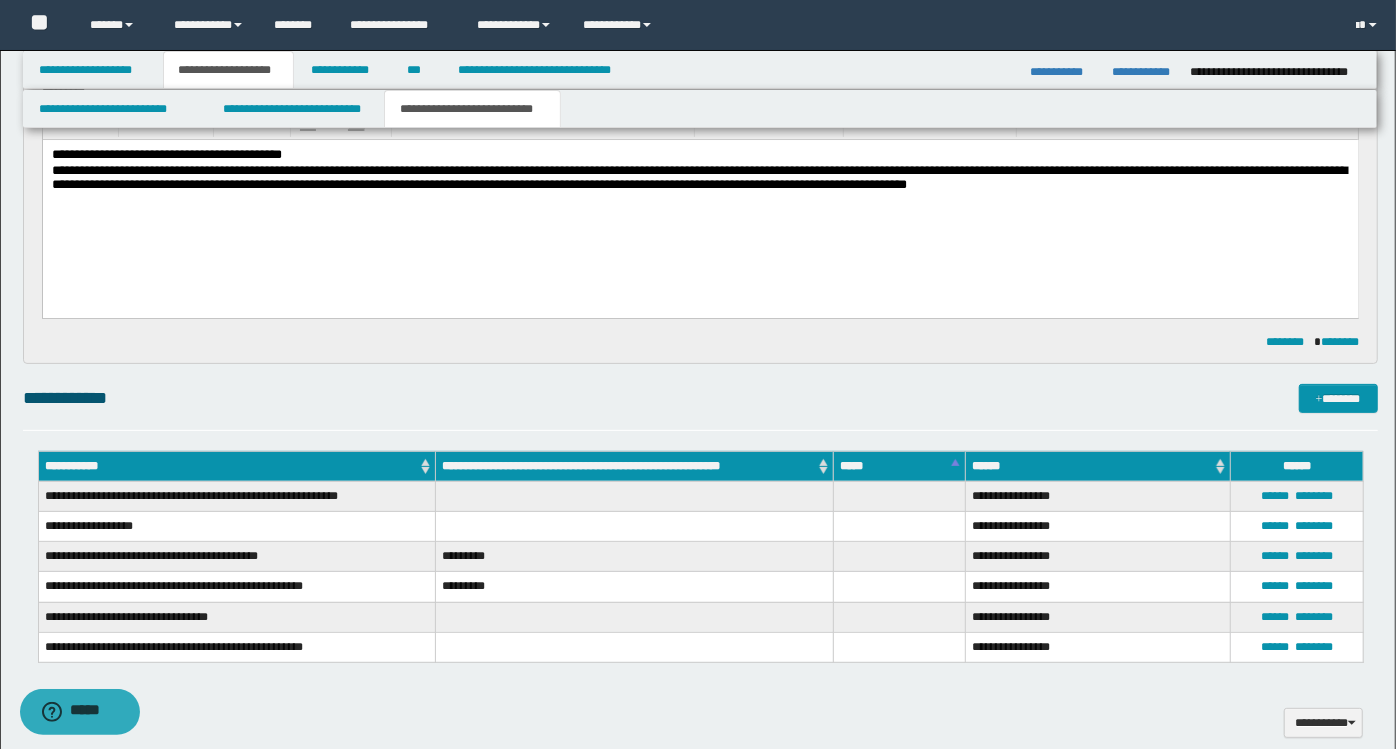 scroll, scrollTop: 0, scrollLeft: 0, axis: both 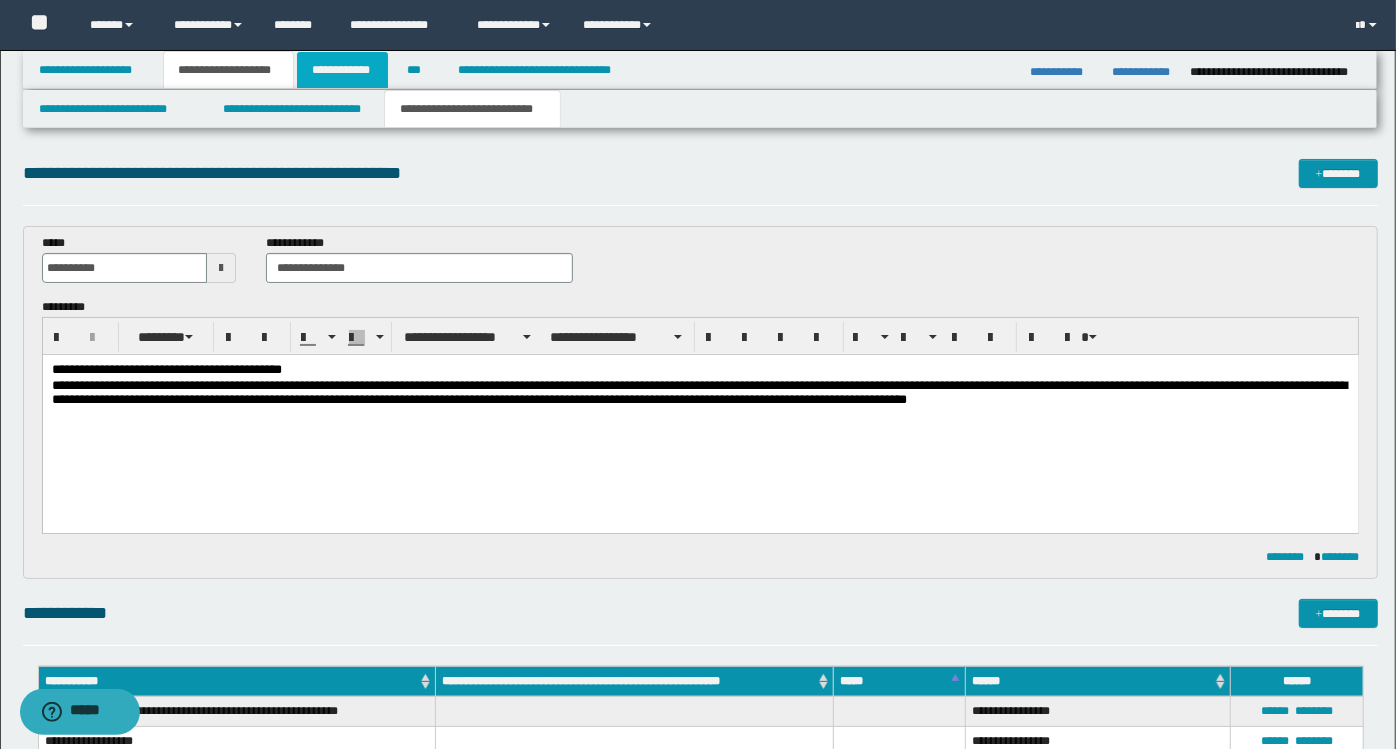 click on "**********" at bounding box center (343, 70) 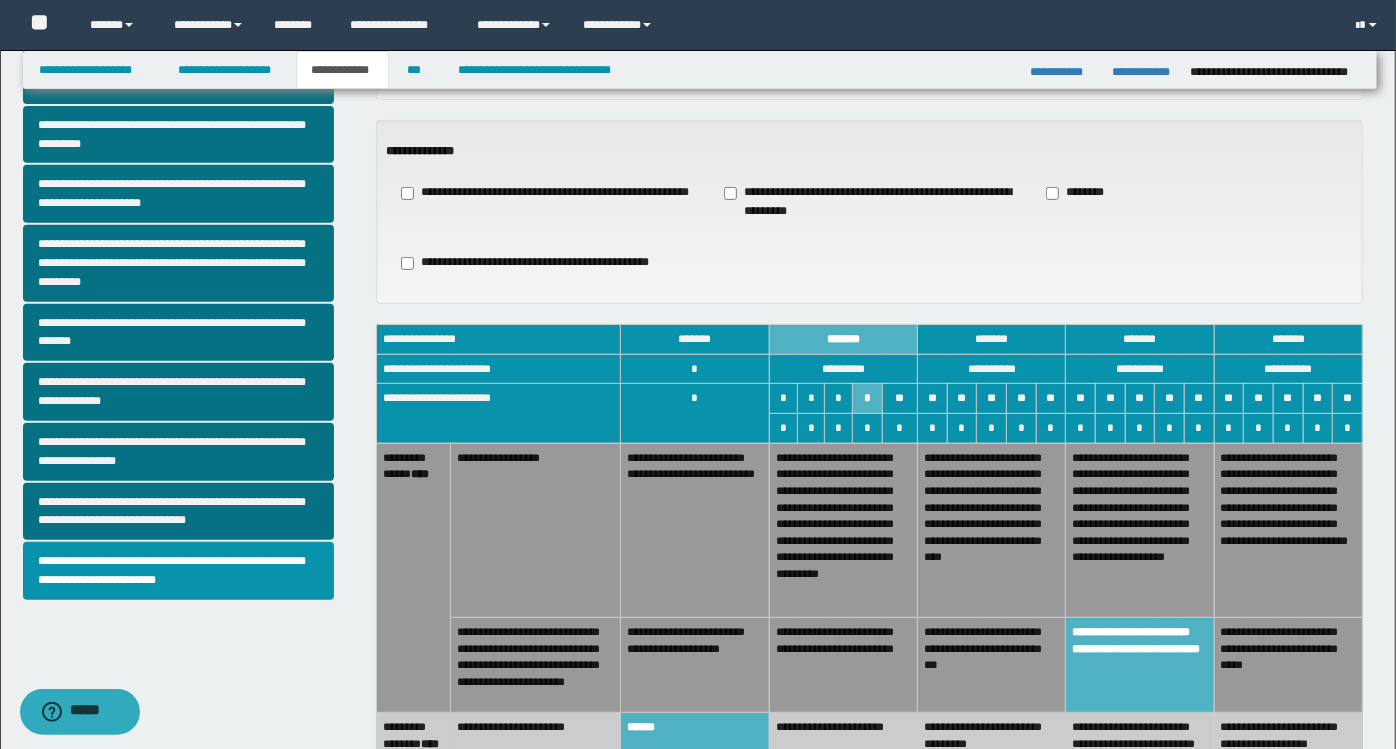 scroll, scrollTop: 444, scrollLeft: 0, axis: vertical 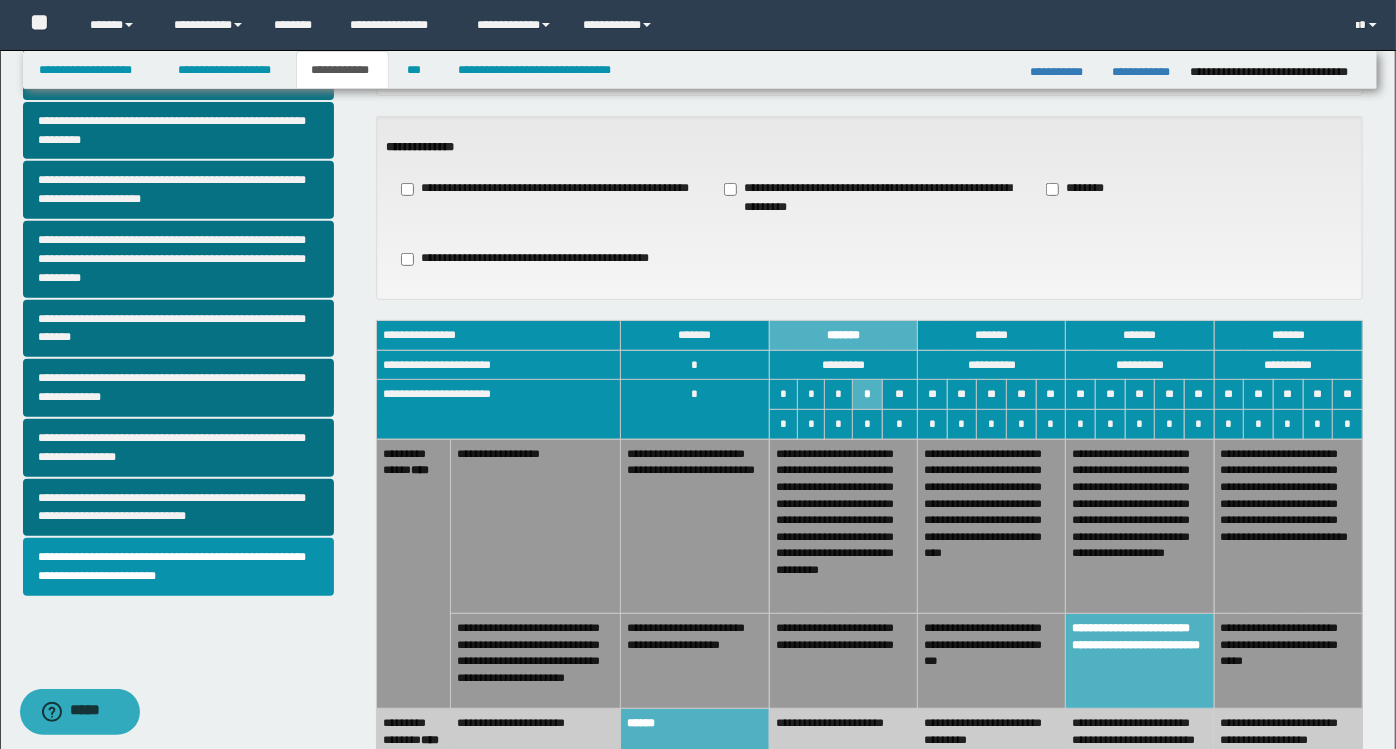 click on "**********" at bounding box center (870, 198) 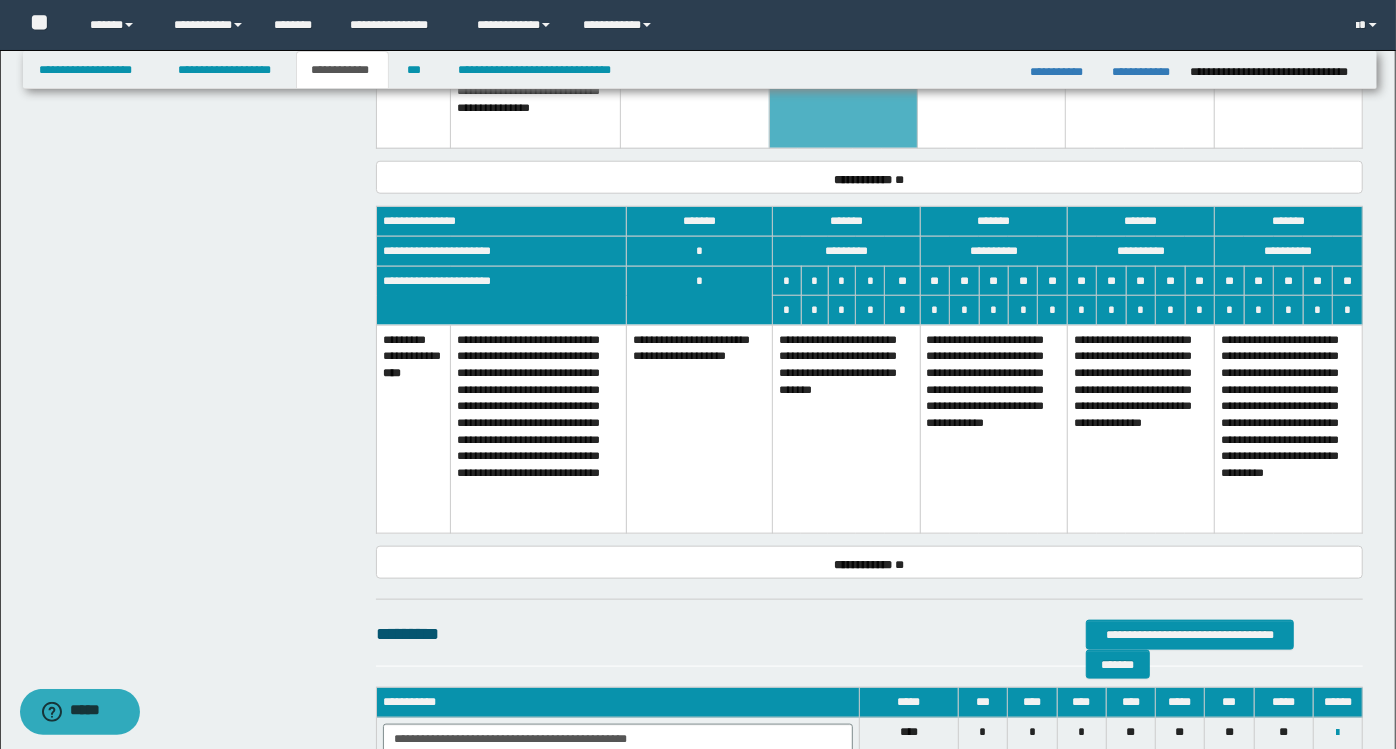 scroll, scrollTop: 1222, scrollLeft: 0, axis: vertical 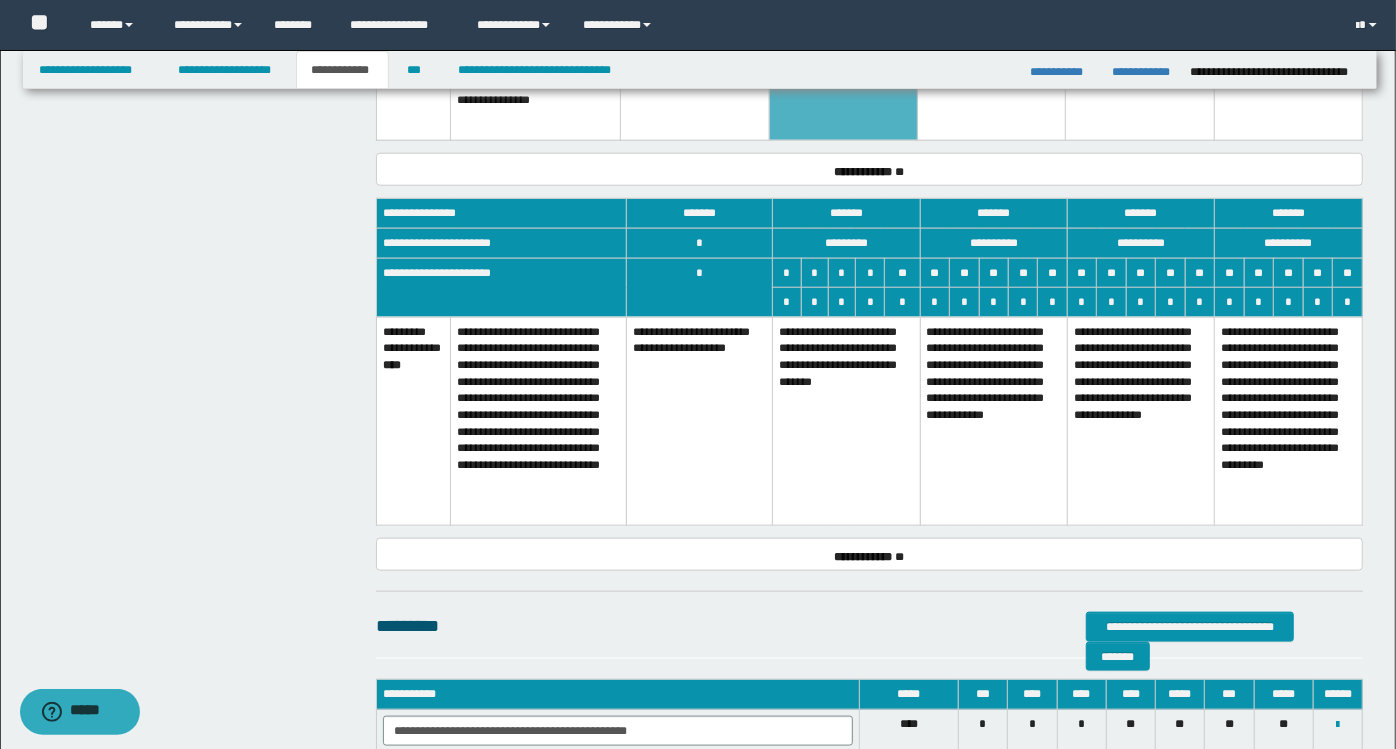 click on "**********" at bounding box center (846, 421) 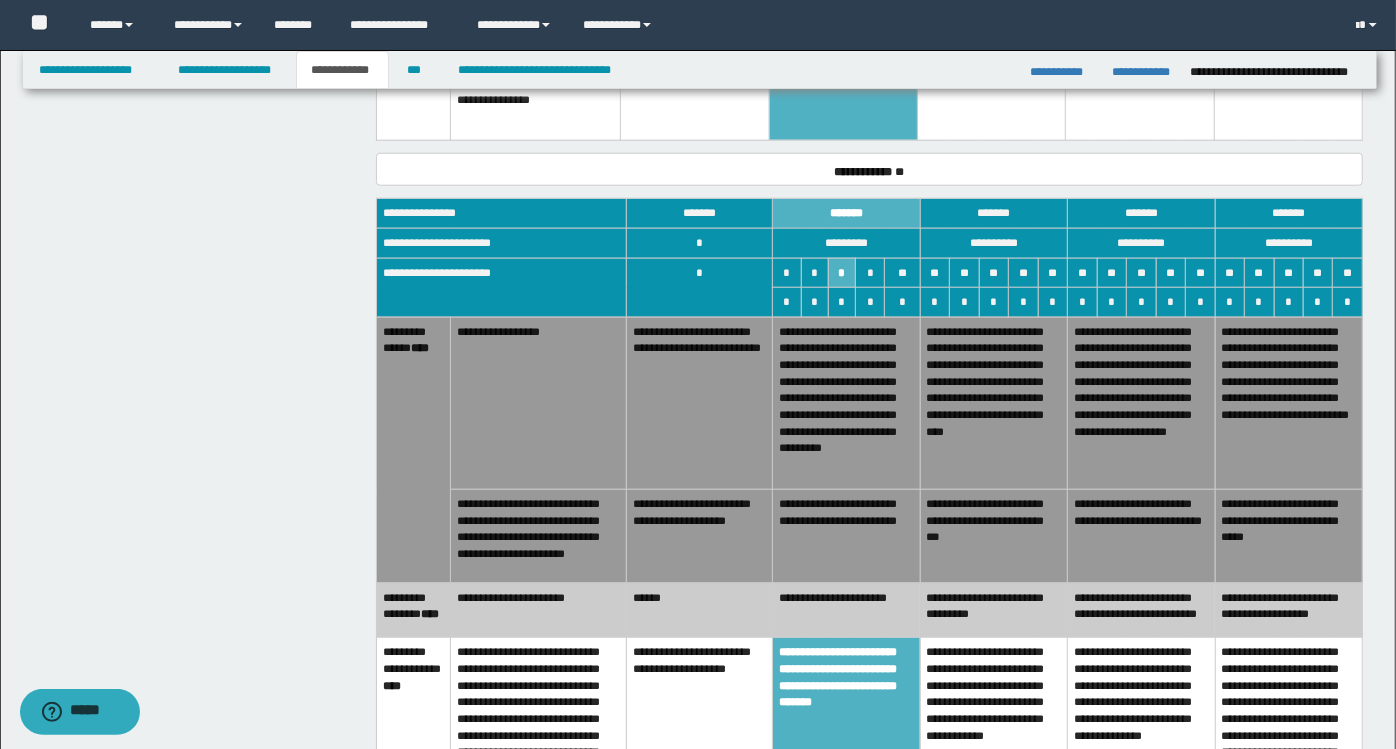 drag, startPoint x: 845, startPoint y: 425, endPoint x: 881, endPoint y: 523, distance: 104.40307 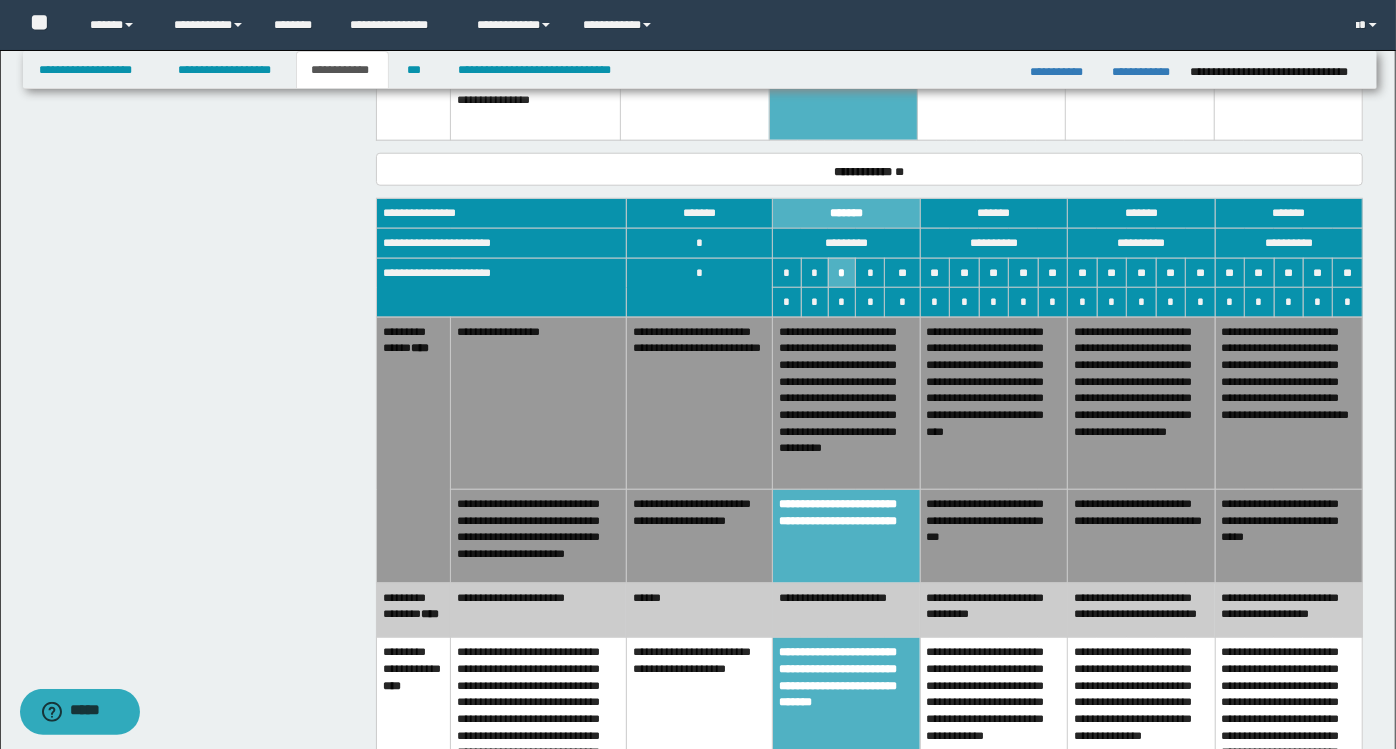 click on "******" at bounding box center [699, 610] 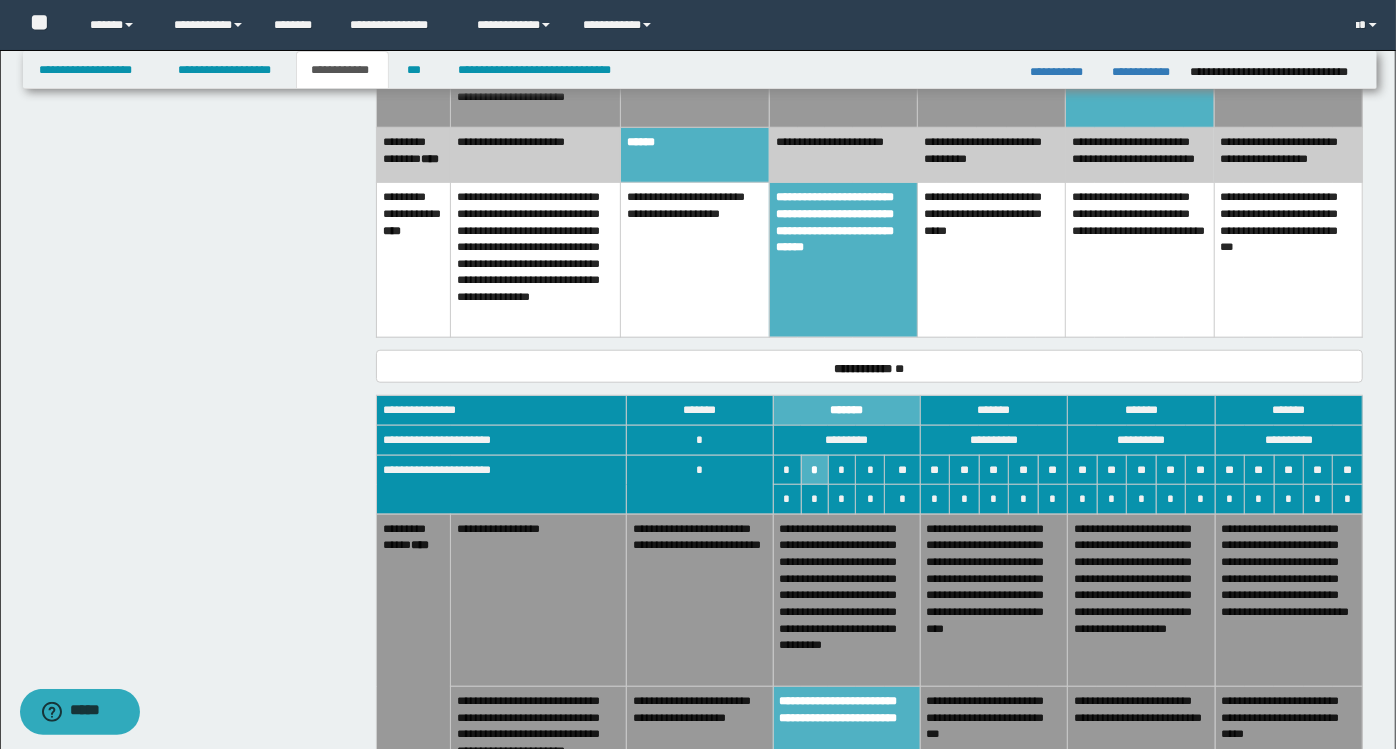 scroll, scrollTop: 666, scrollLeft: 0, axis: vertical 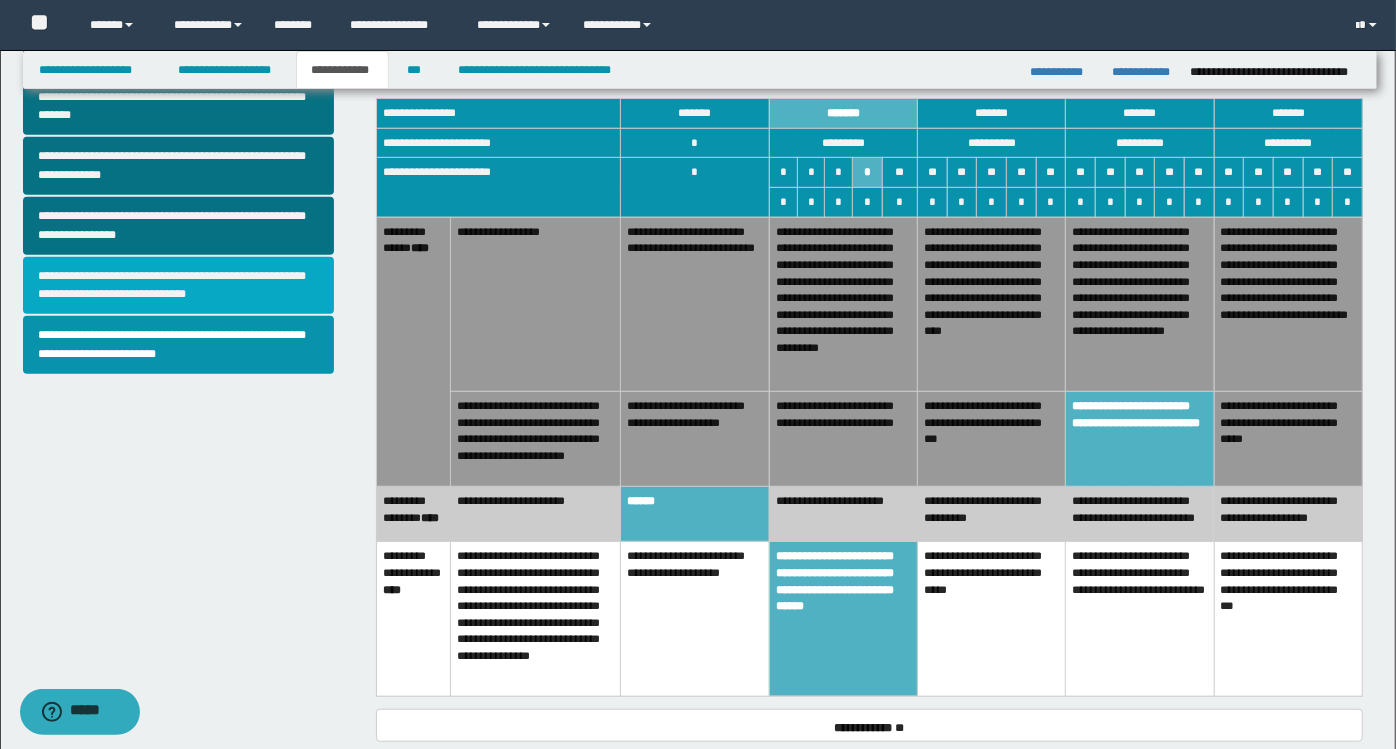 click on "**********" at bounding box center (179, 286) 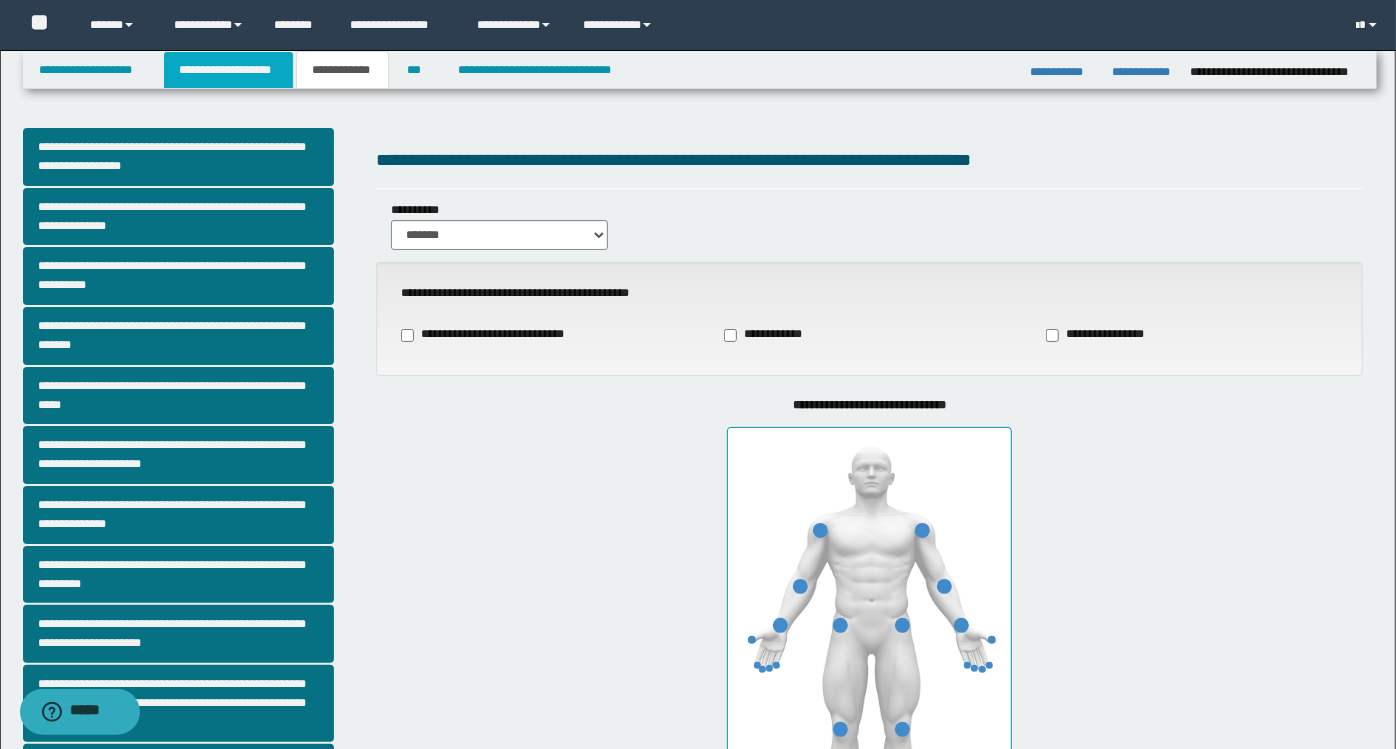 click on "**********" at bounding box center [228, 70] 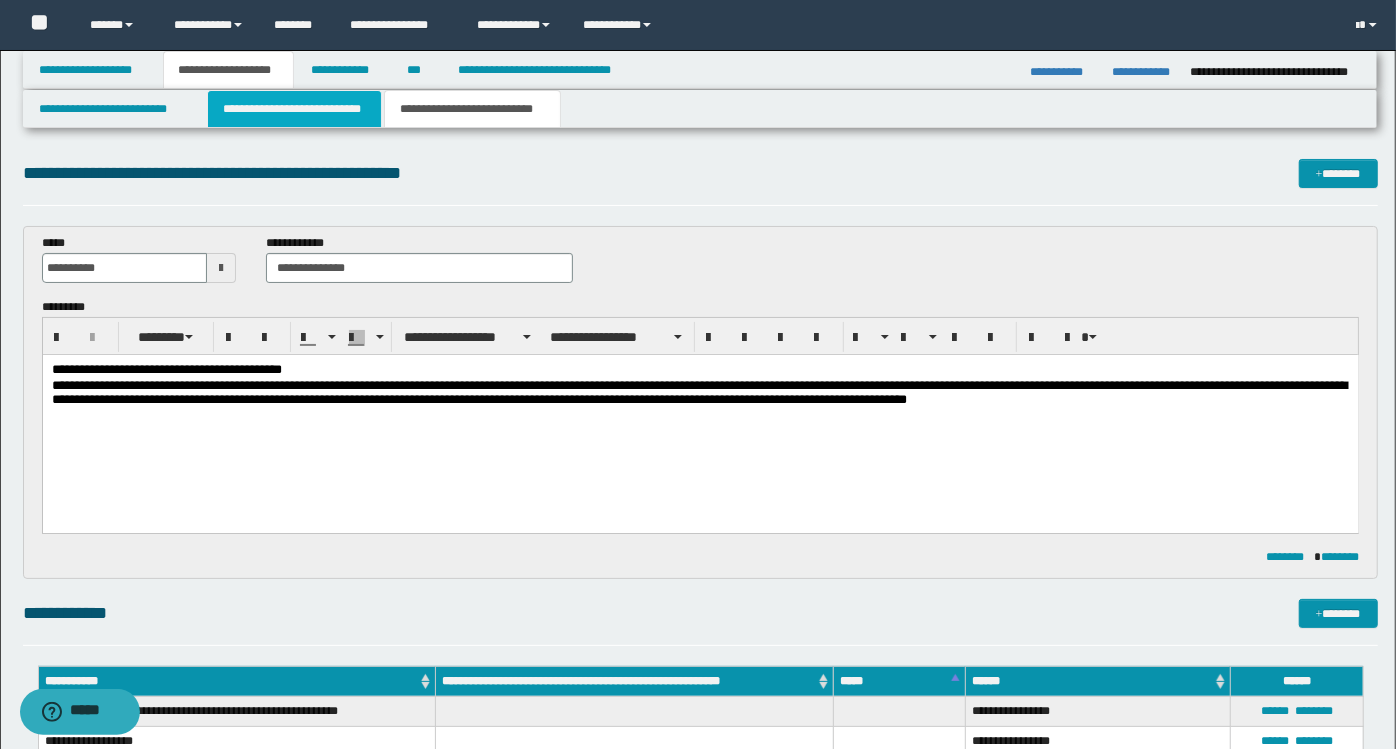click on "**********" at bounding box center [294, 109] 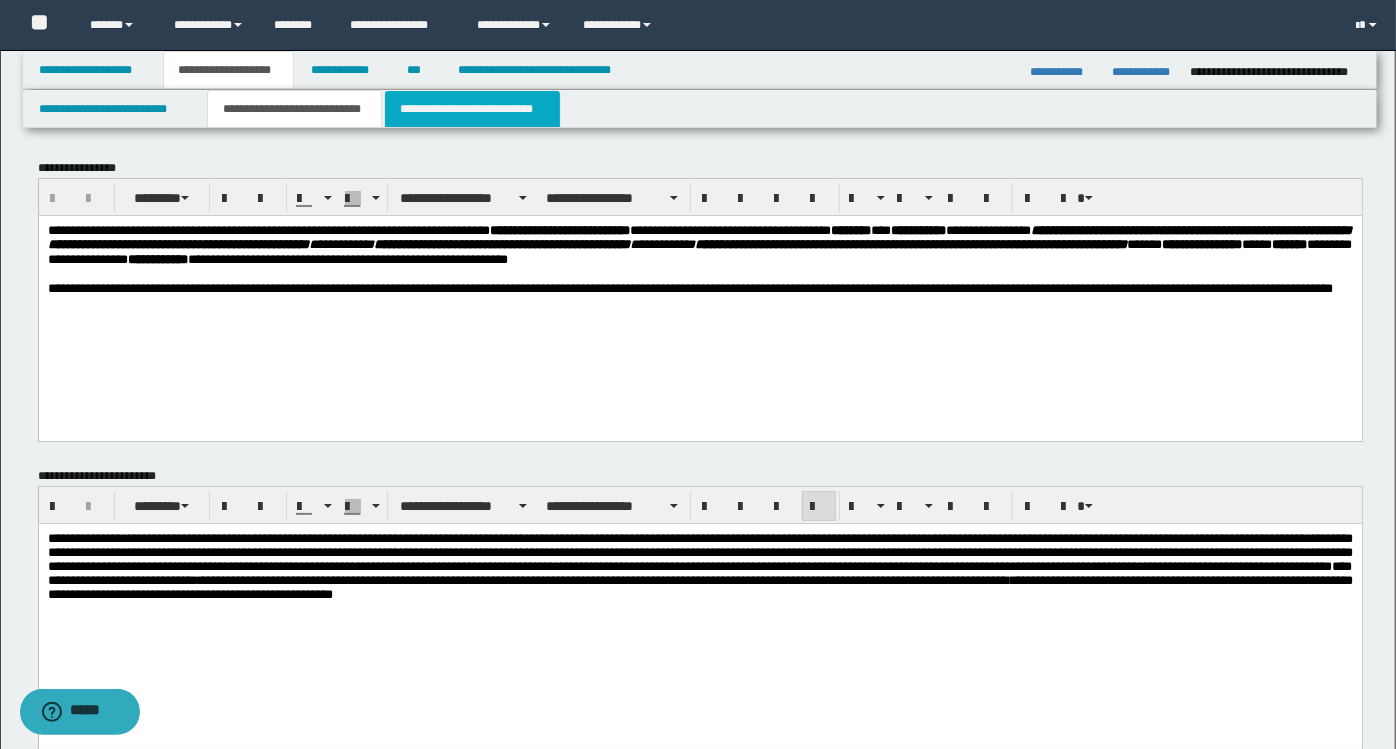 click on "**********" at bounding box center (472, 109) 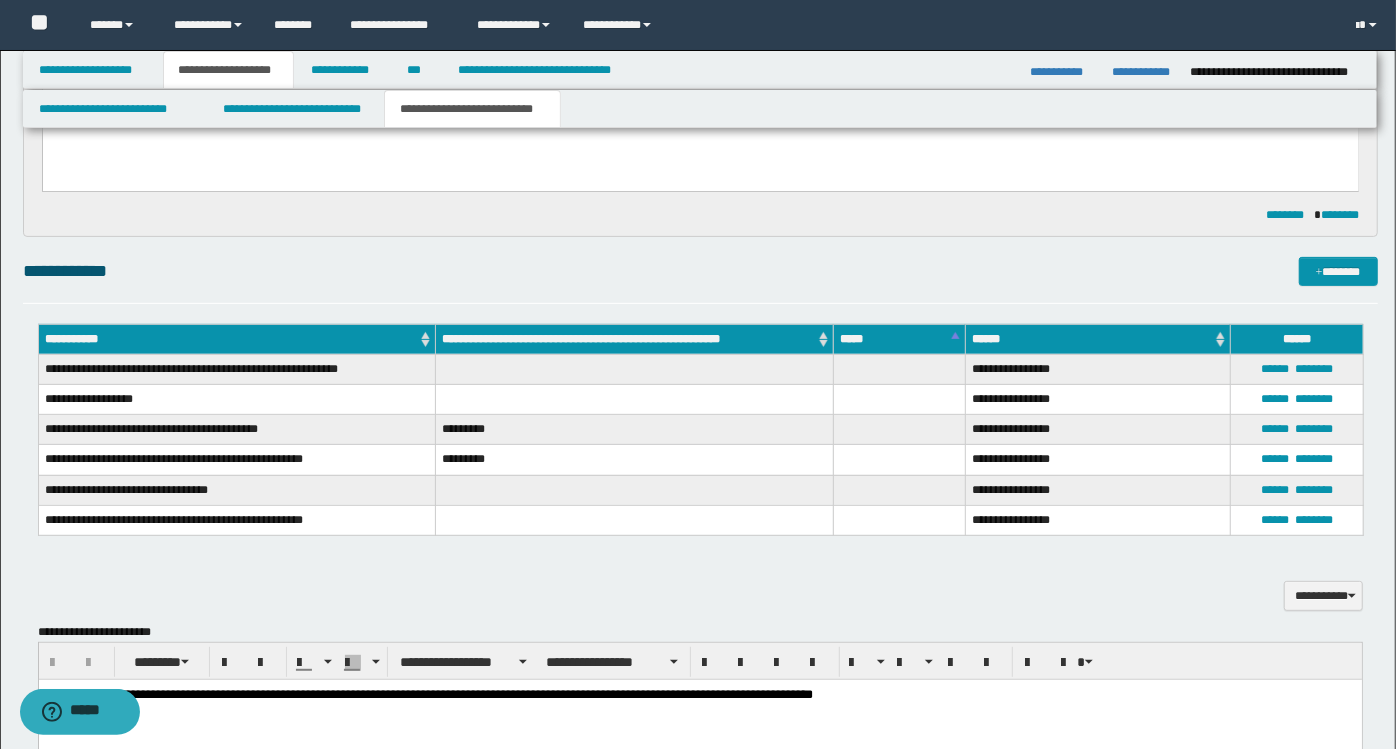 scroll, scrollTop: 0, scrollLeft: 0, axis: both 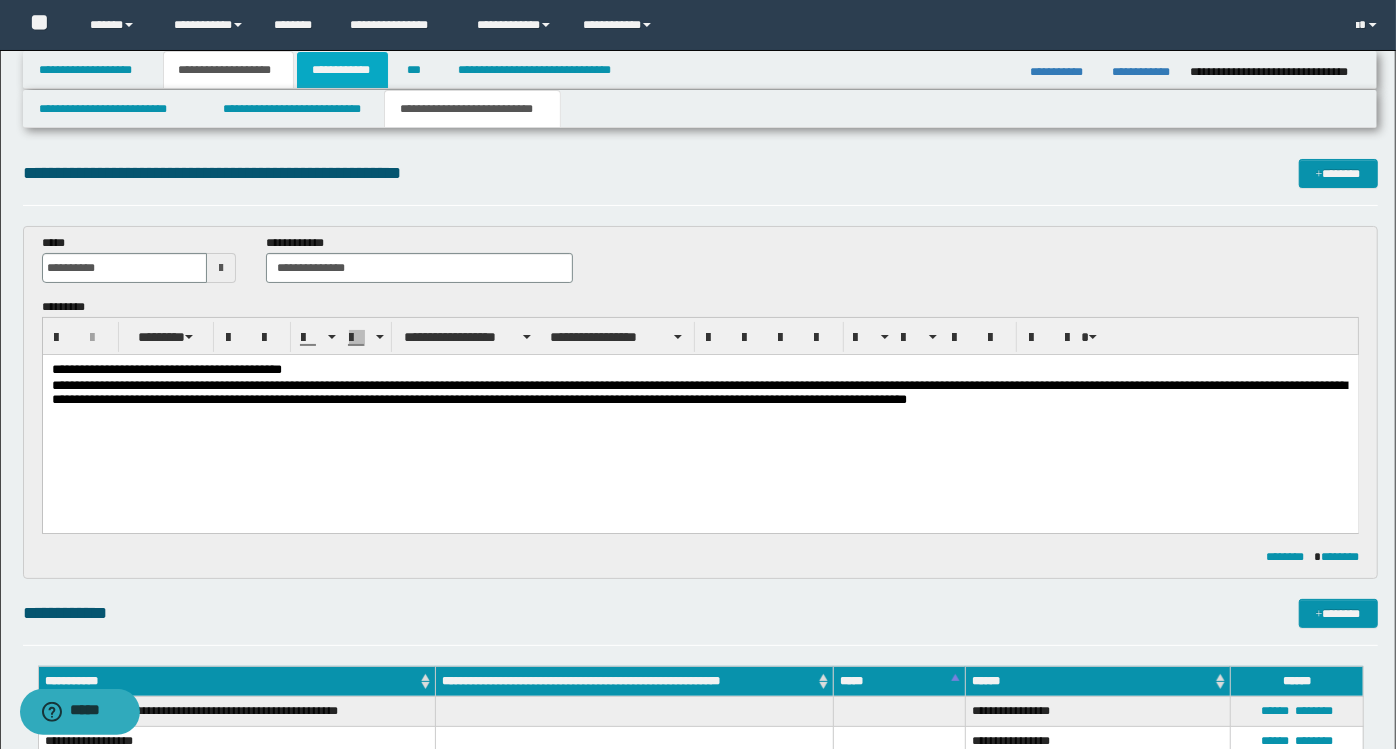 click on "**********" at bounding box center (343, 70) 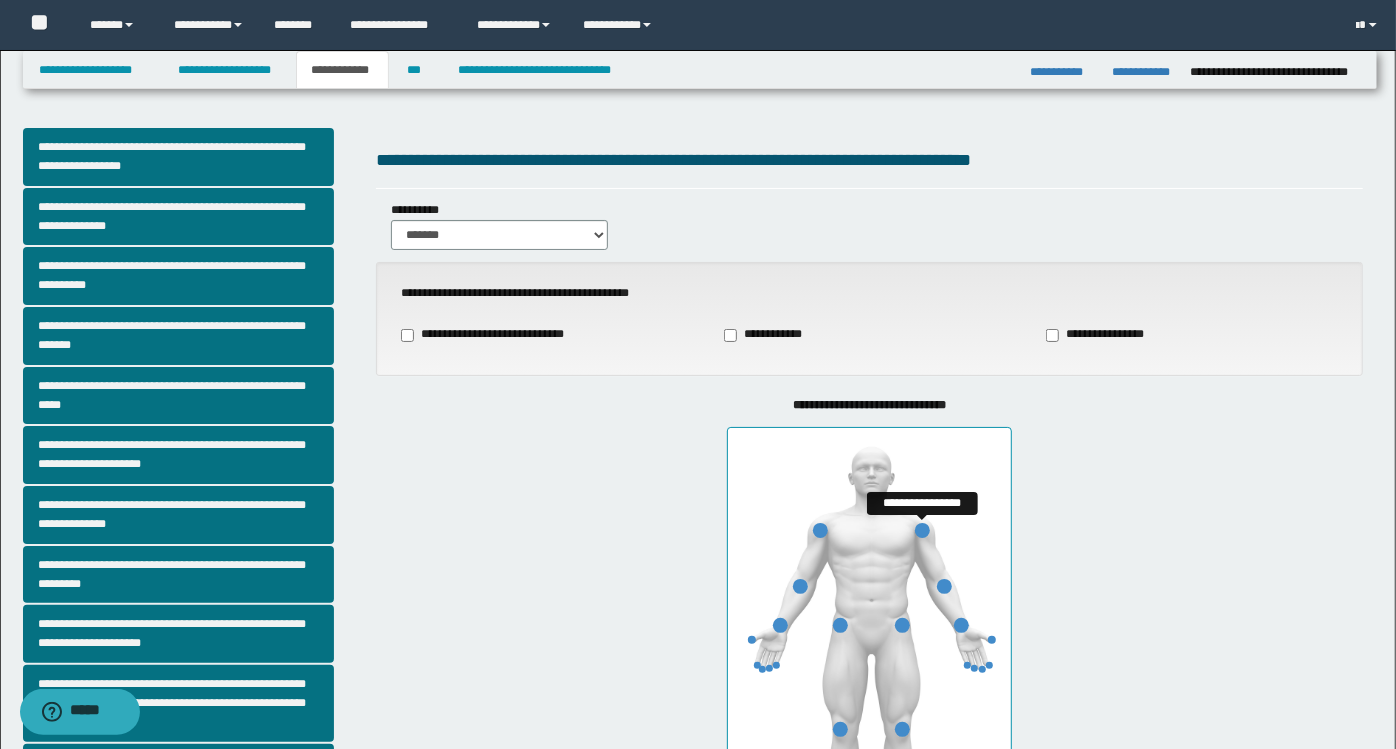 click at bounding box center [922, 530] 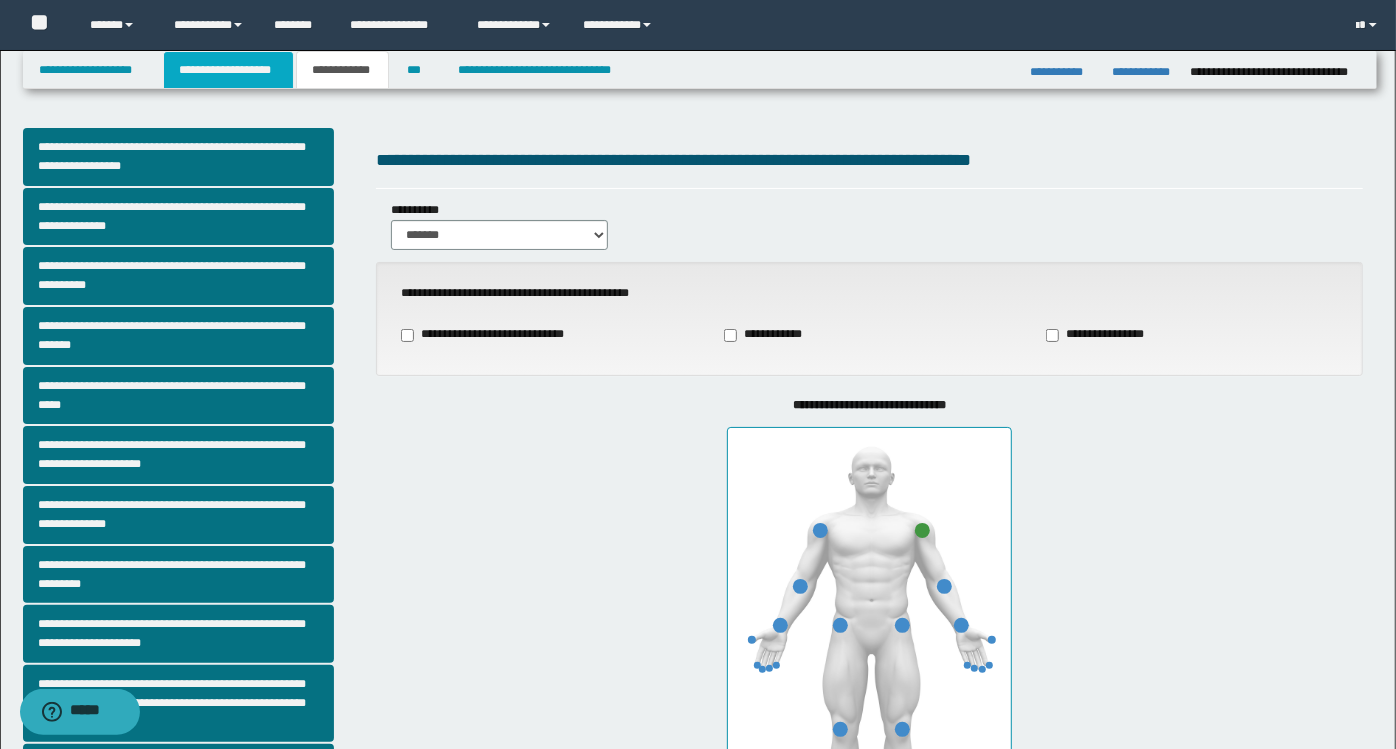 click on "**********" at bounding box center (228, 70) 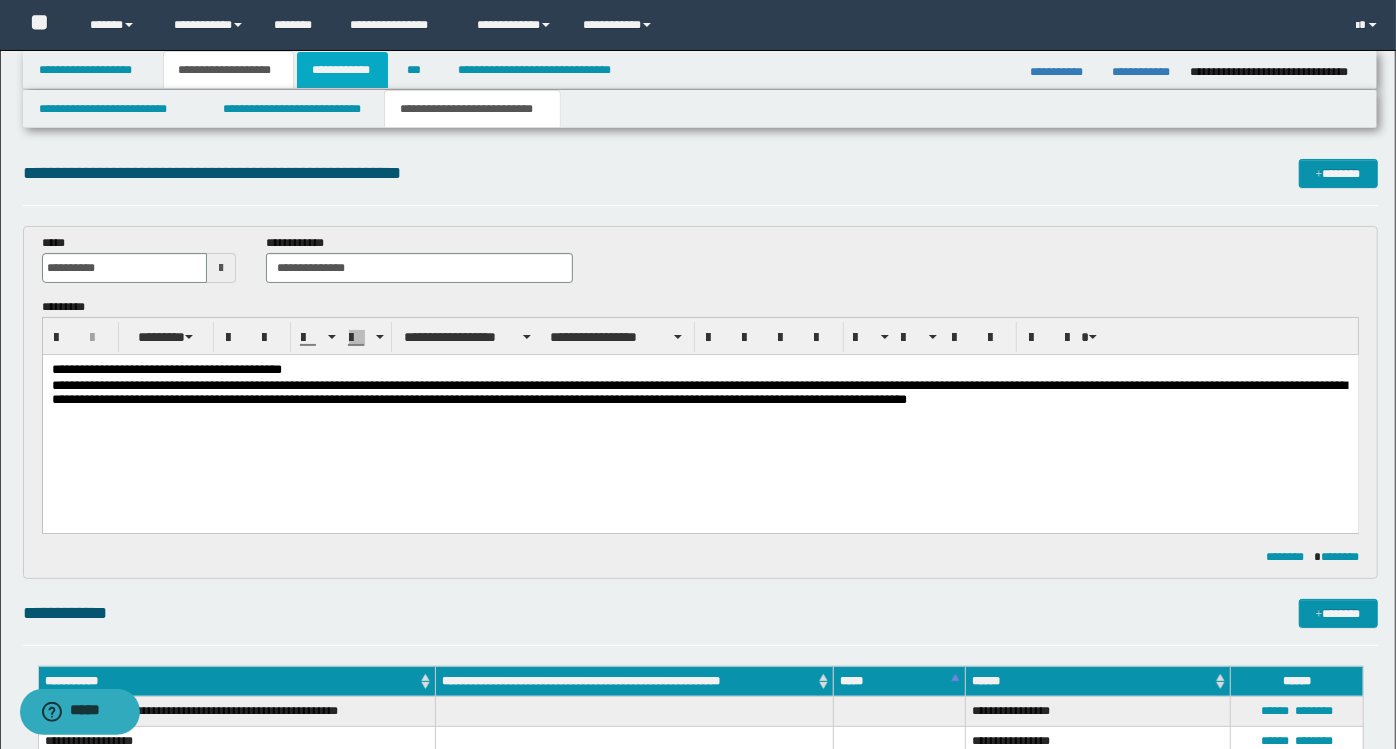 click on "**********" at bounding box center (343, 70) 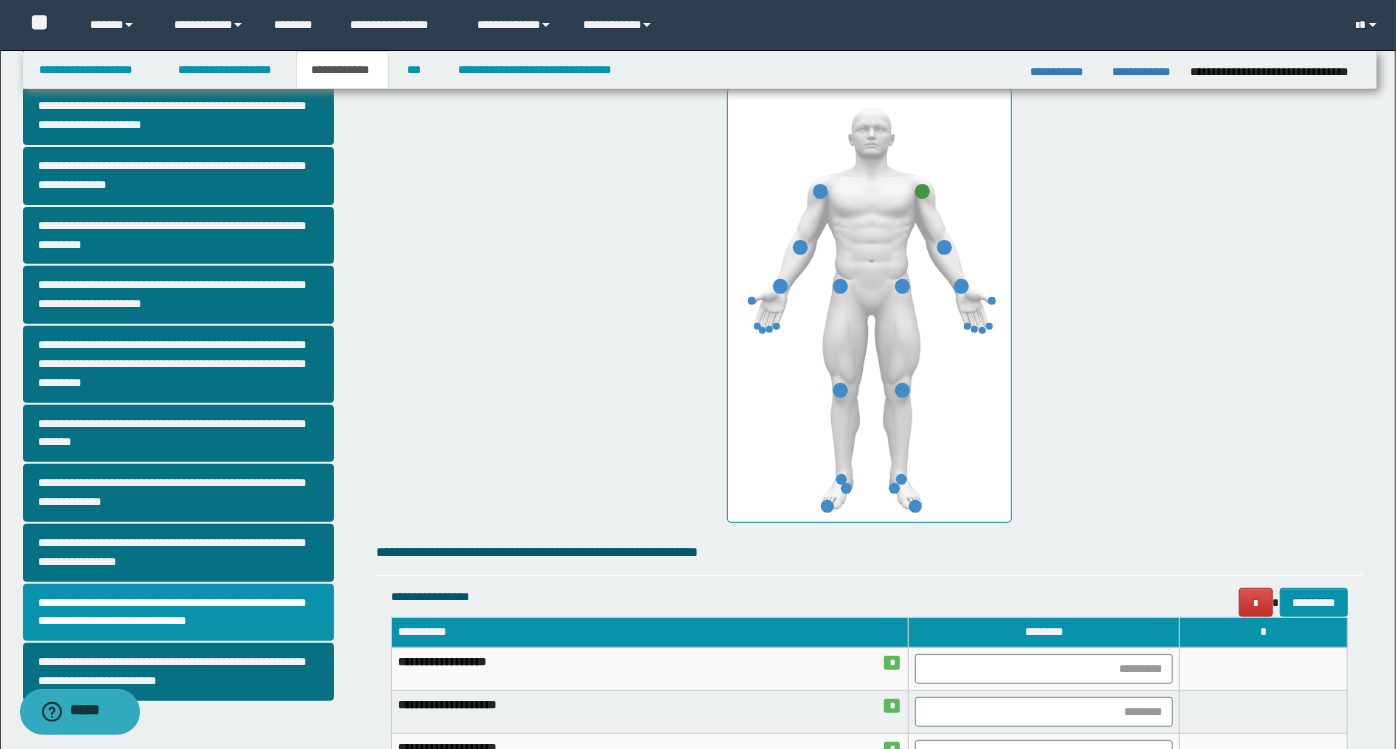 scroll, scrollTop: 444, scrollLeft: 0, axis: vertical 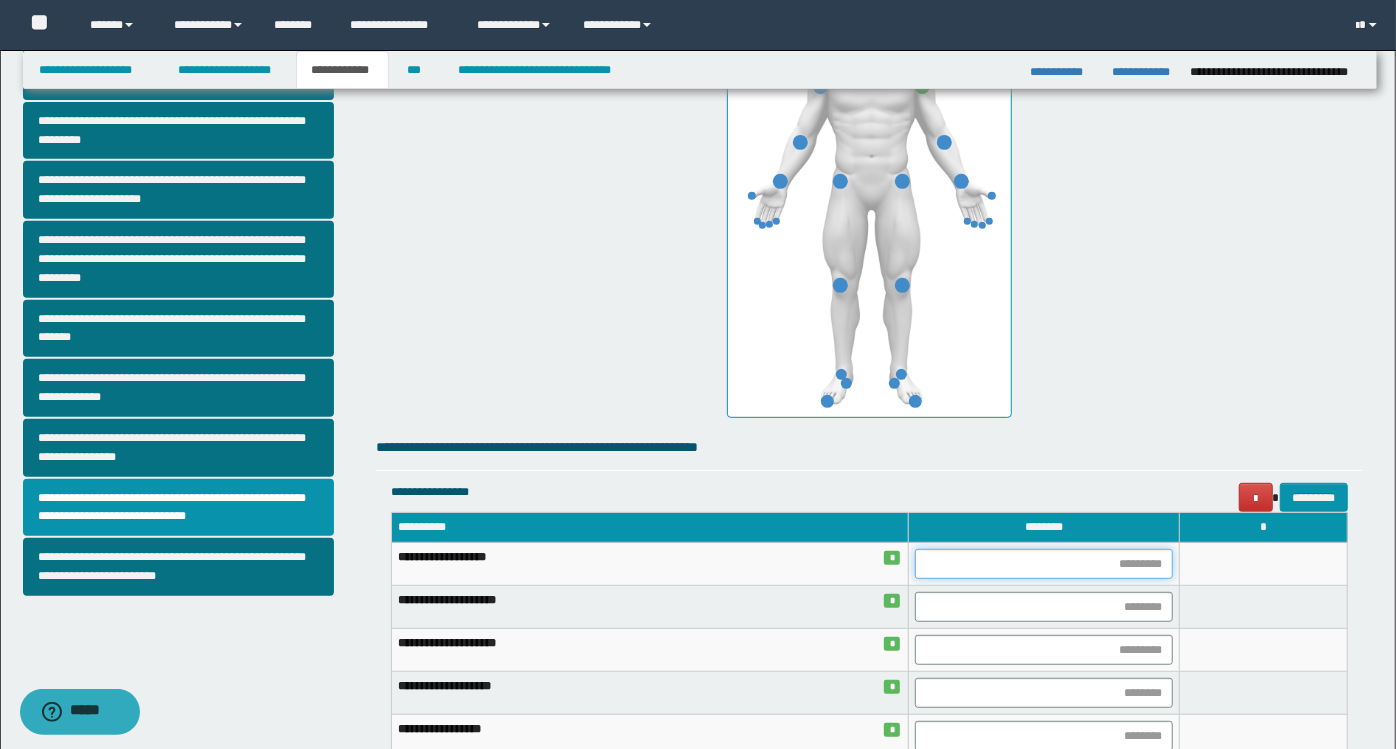 click at bounding box center [1044, 564] 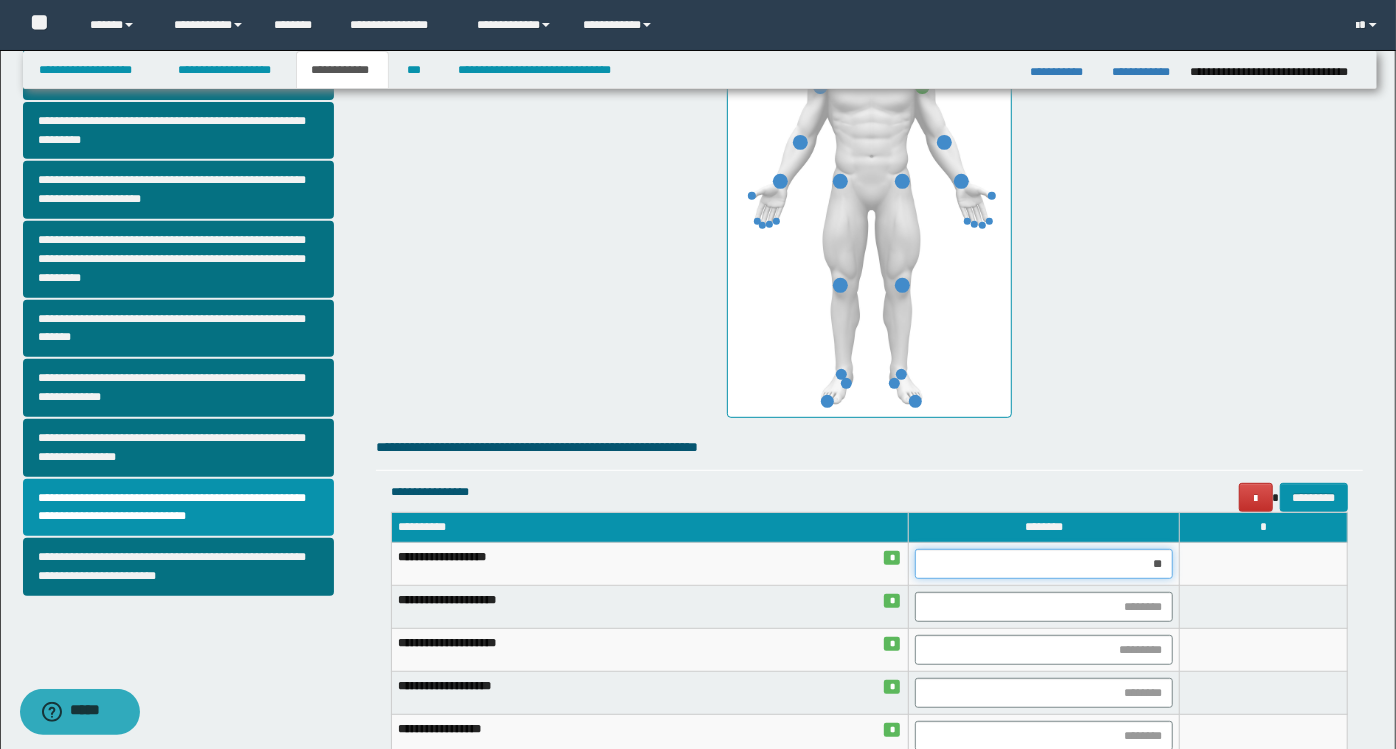 type on "***" 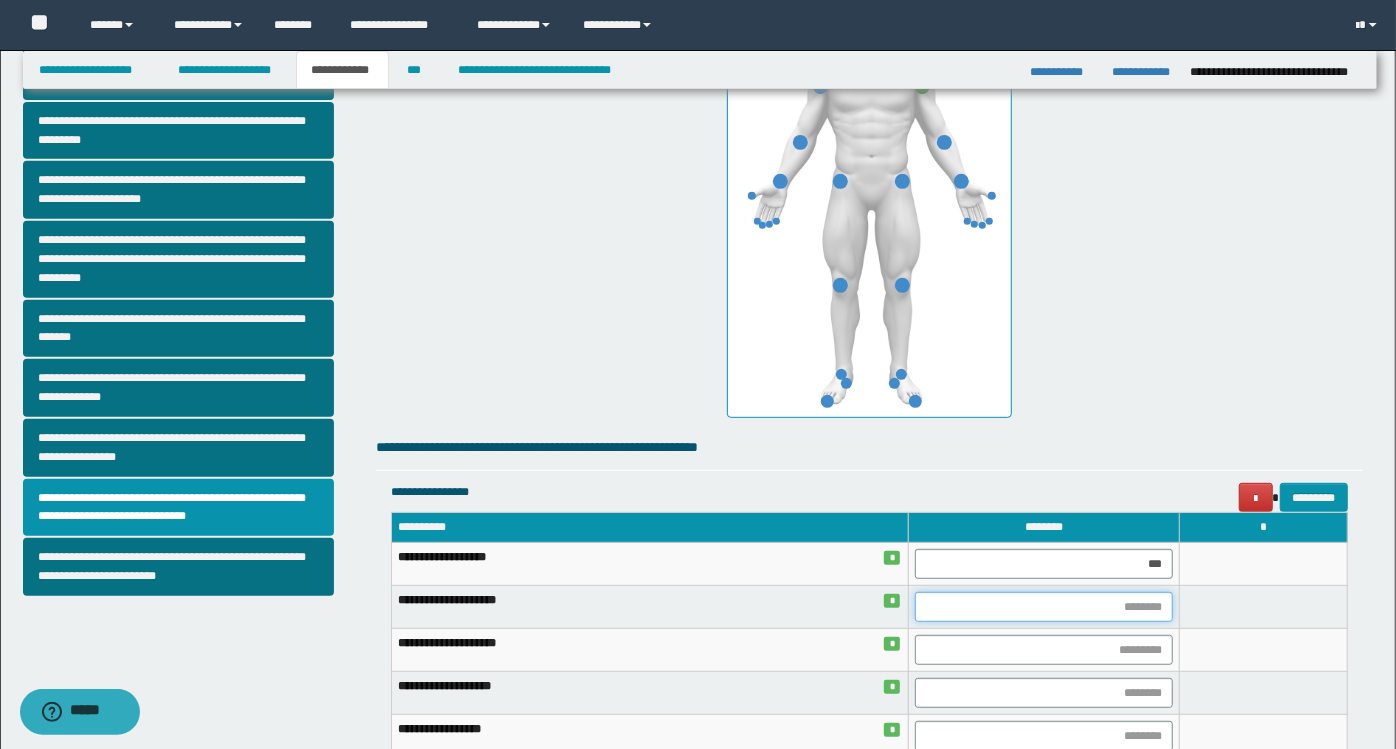 click at bounding box center [1044, 607] 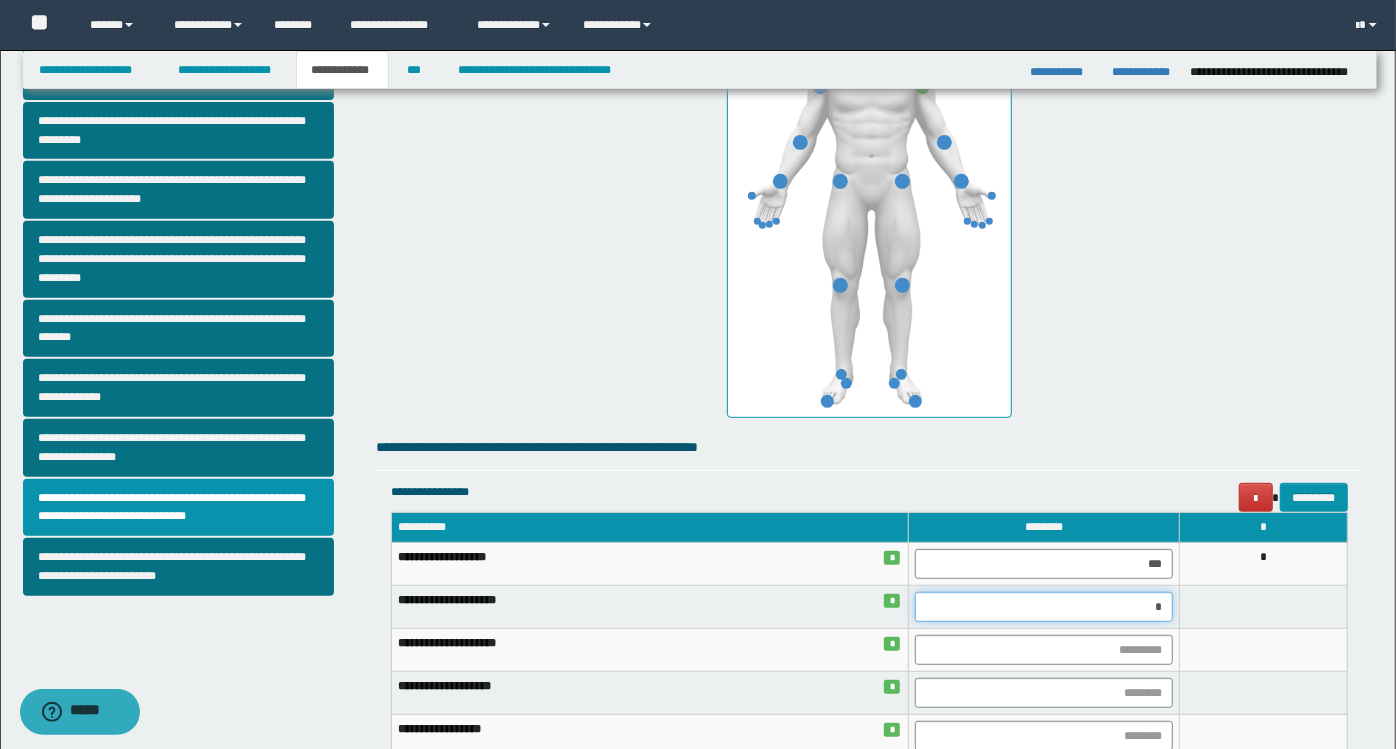 type on "**" 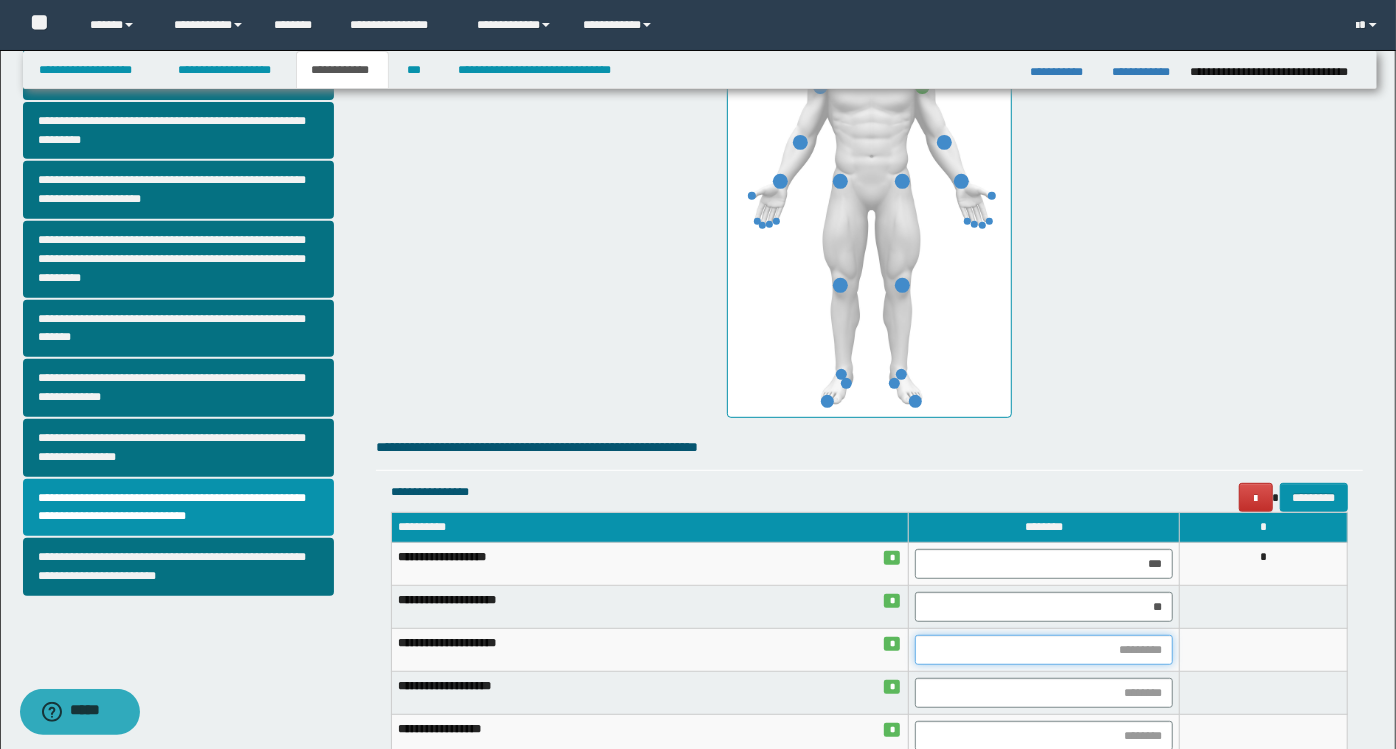 click at bounding box center (1044, 650) 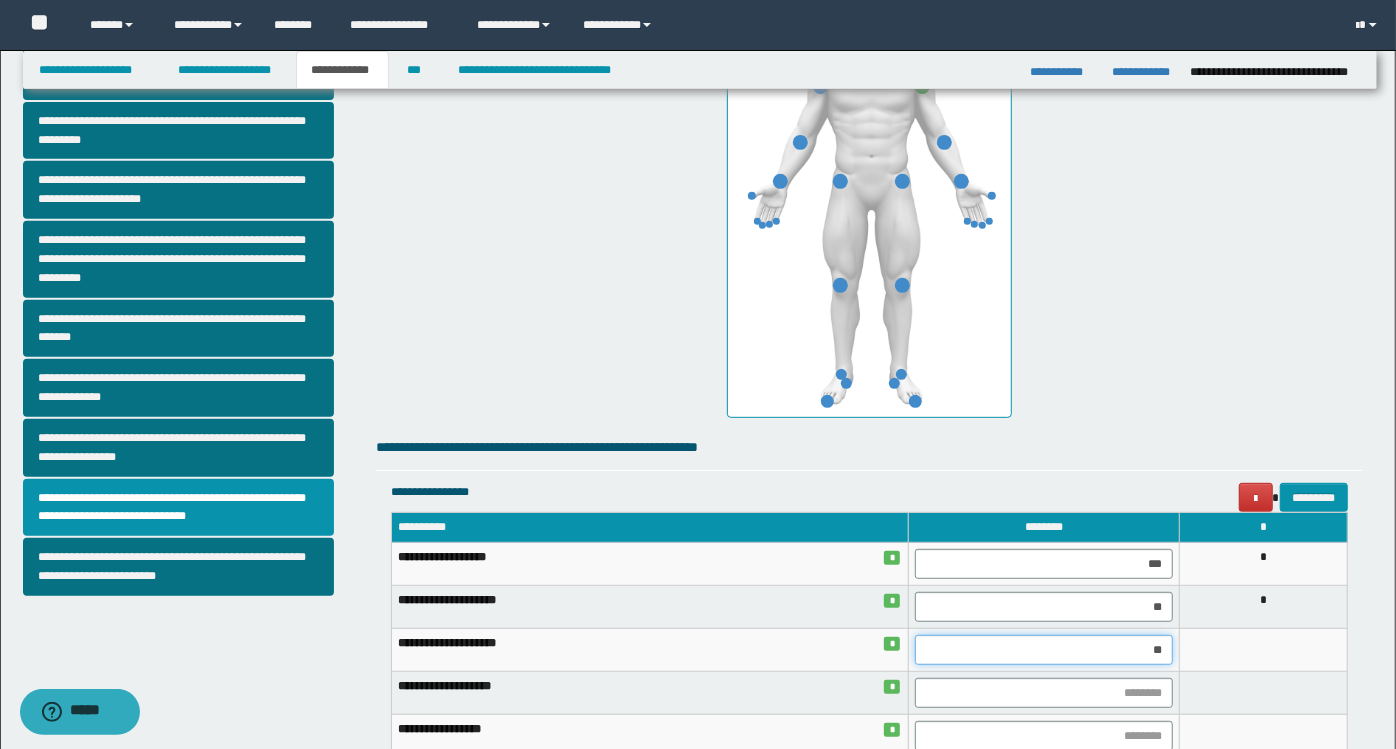 type on "***" 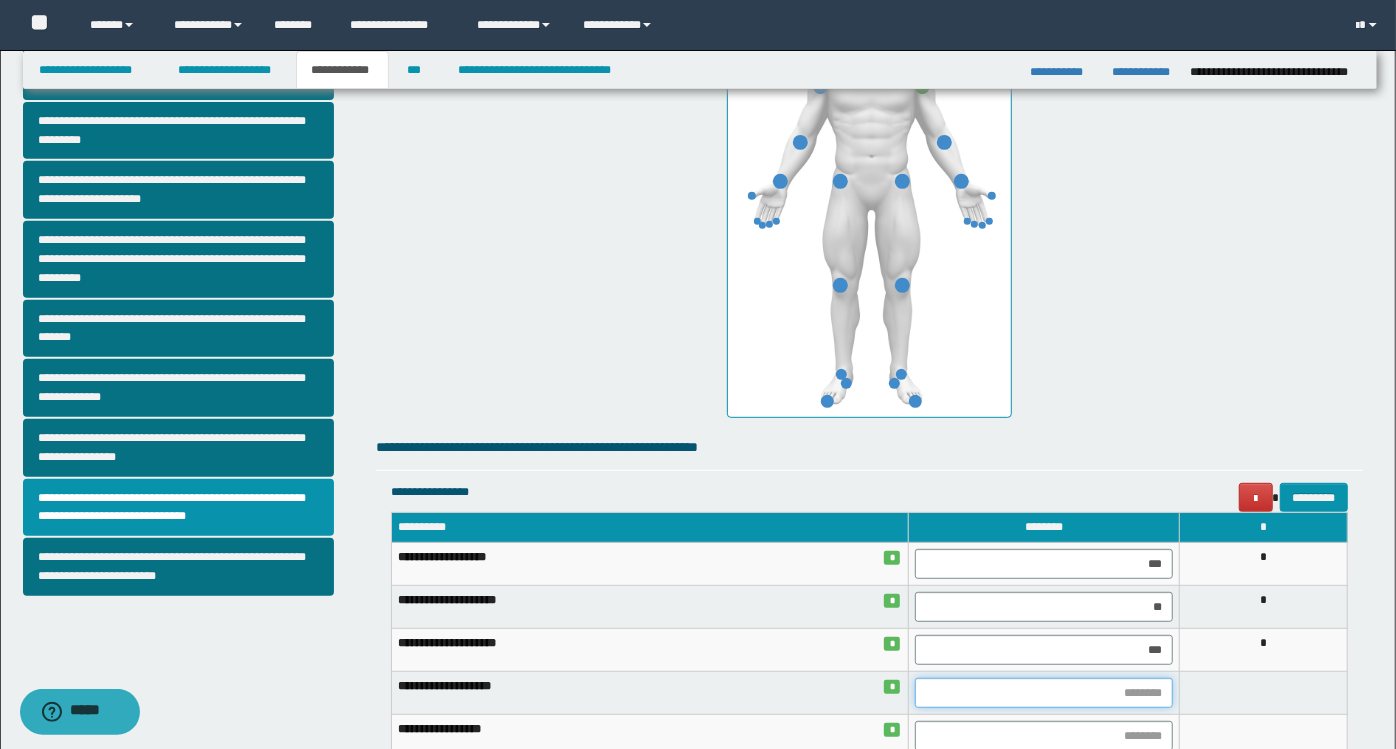 click at bounding box center [1044, 693] 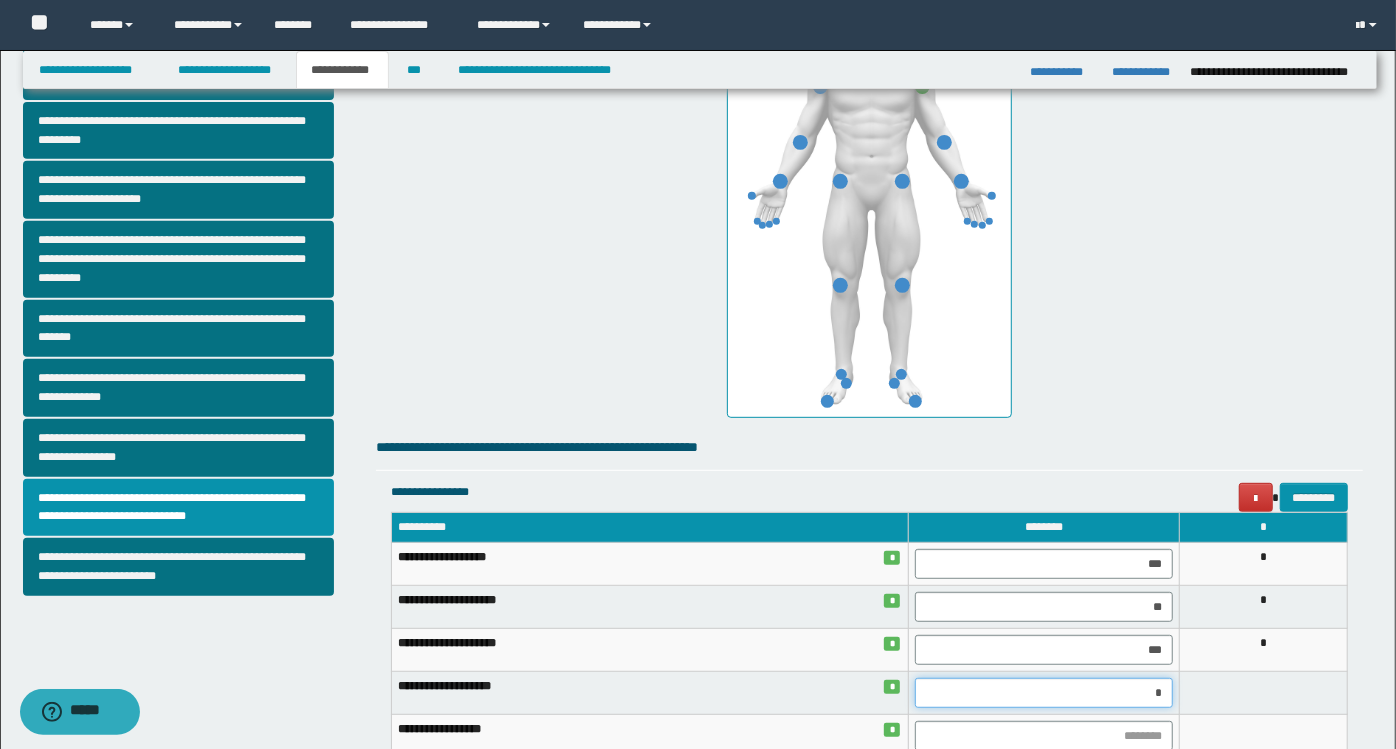 type on "**" 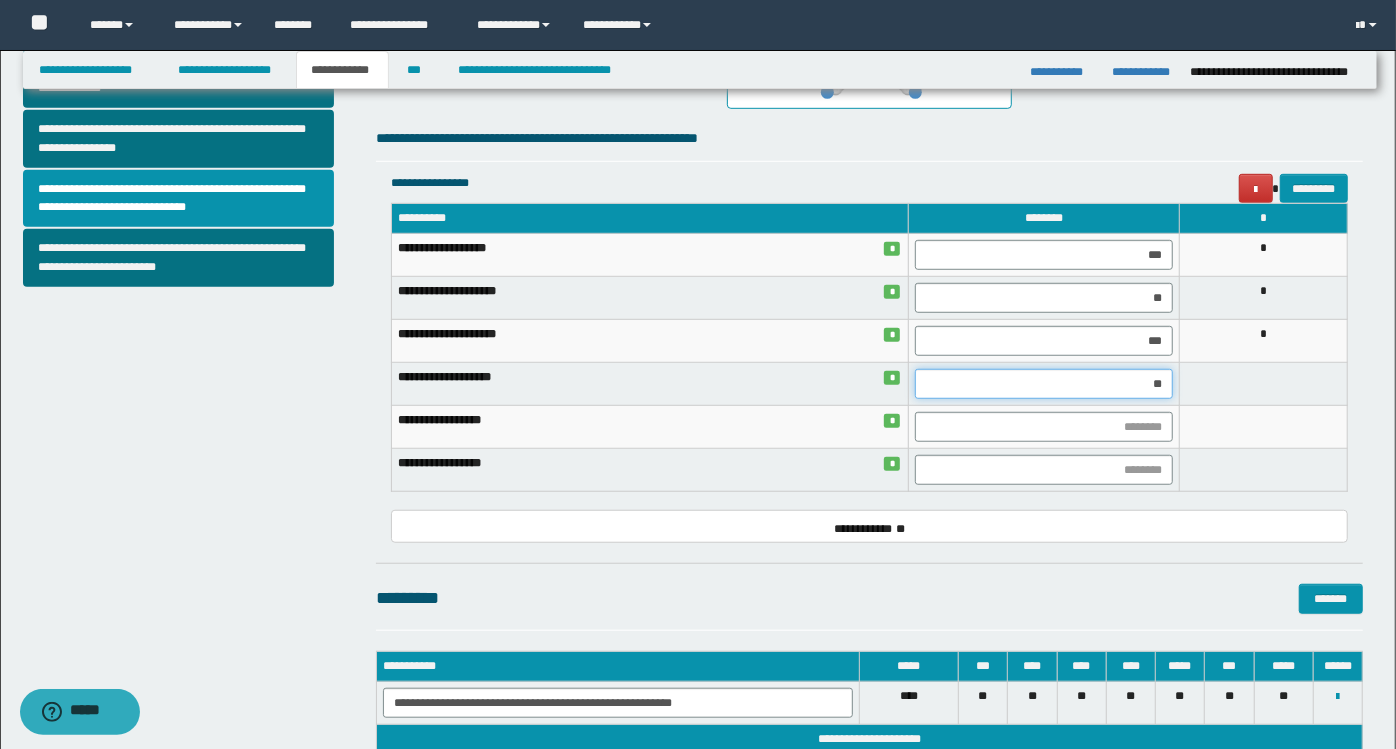 scroll, scrollTop: 777, scrollLeft: 0, axis: vertical 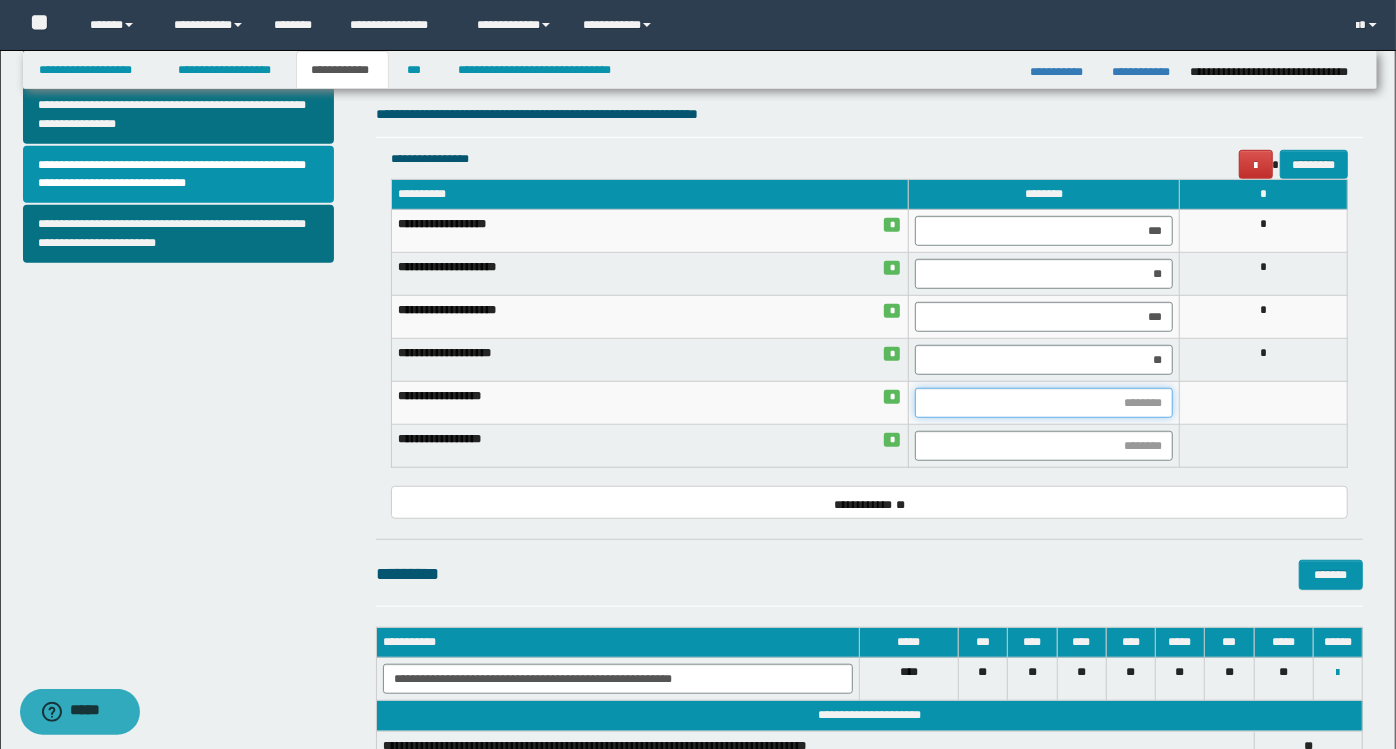 click at bounding box center (1044, 403) 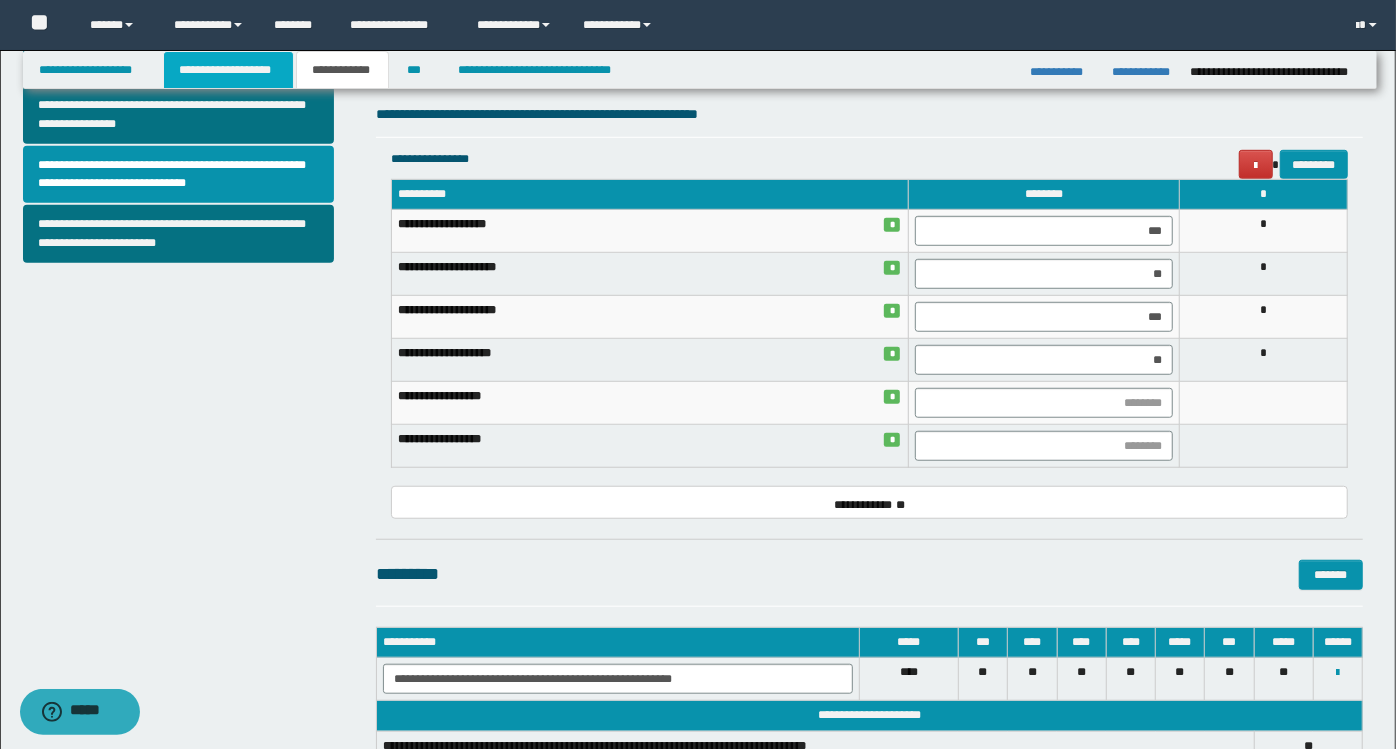 click on "**********" at bounding box center (228, 70) 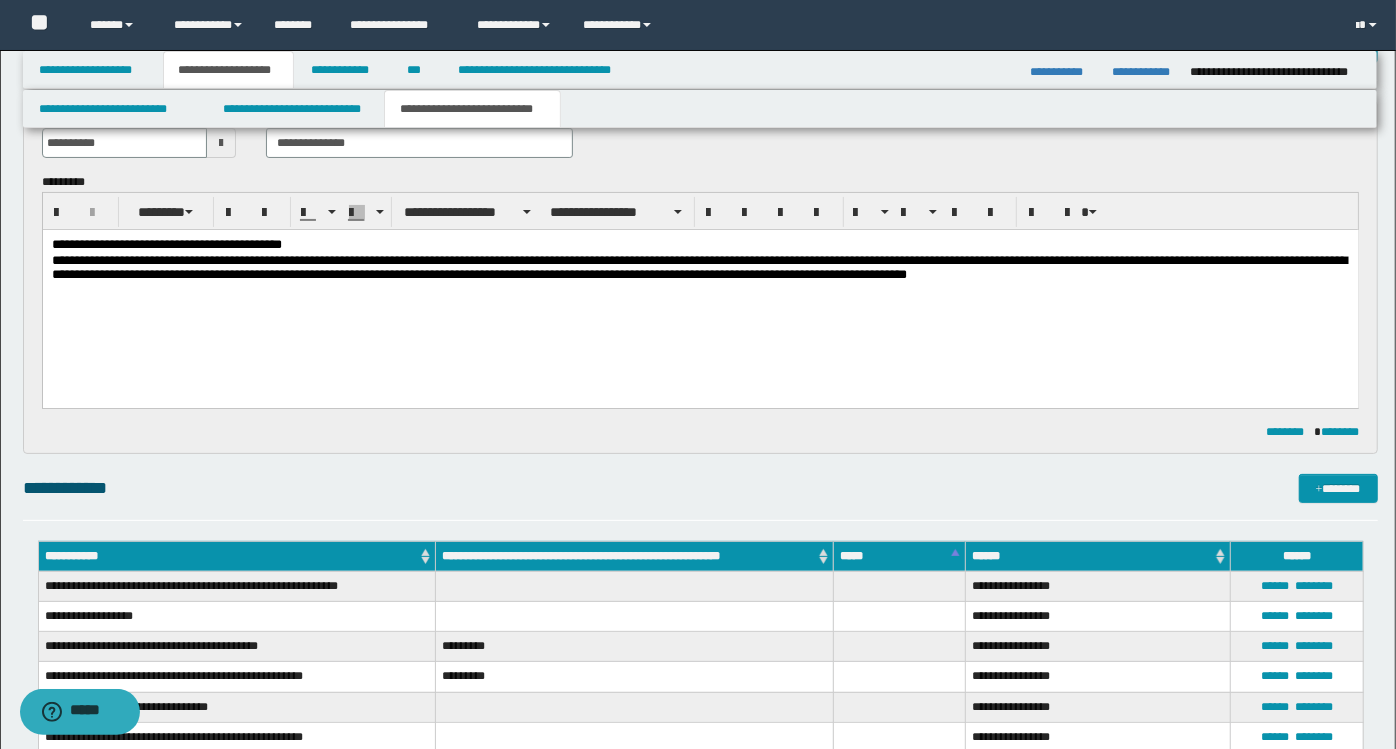 scroll, scrollTop: 0, scrollLeft: 0, axis: both 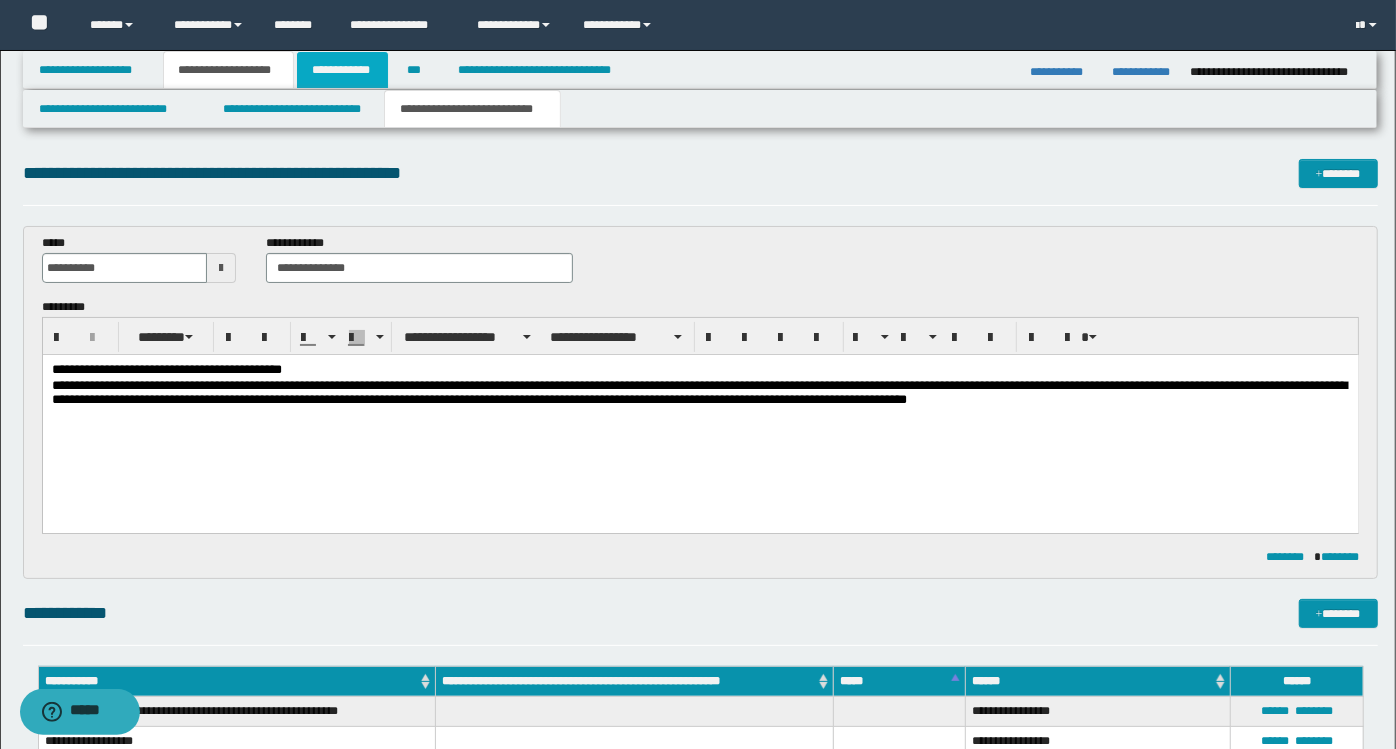 click on "**********" at bounding box center [343, 70] 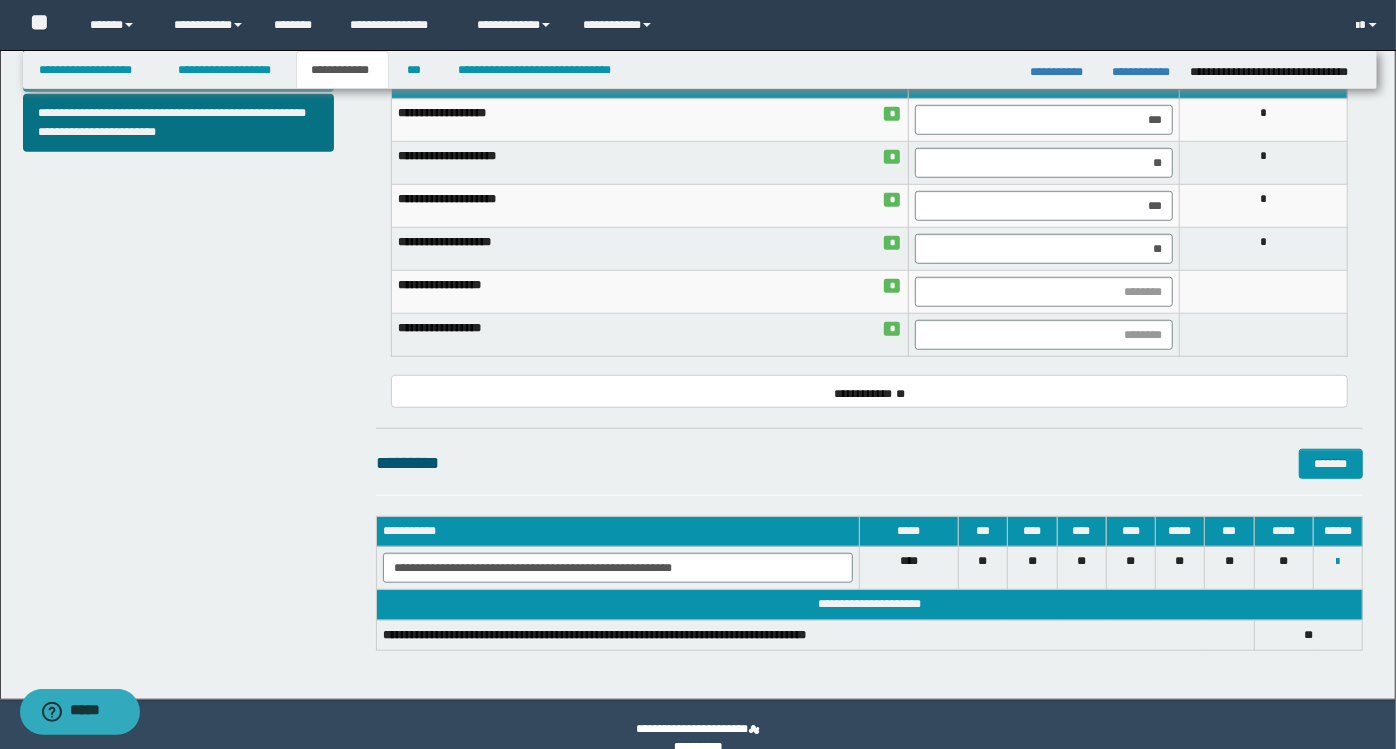scroll, scrollTop: 888, scrollLeft: 0, axis: vertical 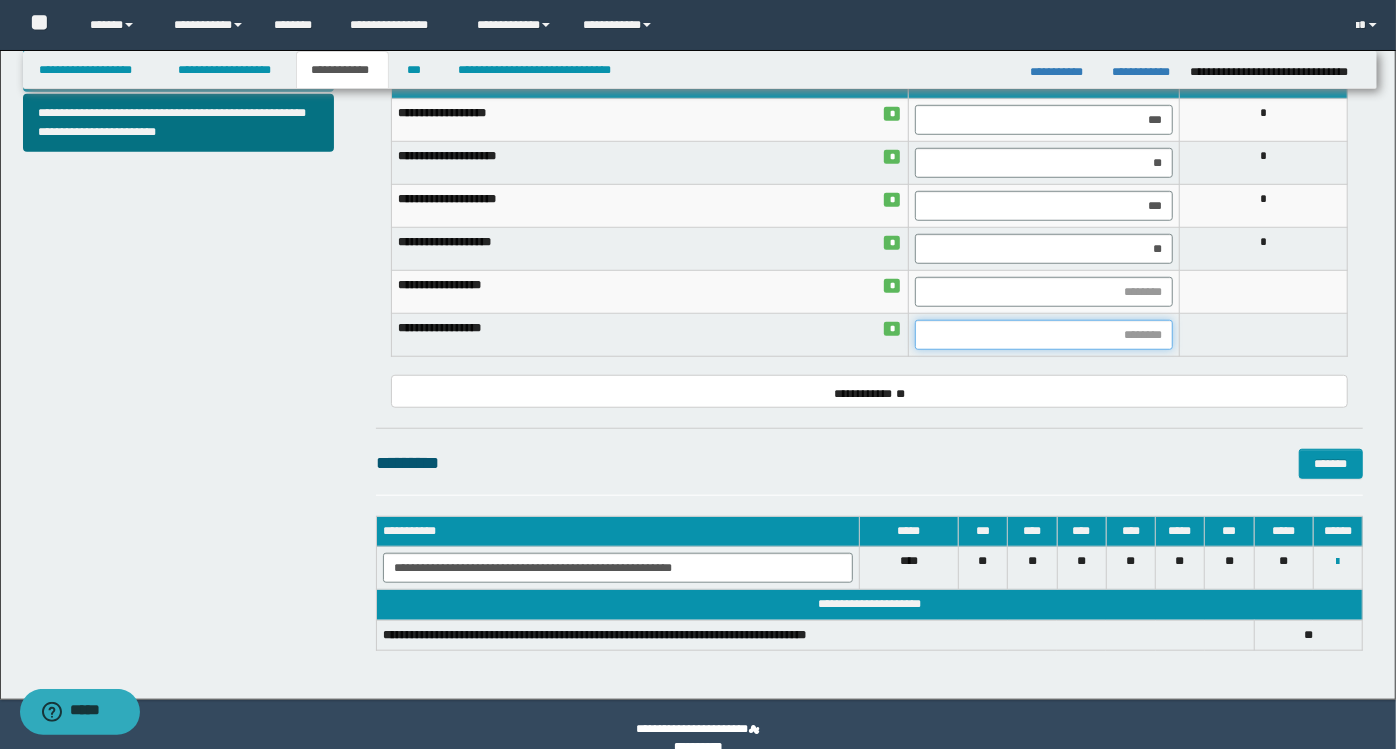 click at bounding box center (1044, 335) 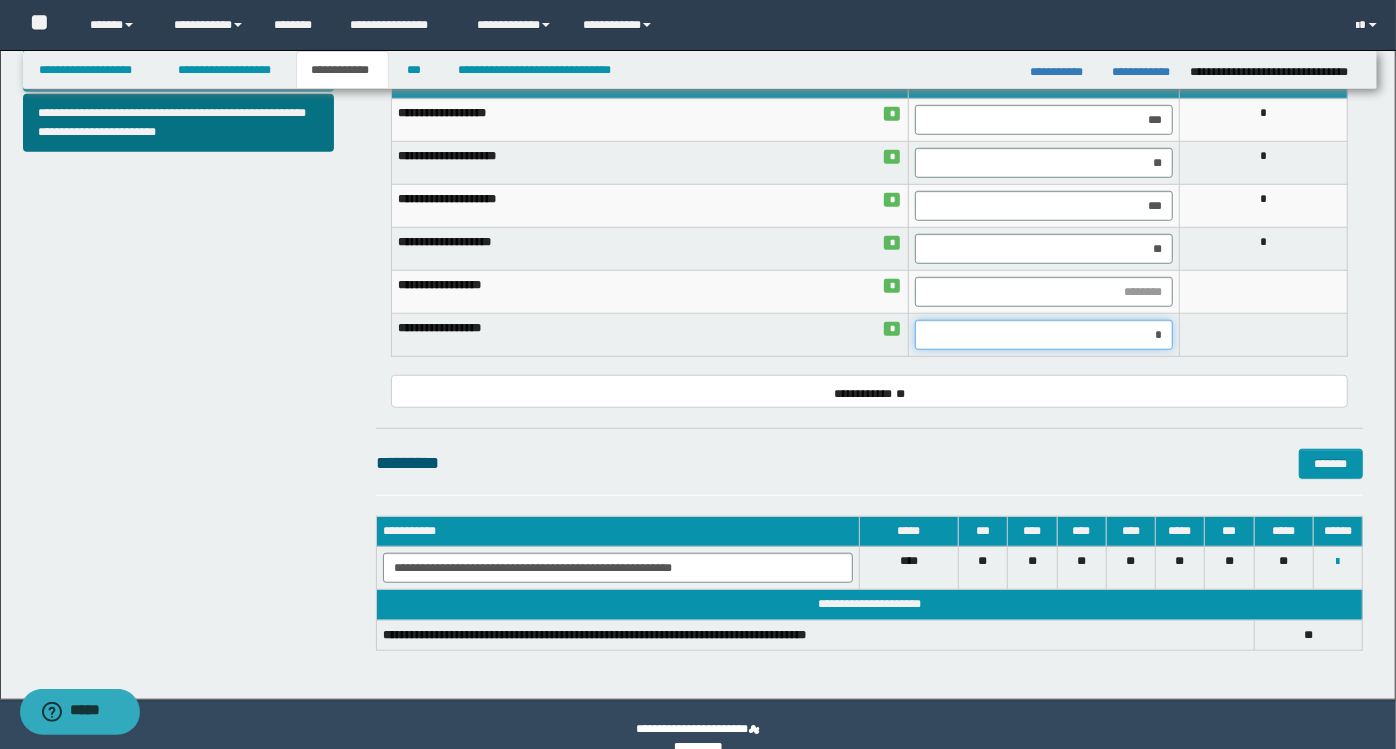 type on "**" 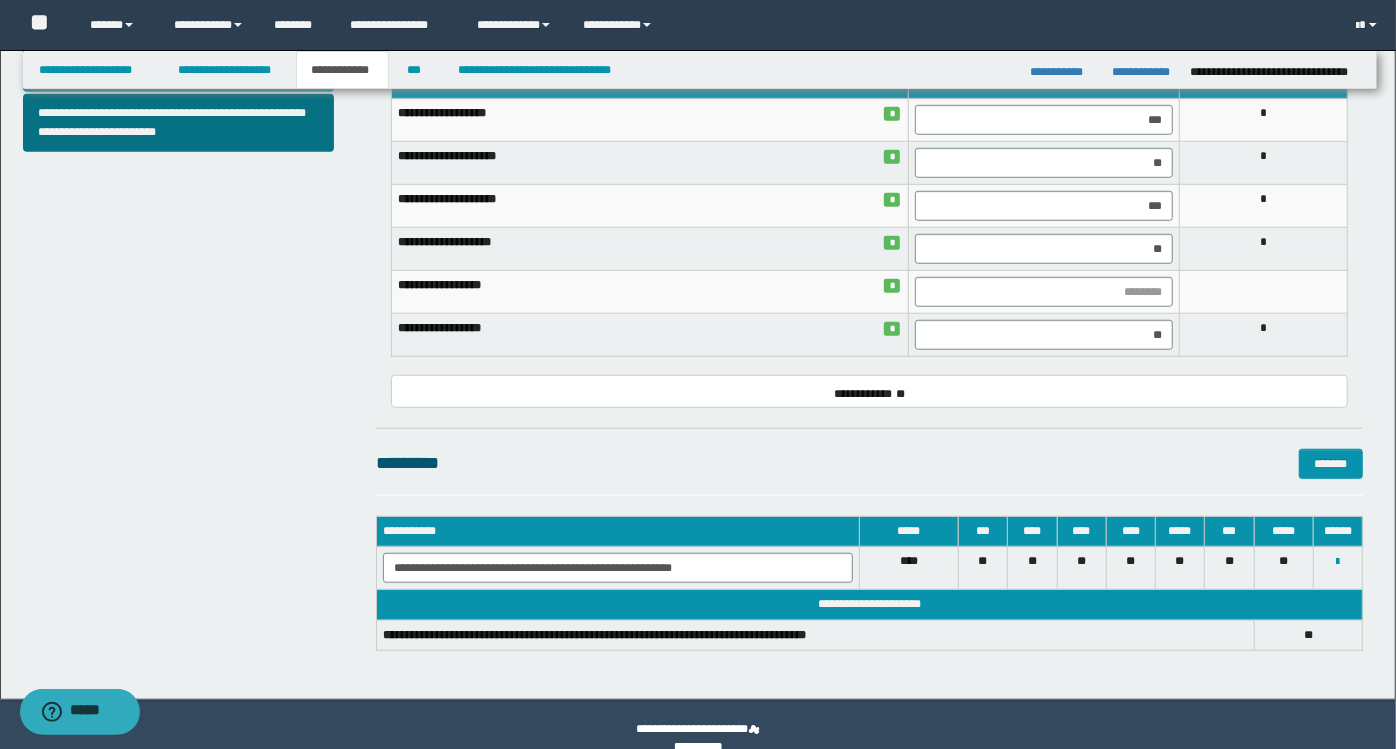 click at bounding box center [1043, 292] 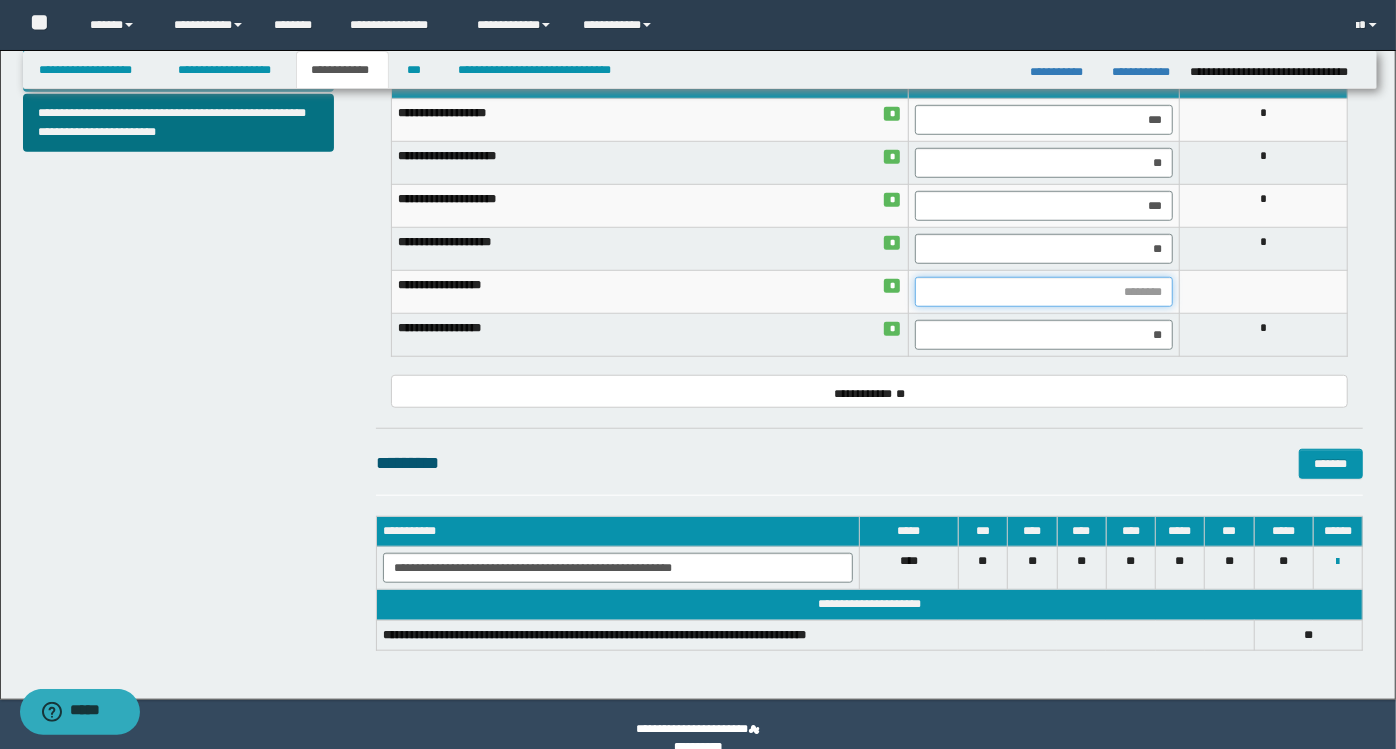 click at bounding box center [1044, 292] 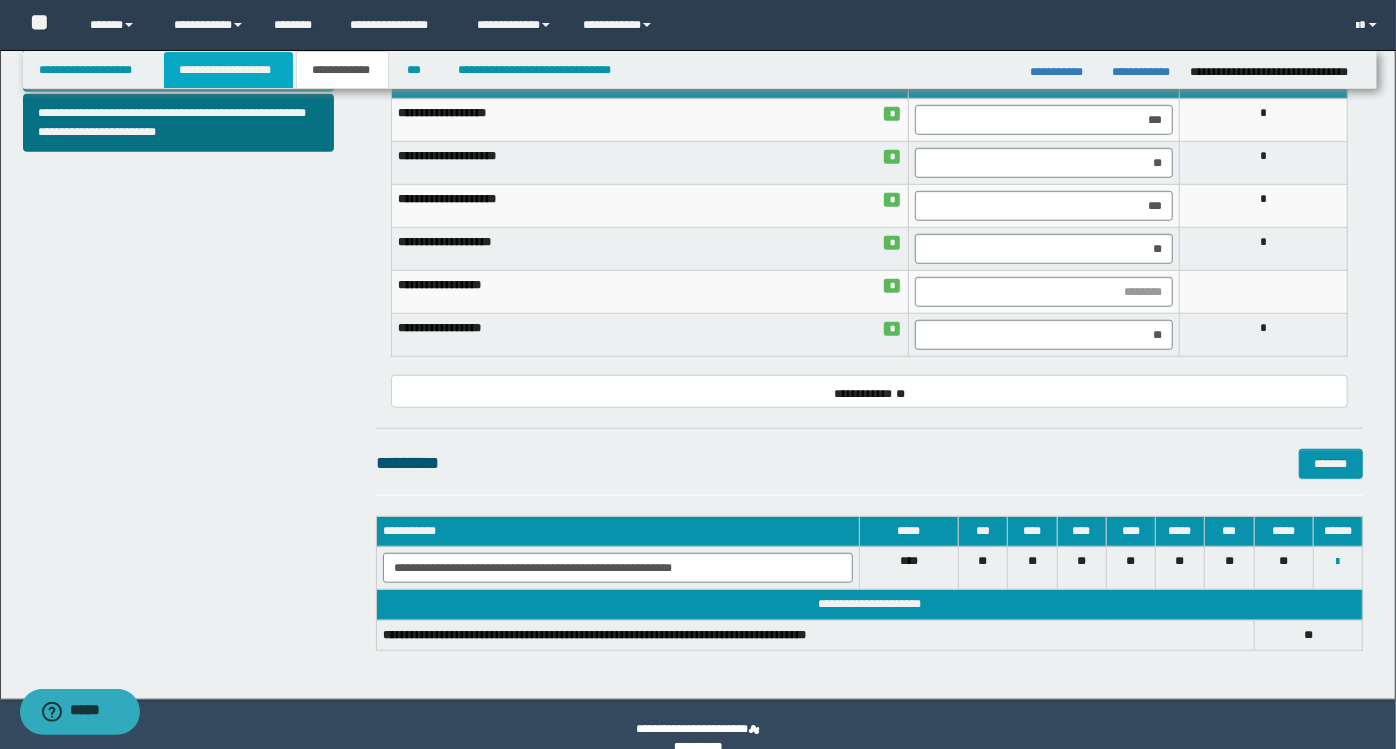 click on "**********" at bounding box center [228, 70] 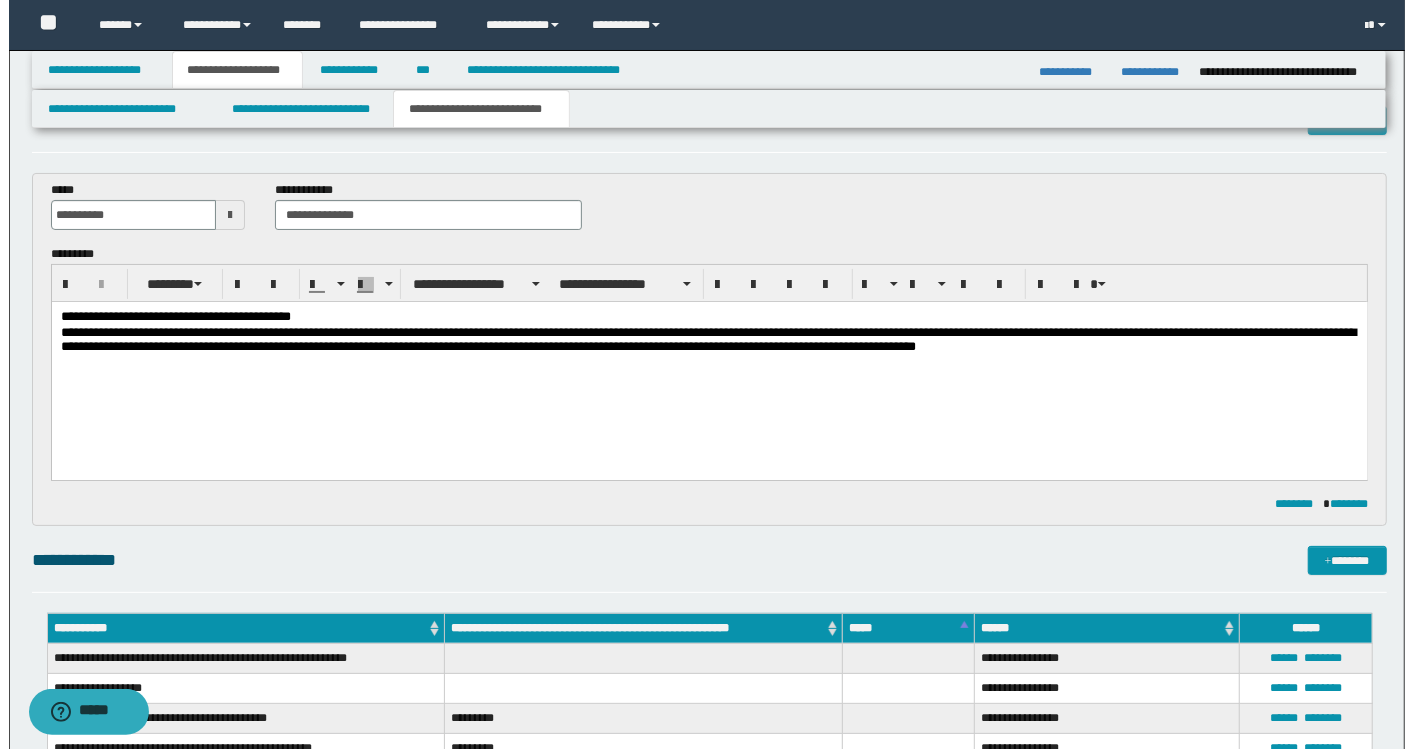 scroll, scrollTop: 0, scrollLeft: 0, axis: both 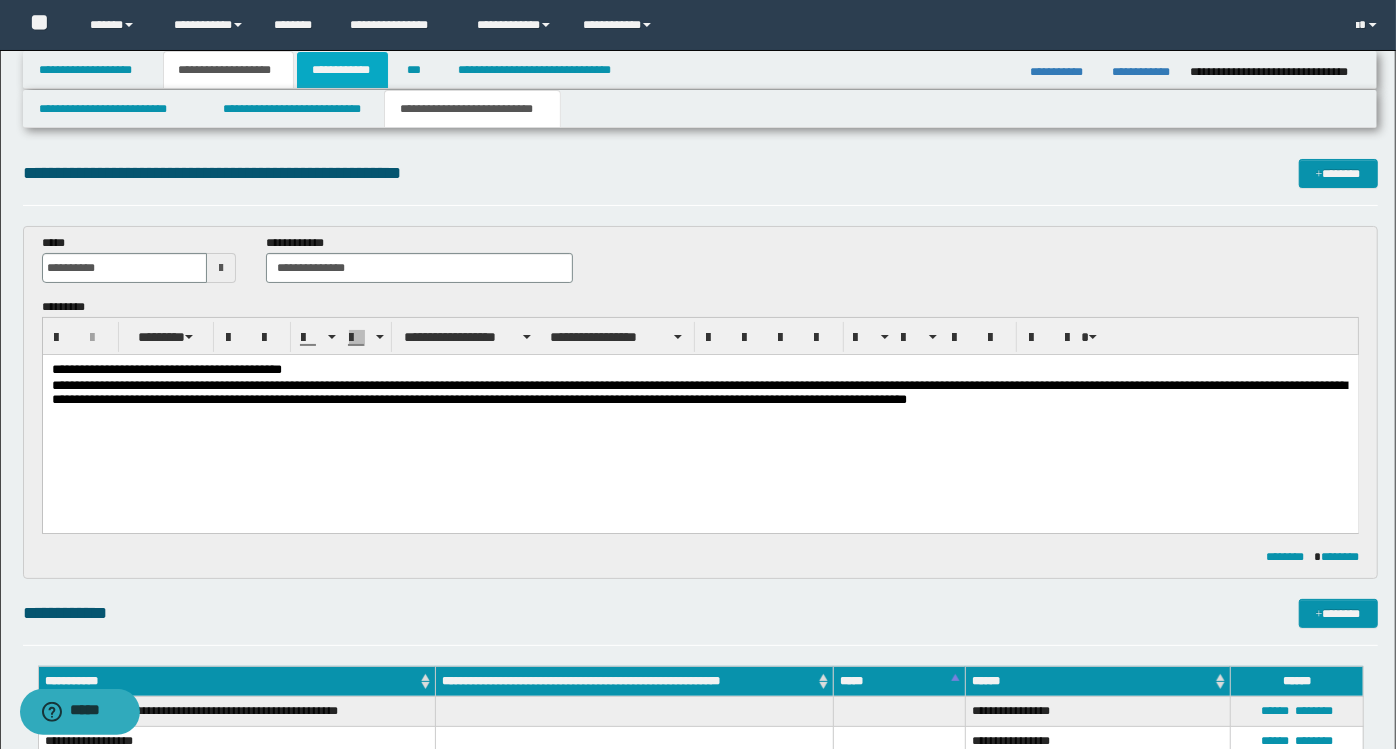 click on "**********" at bounding box center [343, 70] 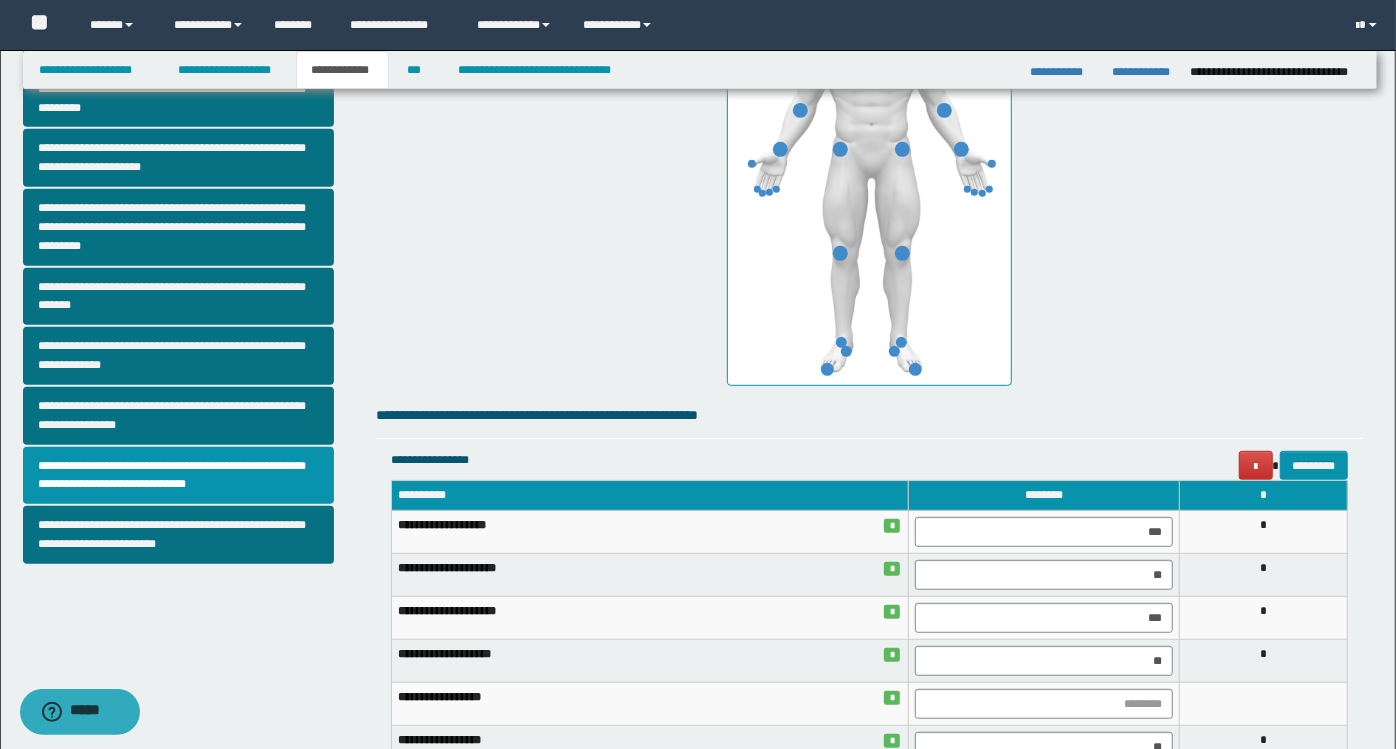 scroll, scrollTop: 888, scrollLeft: 0, axis: vertical 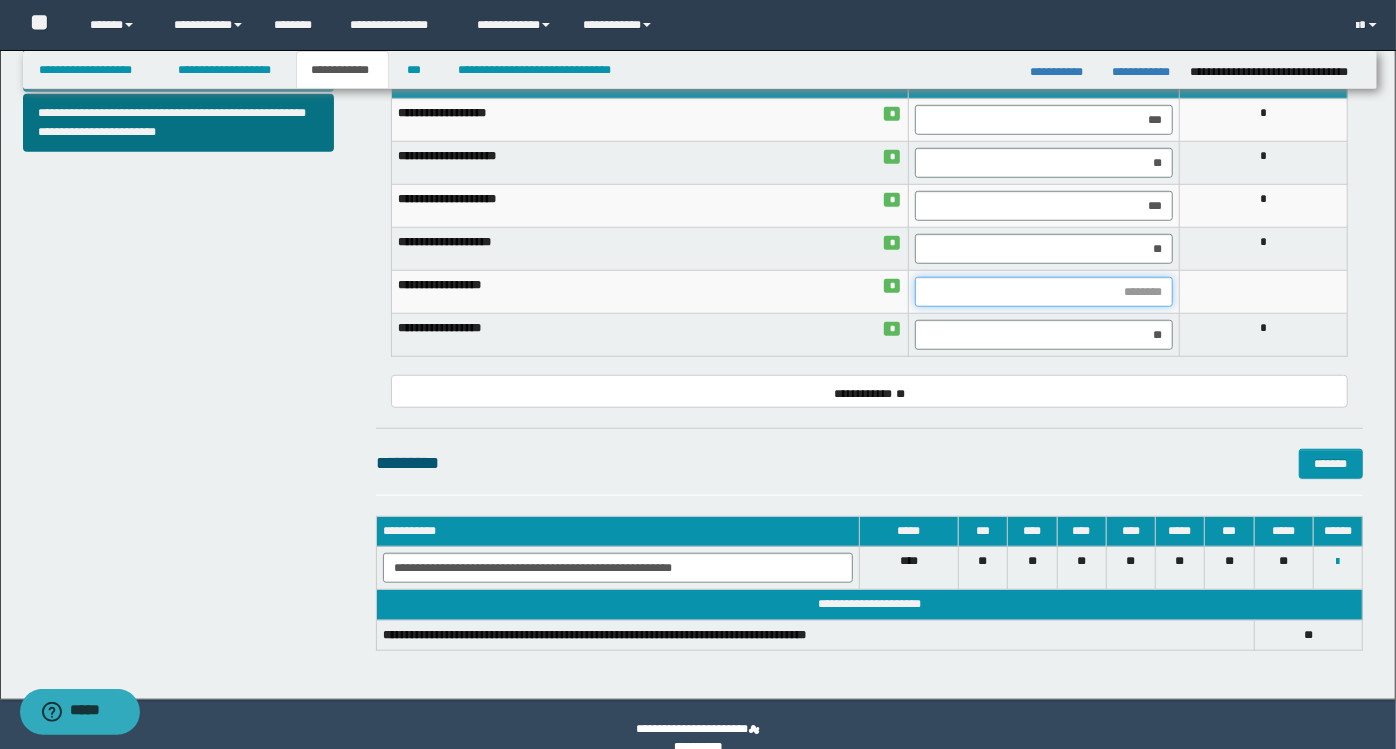 click at bounding box center [1044, 292] 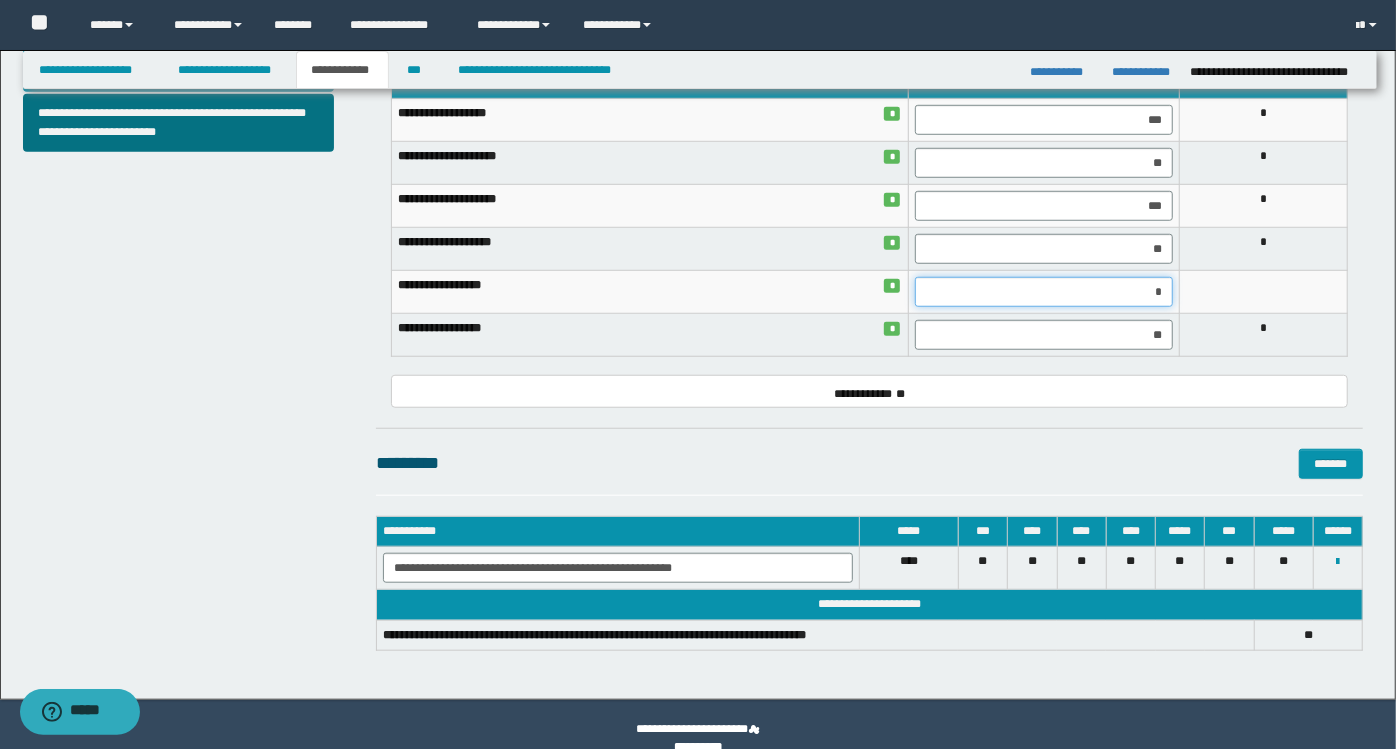 type on "**" 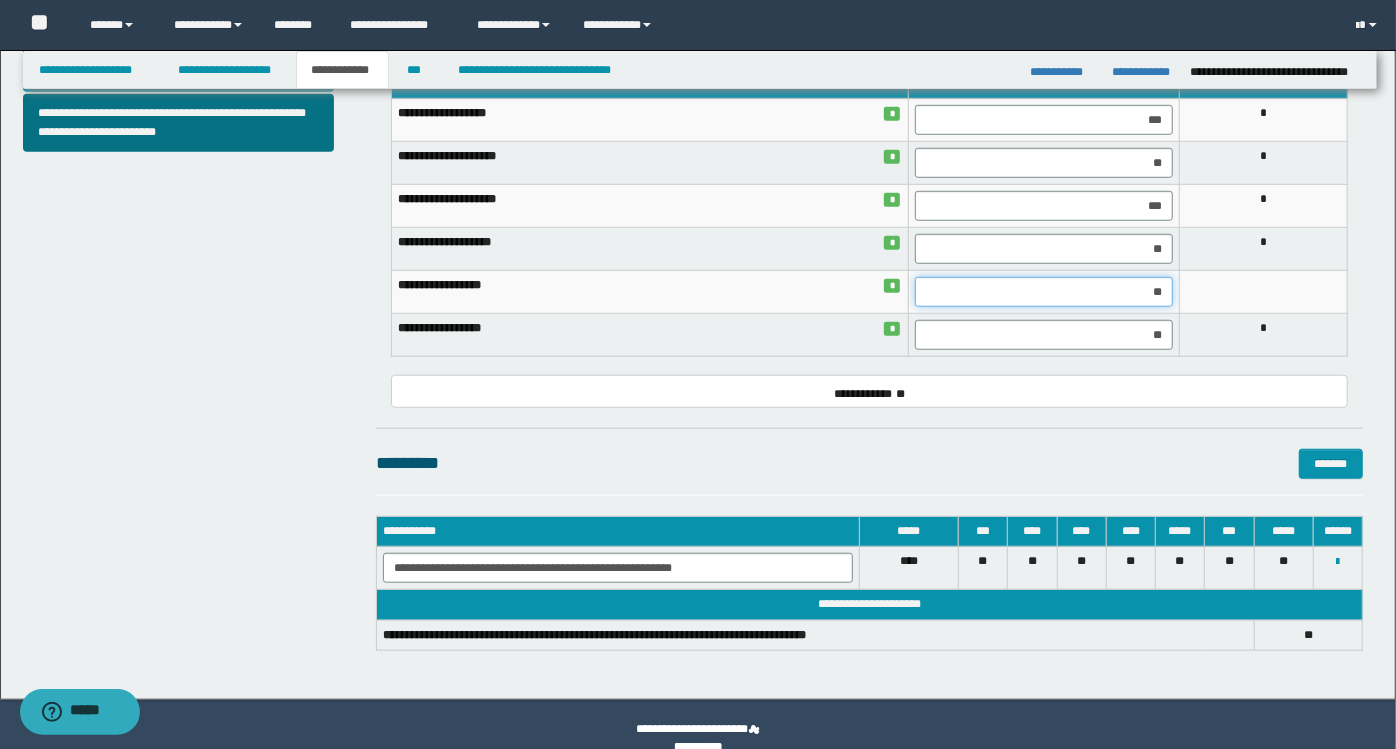 click on "**" at bounding box center (1044, 292) 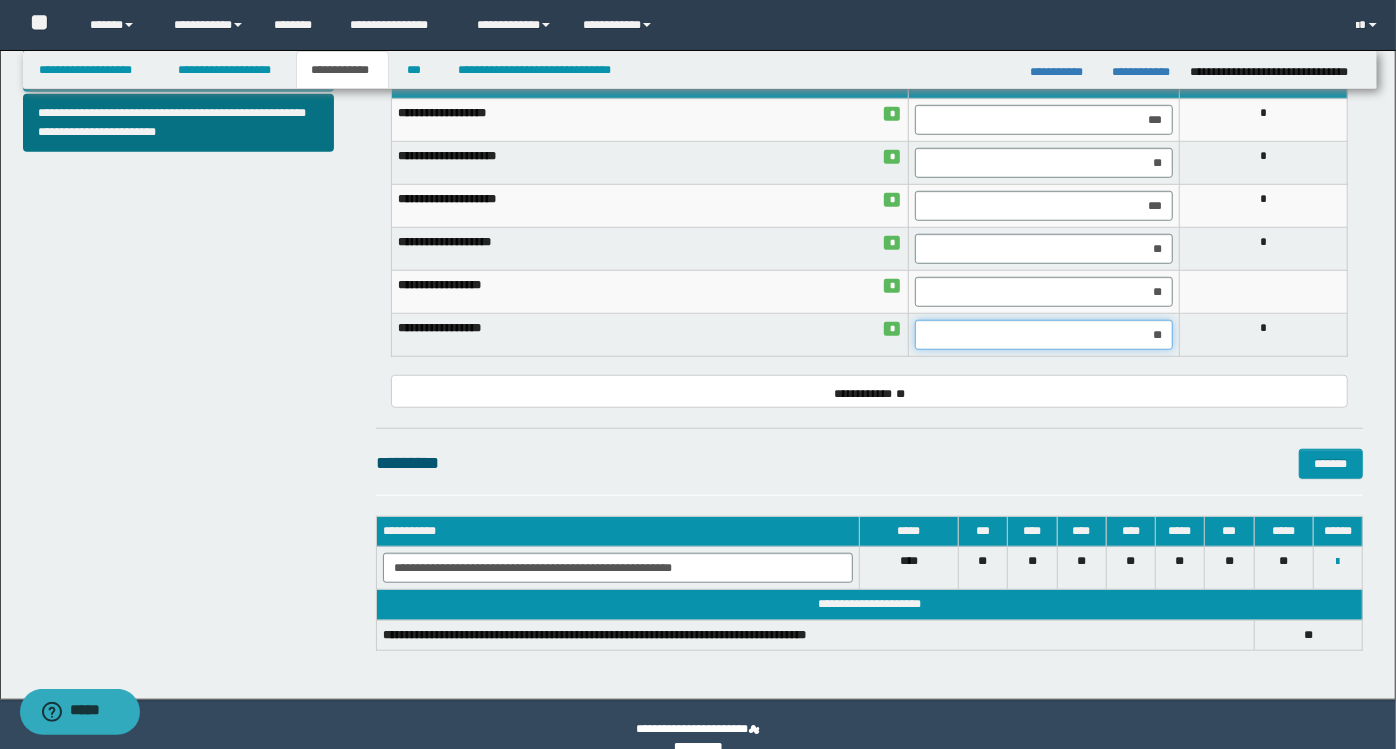 click on "**" at bounding box center [1044, 335] 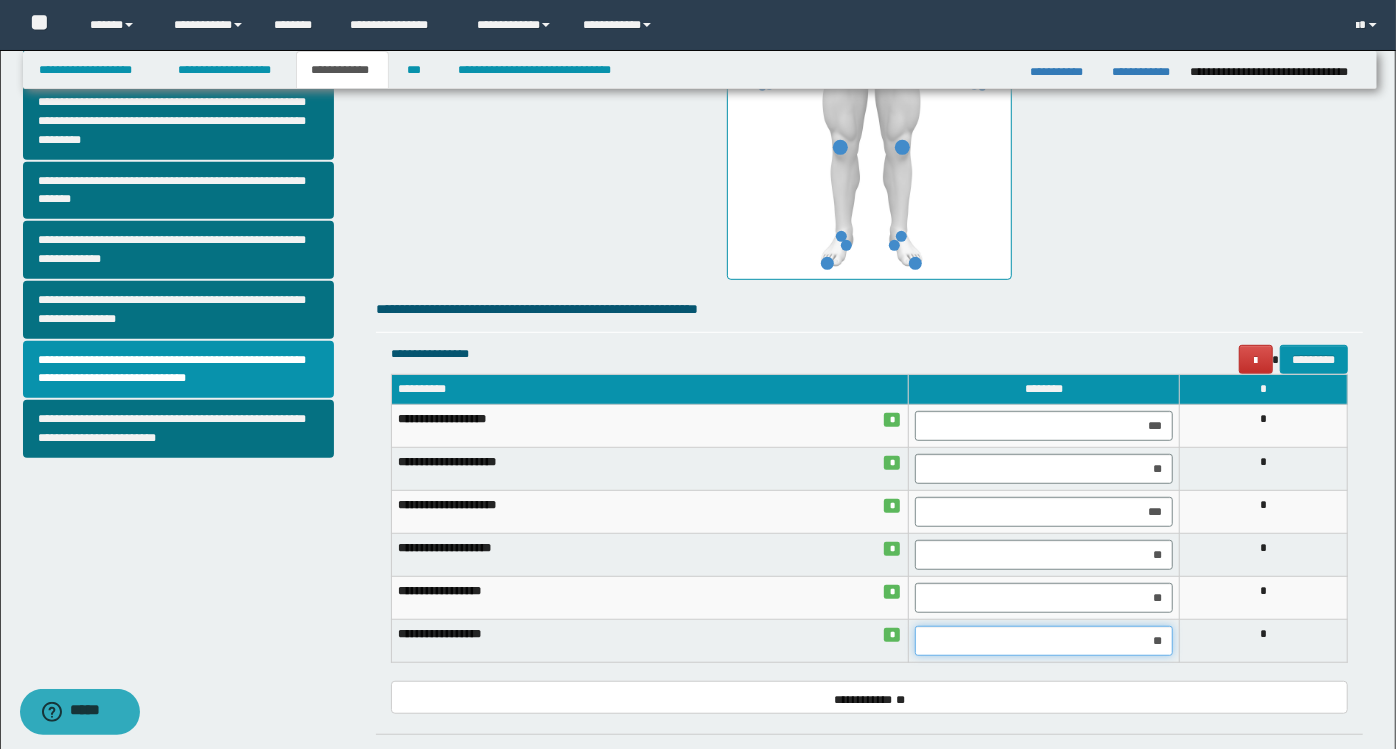 scroll, scrollTop: 249, scrollLeft: 0, axis: vertical 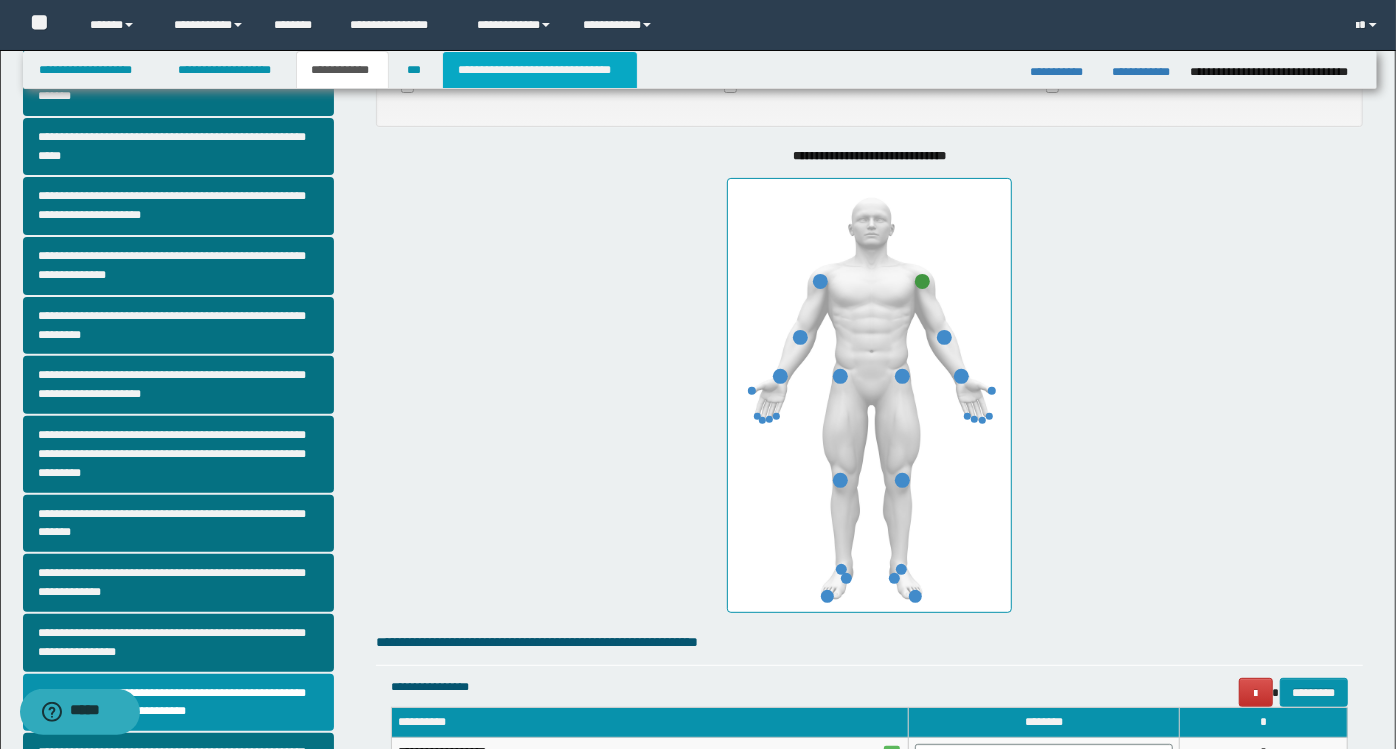 click on "**********" at bounding box center [540, 70] 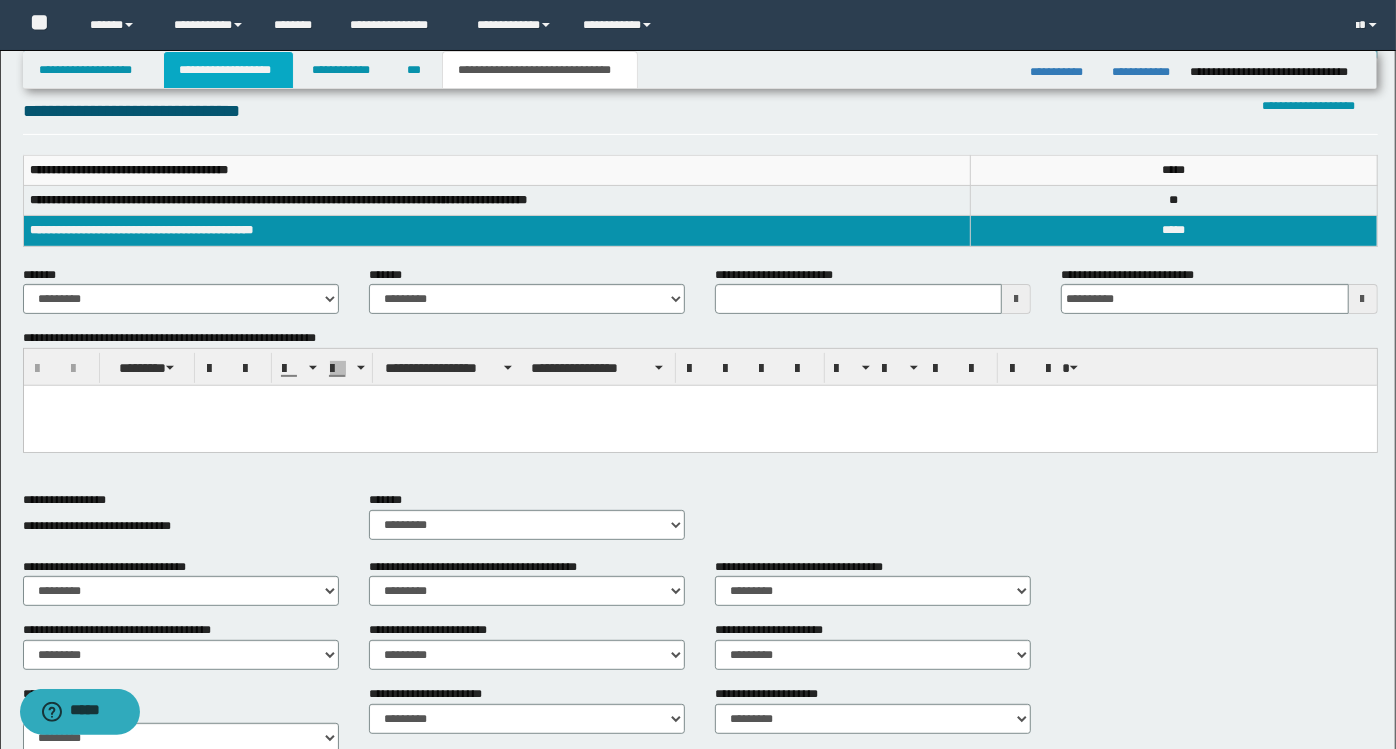 click on "**********" at bounding box center (228, 70) 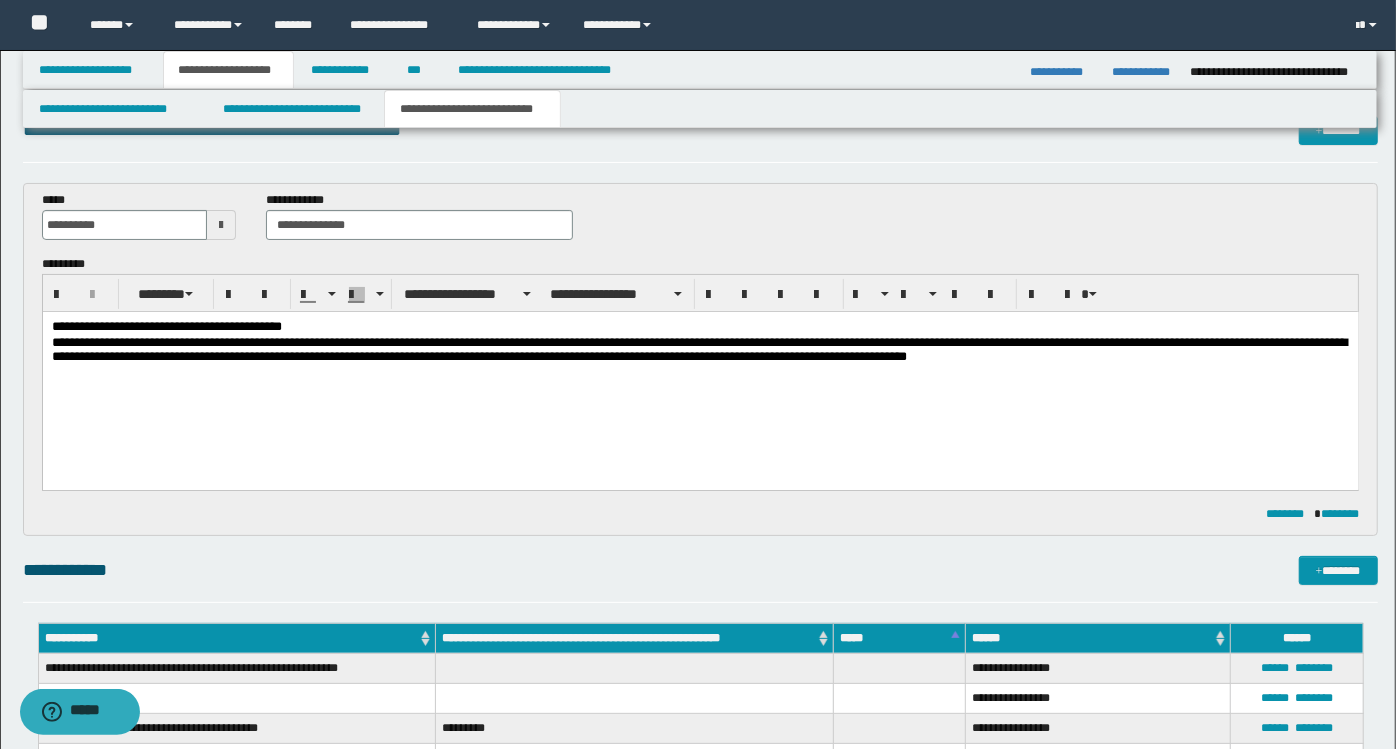 scroll, scrollTop: 0, scrollLeft: 0, axis: both 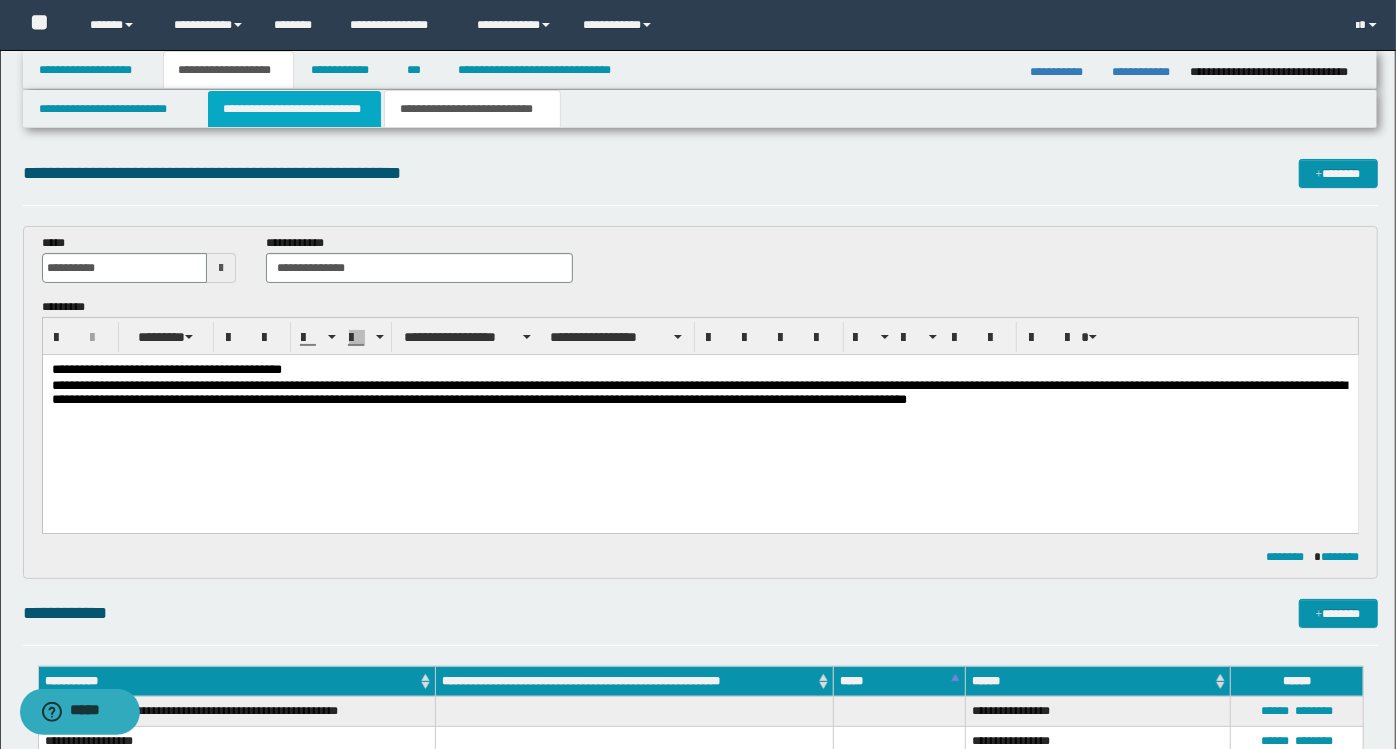 click on "**********" at bounding box center [294, 109] 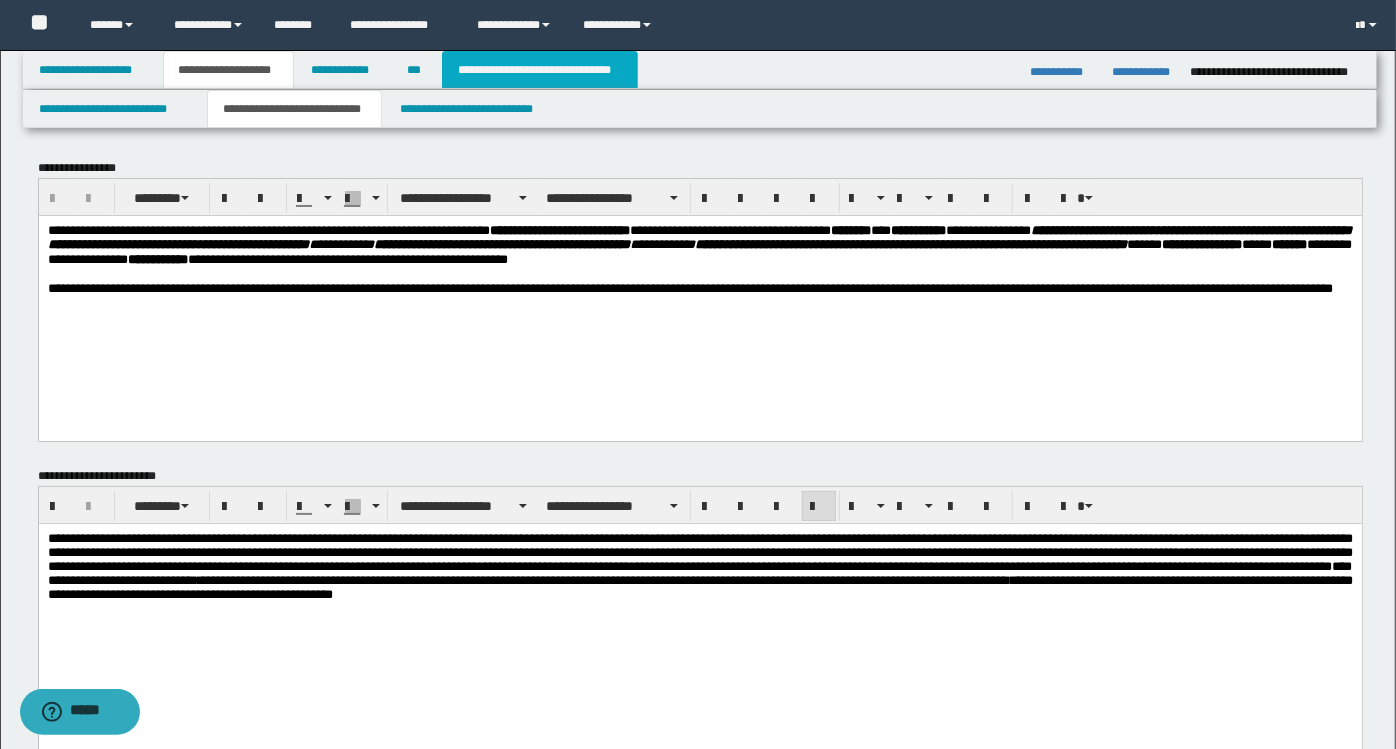 drag, startPoint x: 559, startPoint y: 78, endPoint x: 580, endPoint y: 97, distance: 28.319605 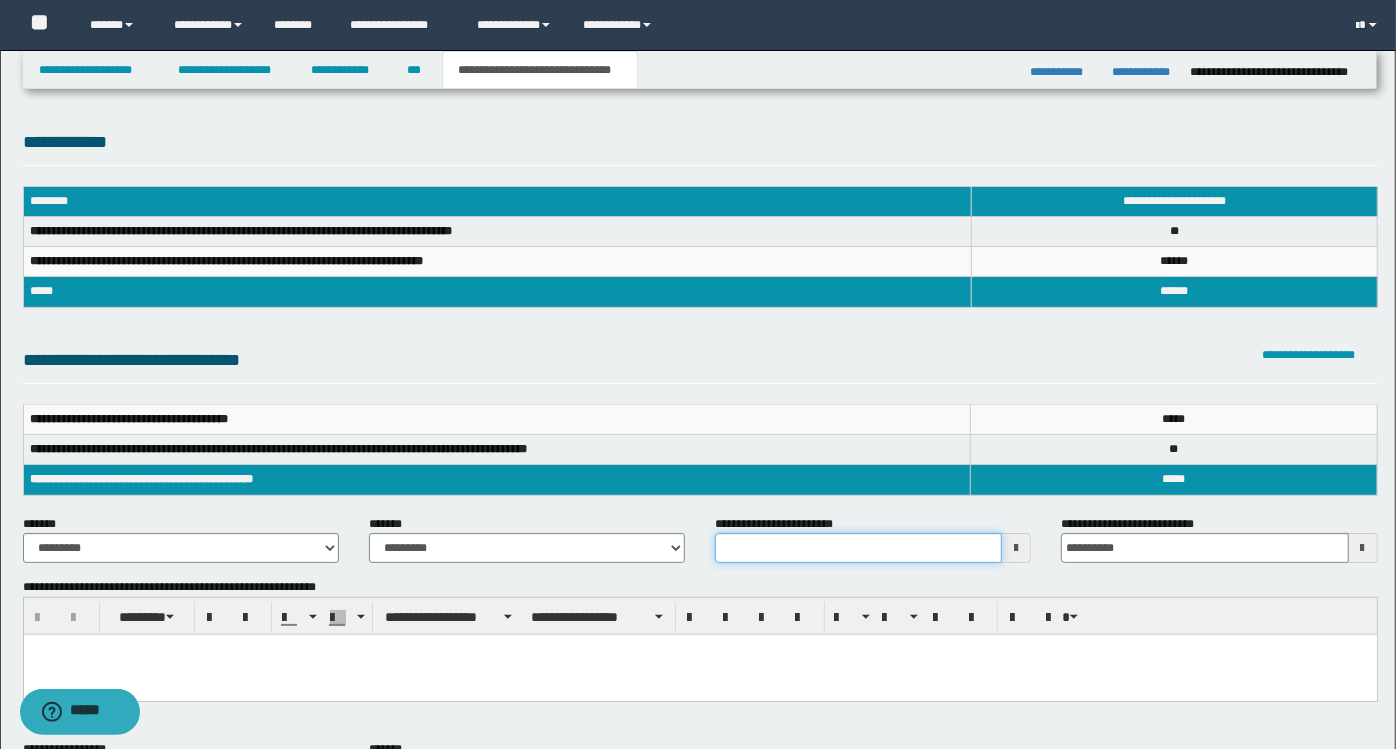 click on "**********" at bounding box center [858, 548] 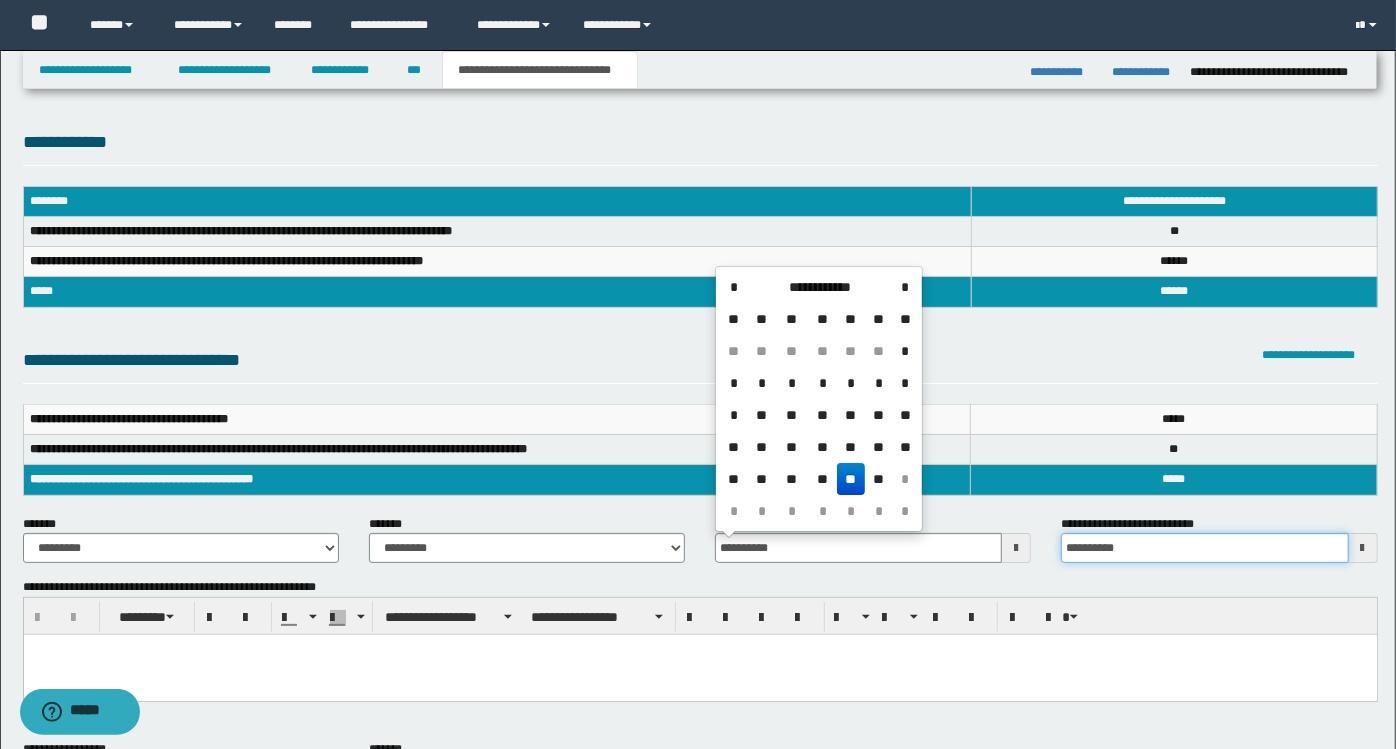 type on "**********" 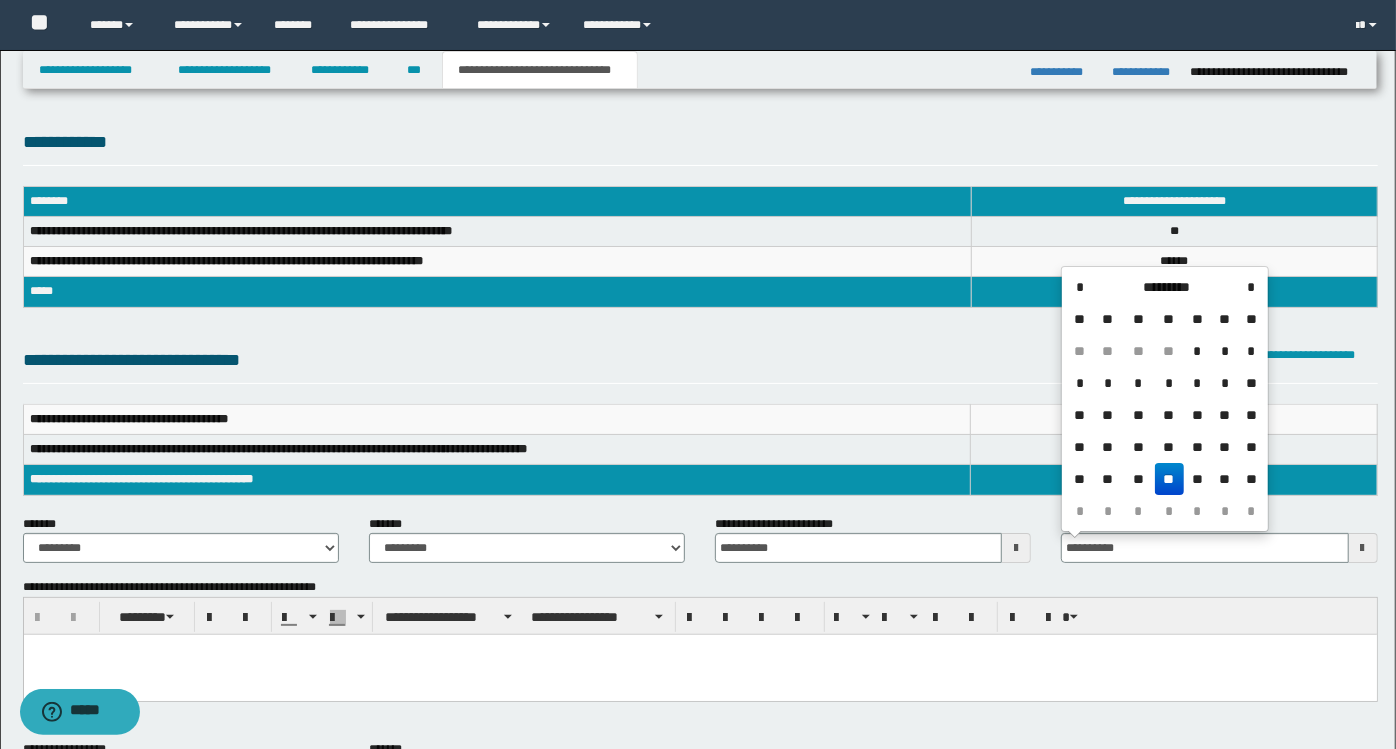click on "**********" at bounding box center (700, 616) 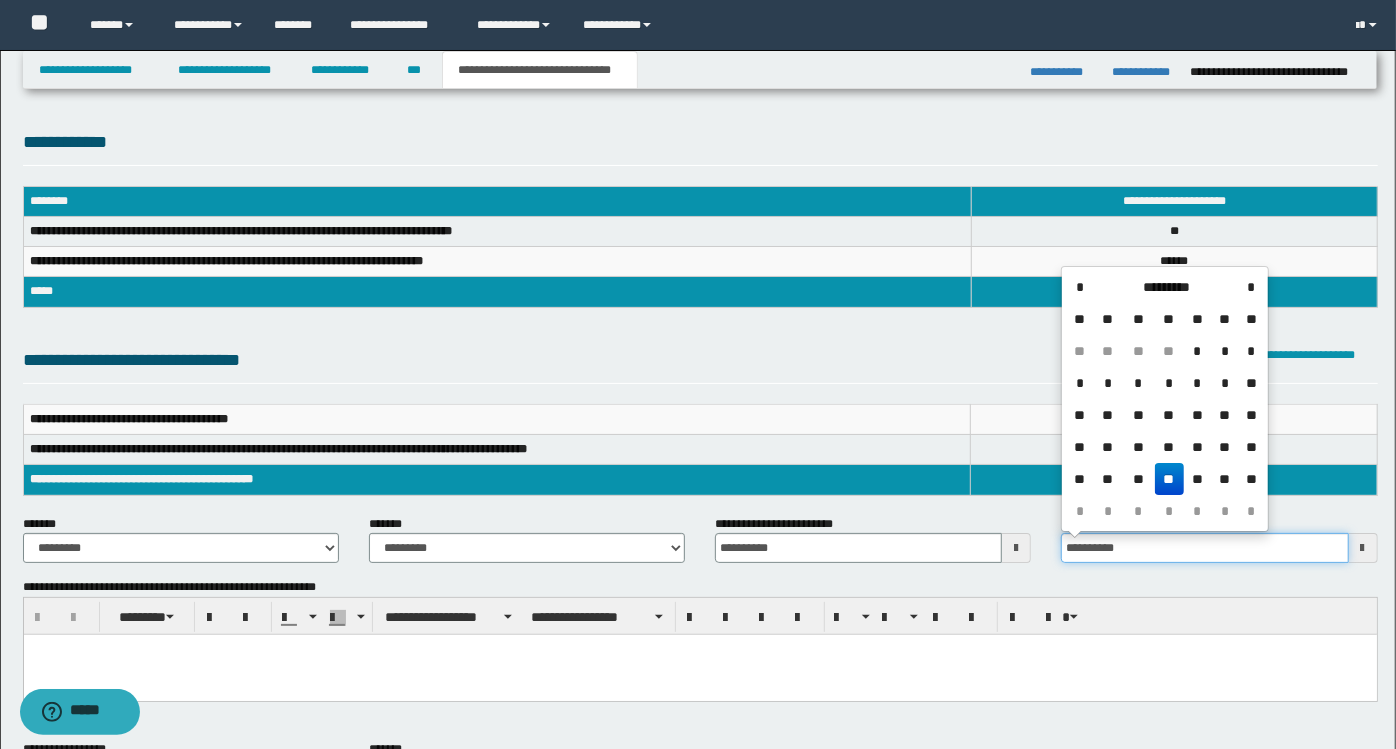 click on "**********" at bounding box center (1204, 548) 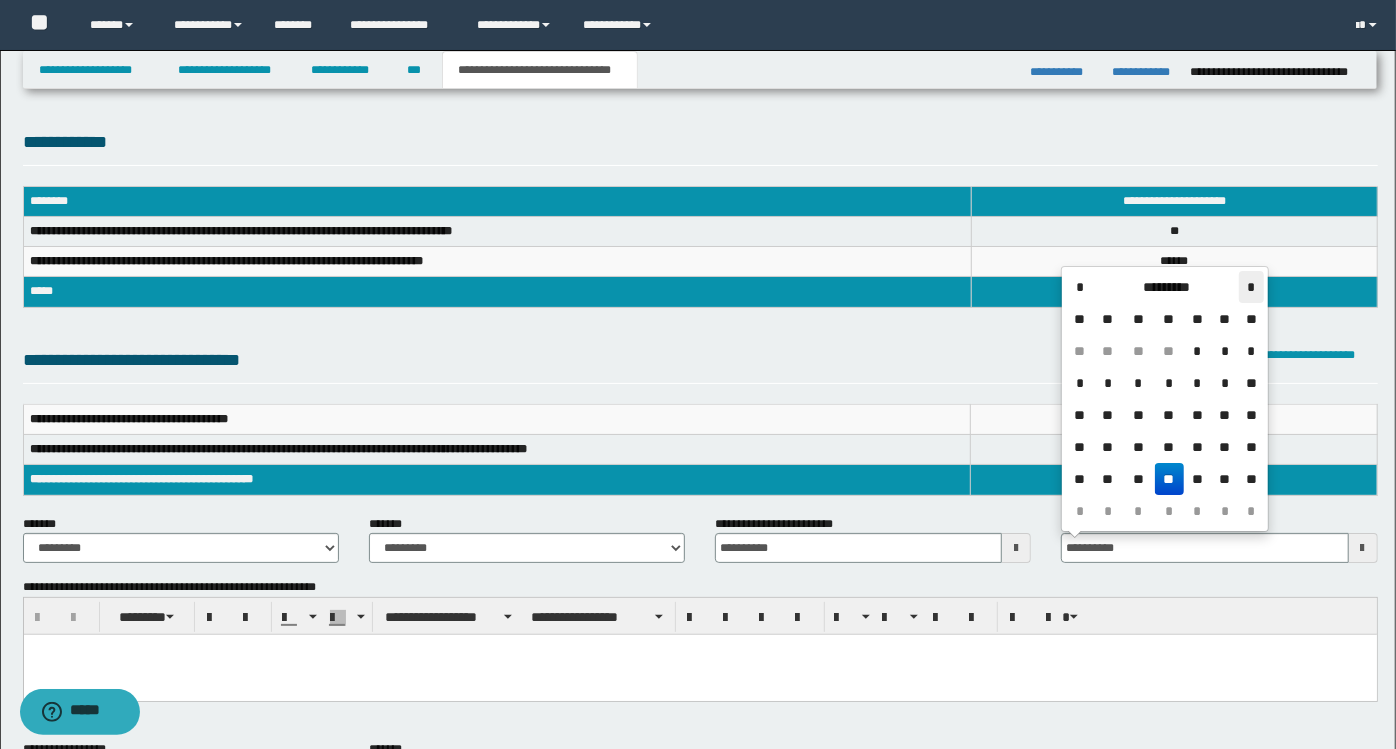 click on "*" at bounding box center (1251, 287) 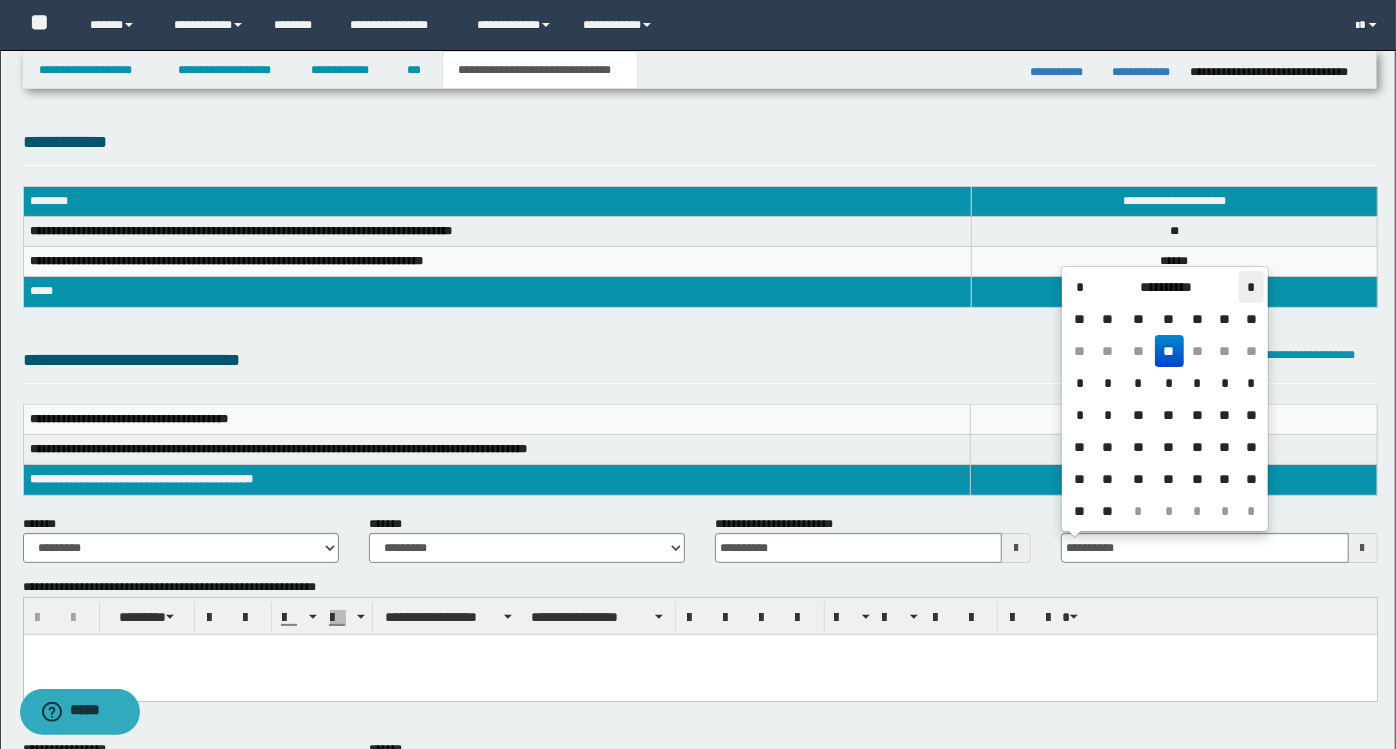 click on "*" at bounding box center [1251, 287] 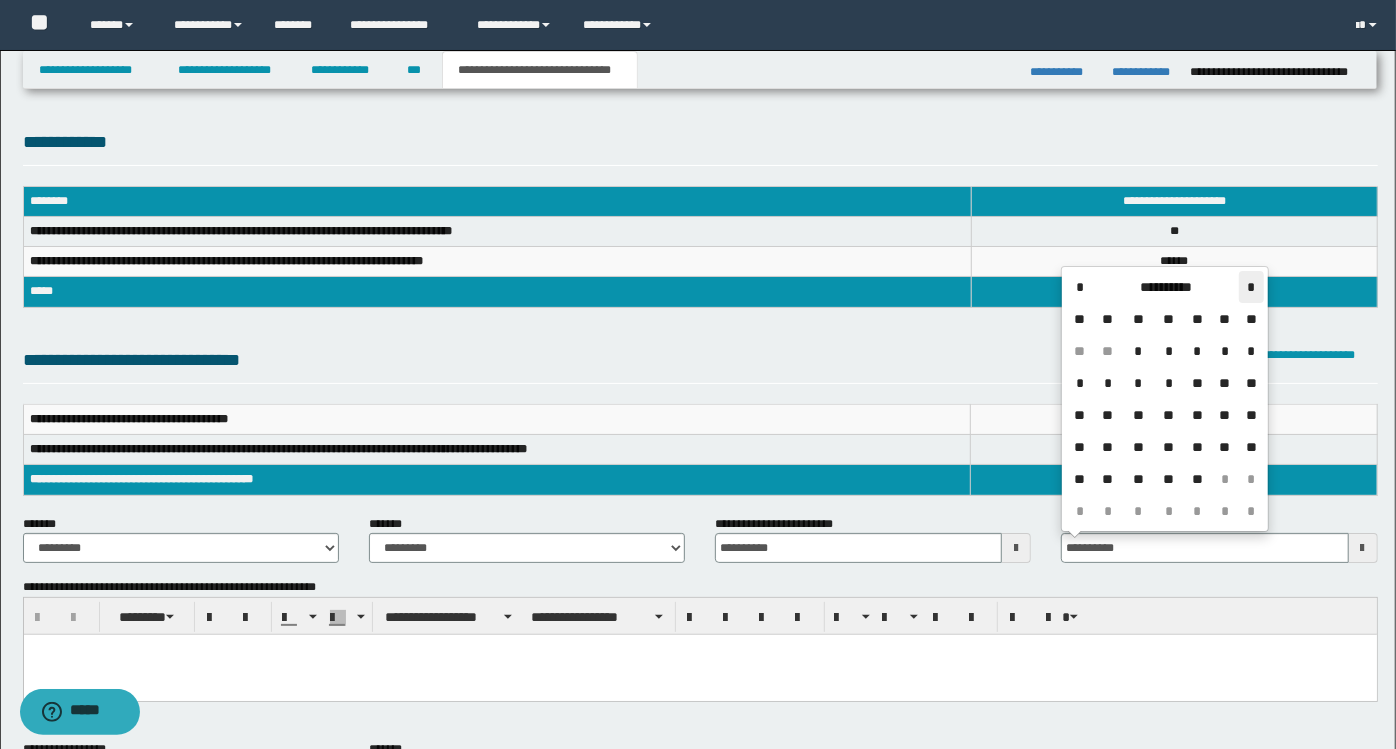 click on "*" at bounding box center (1251, 287) 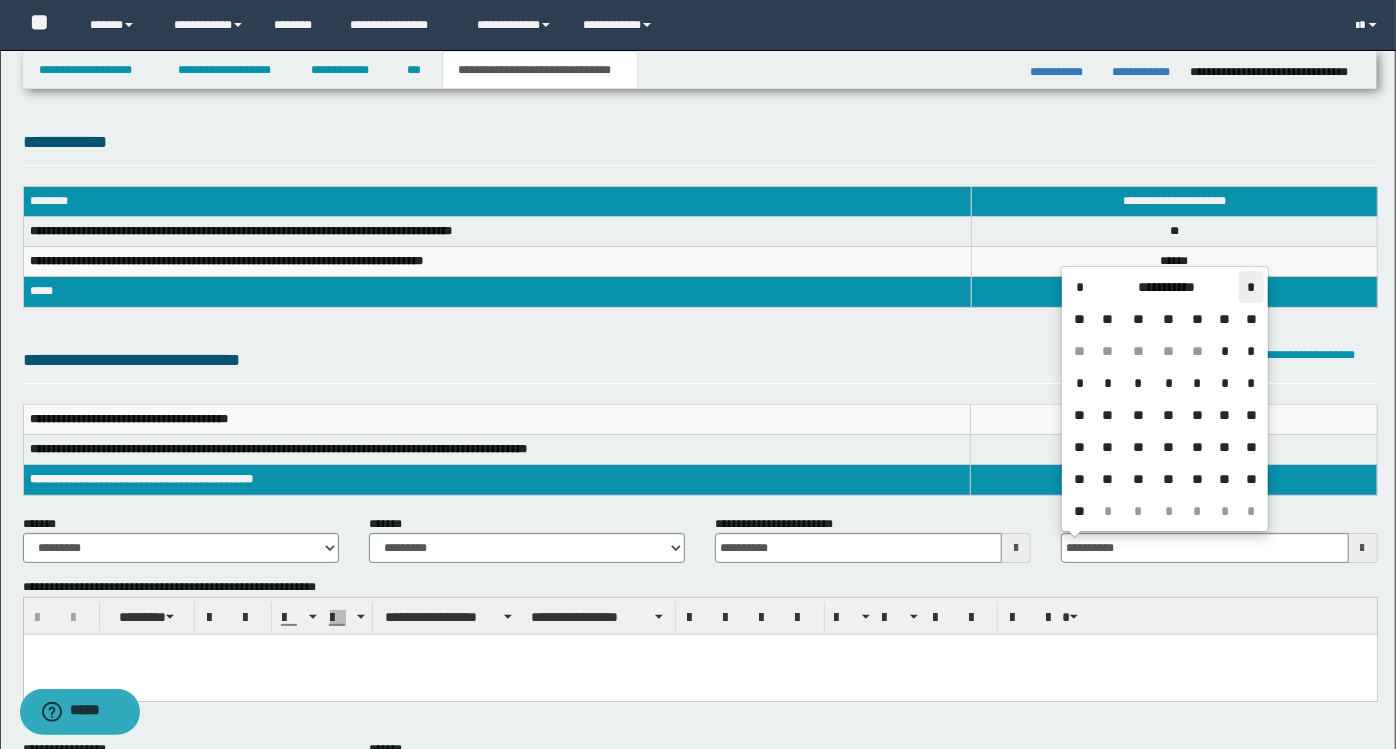 click on "*" at bounding box center [1251, 287] 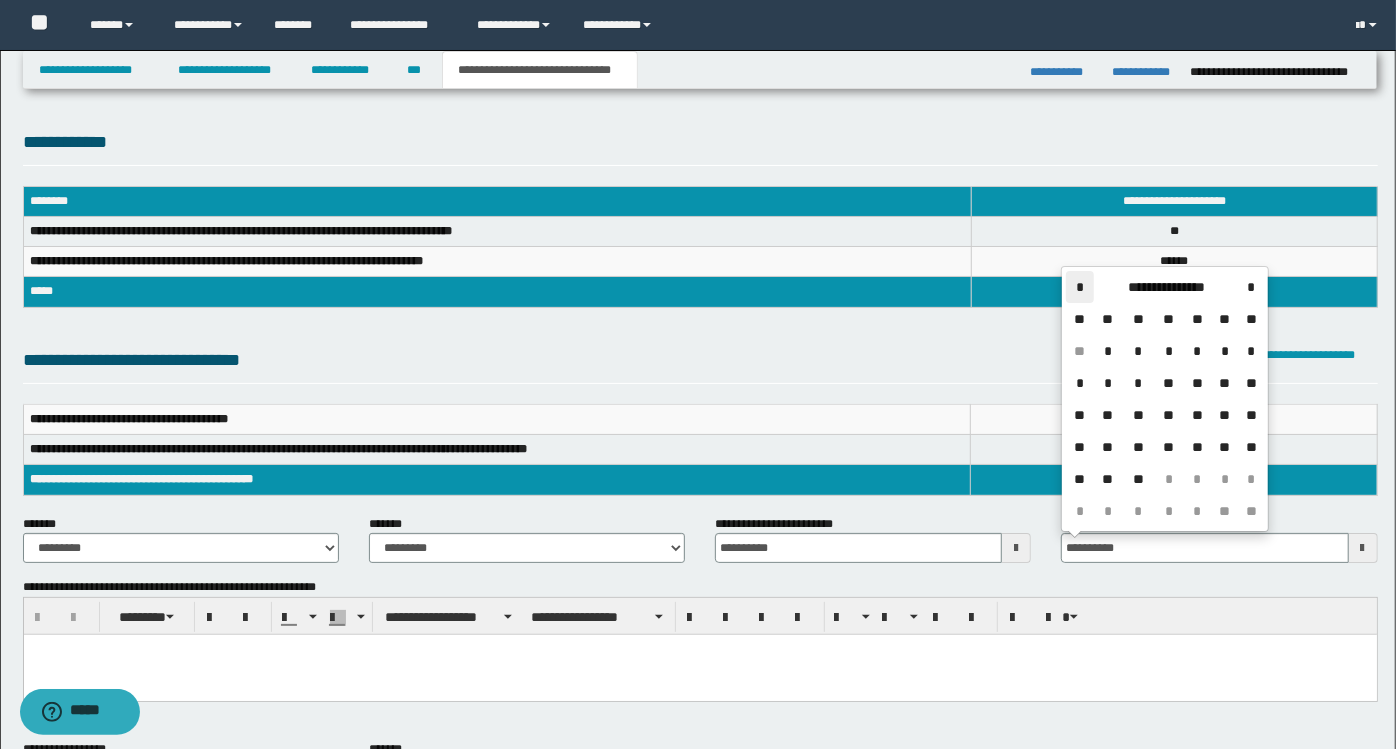 click on "*" at bounding box center (1080, 287) 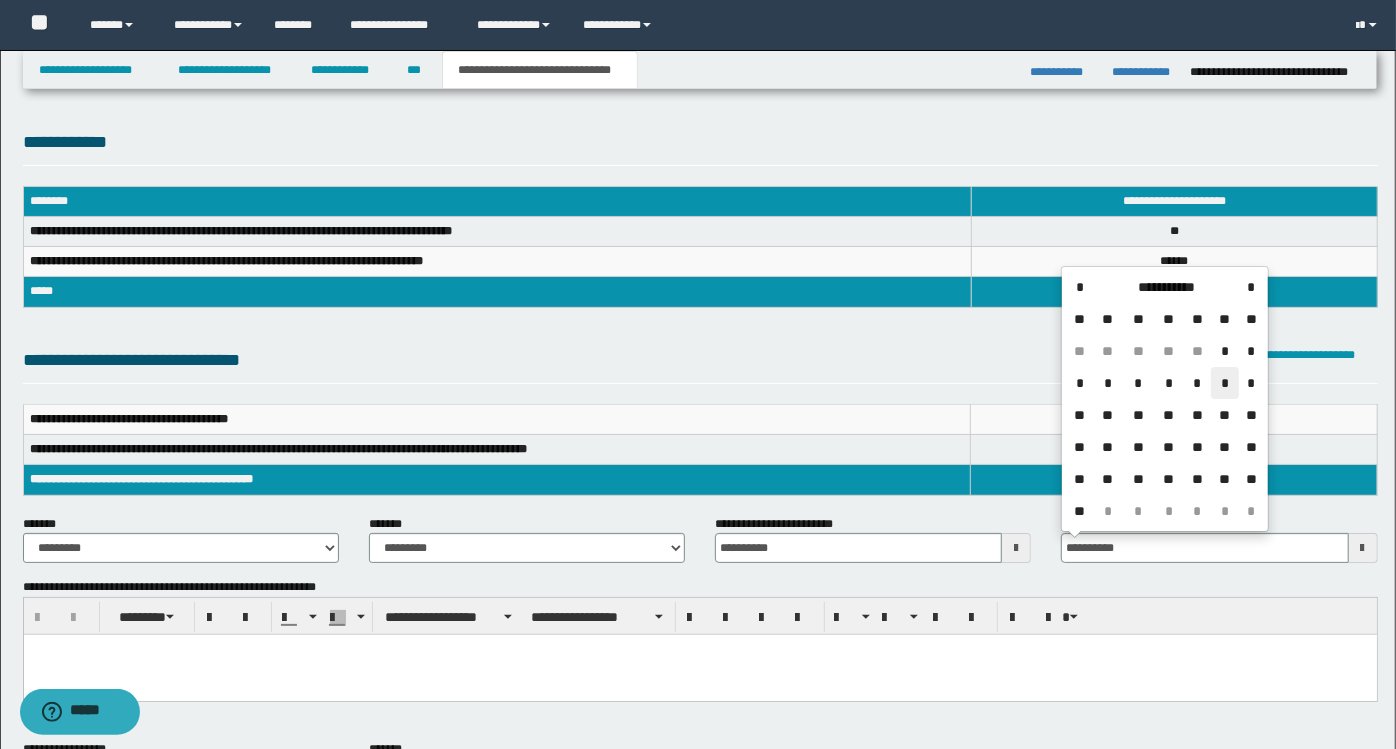 click on "*" at bounding box center (1225, 383) 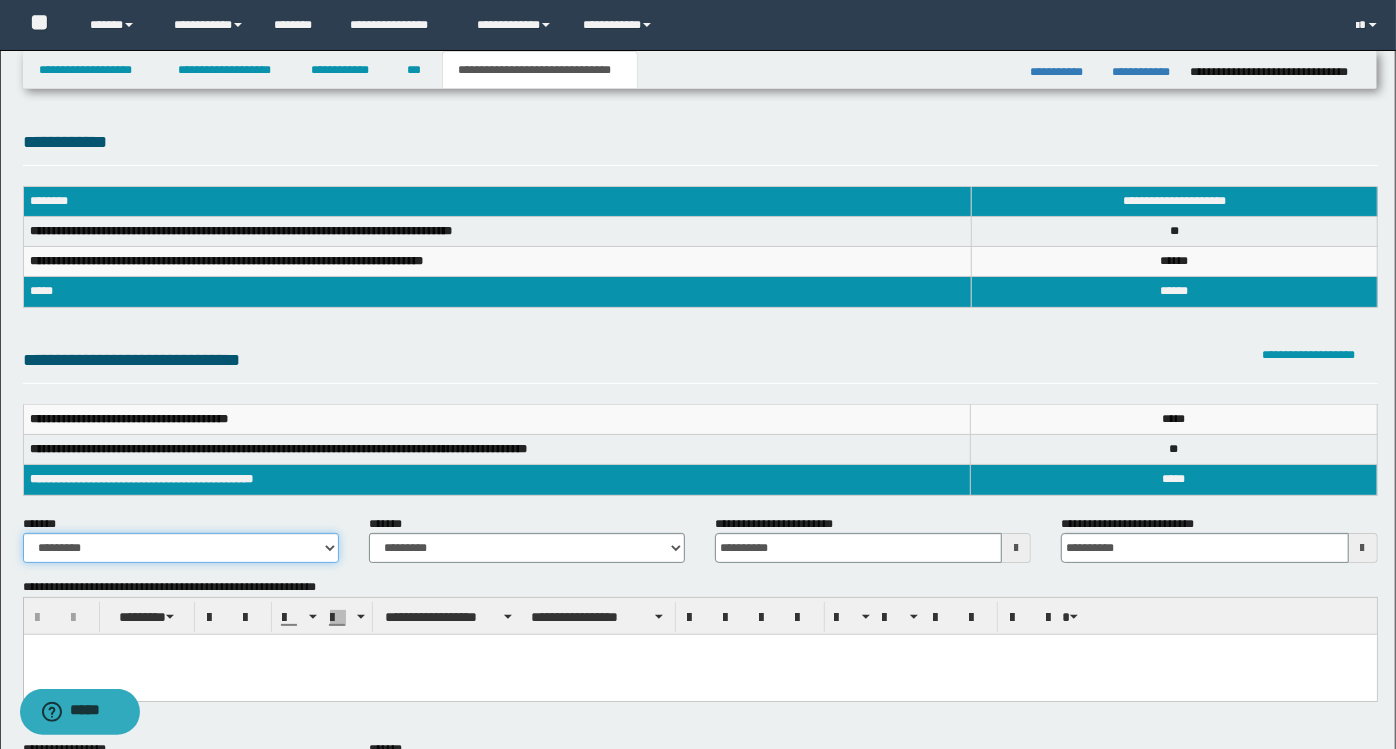 click on "**********" at bounding box center [181, 548] 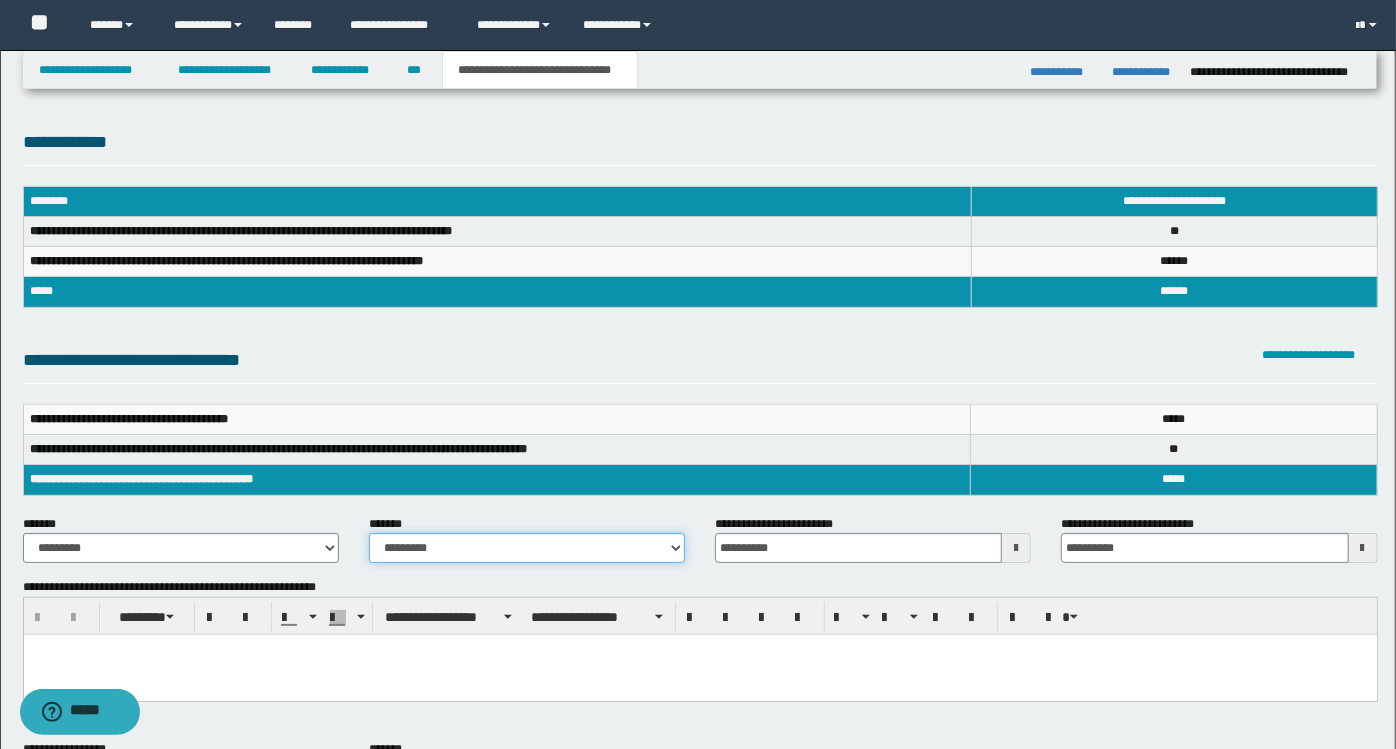 click on "**********" at bounding box center (527, 548) 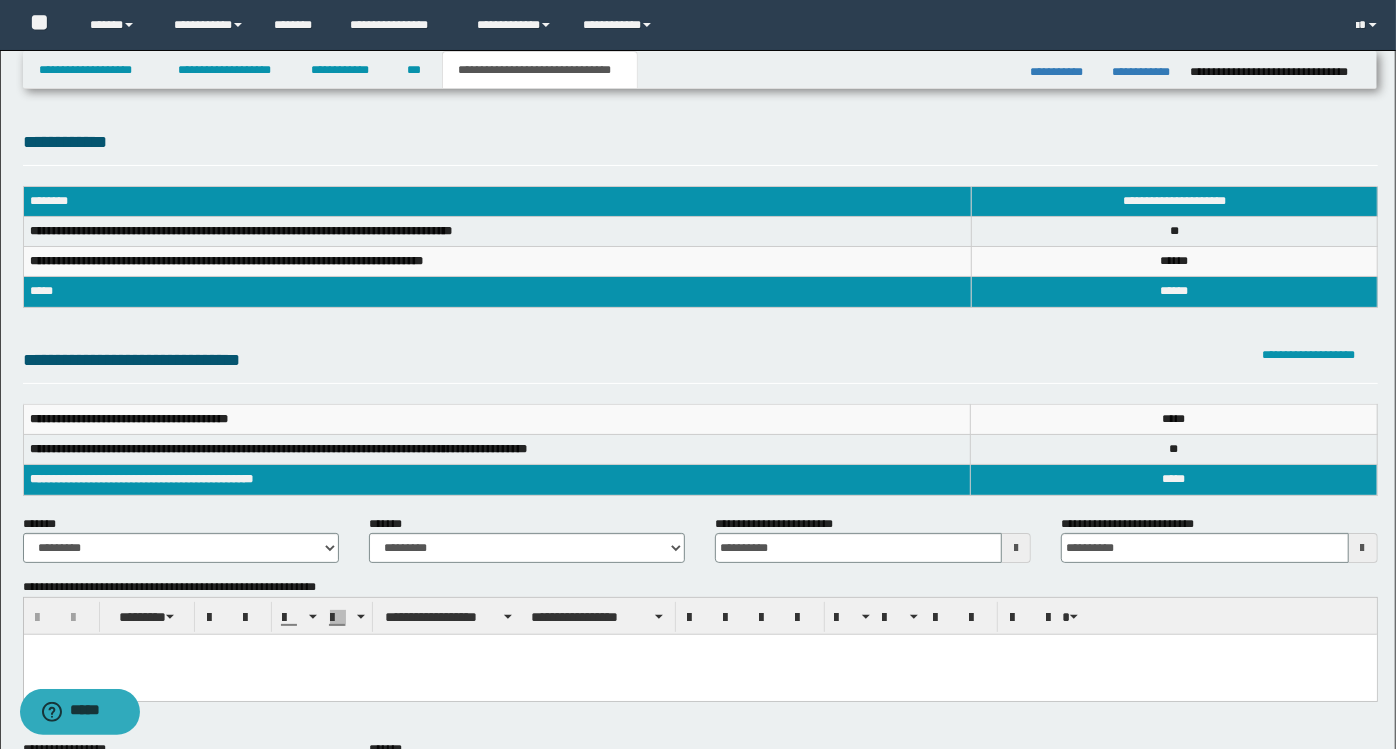 click on "**********" at bounding box center (700, 365) 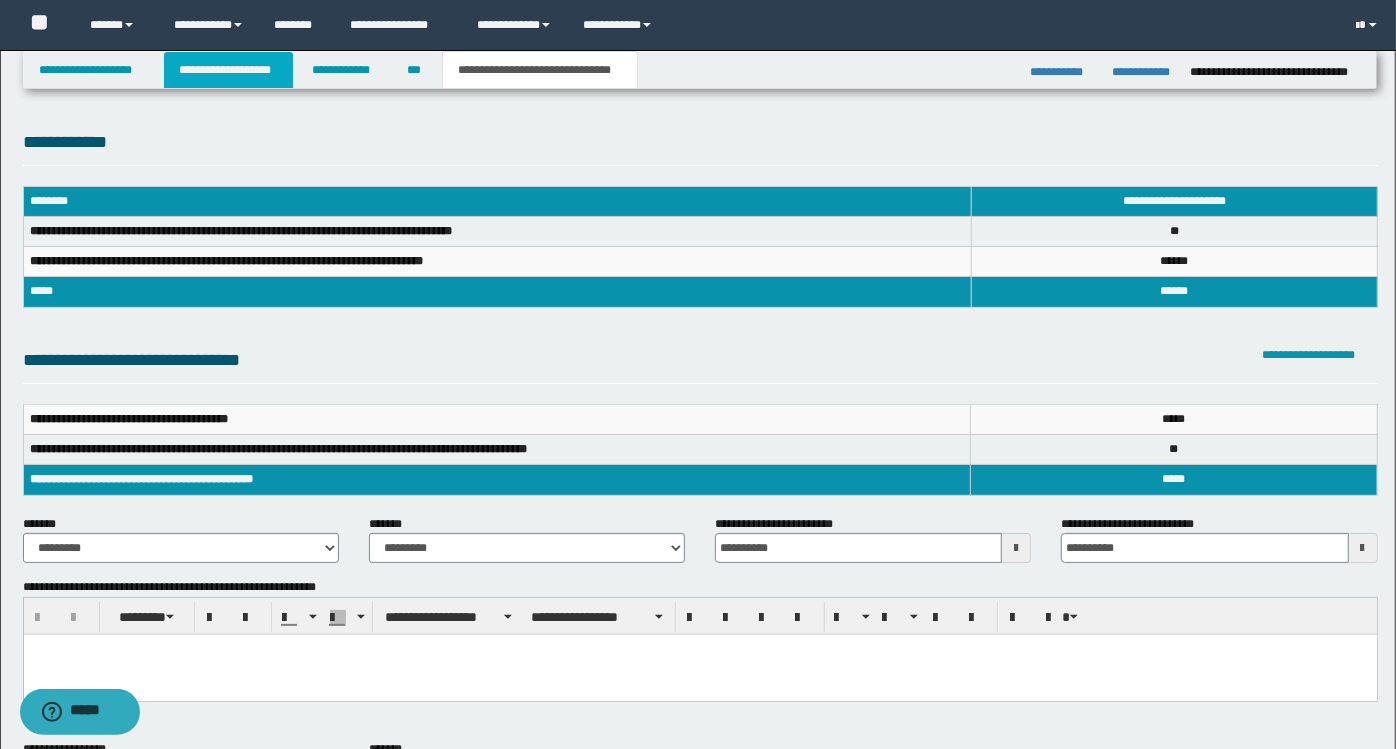 click on "**********" at bounding box center [228, 70] 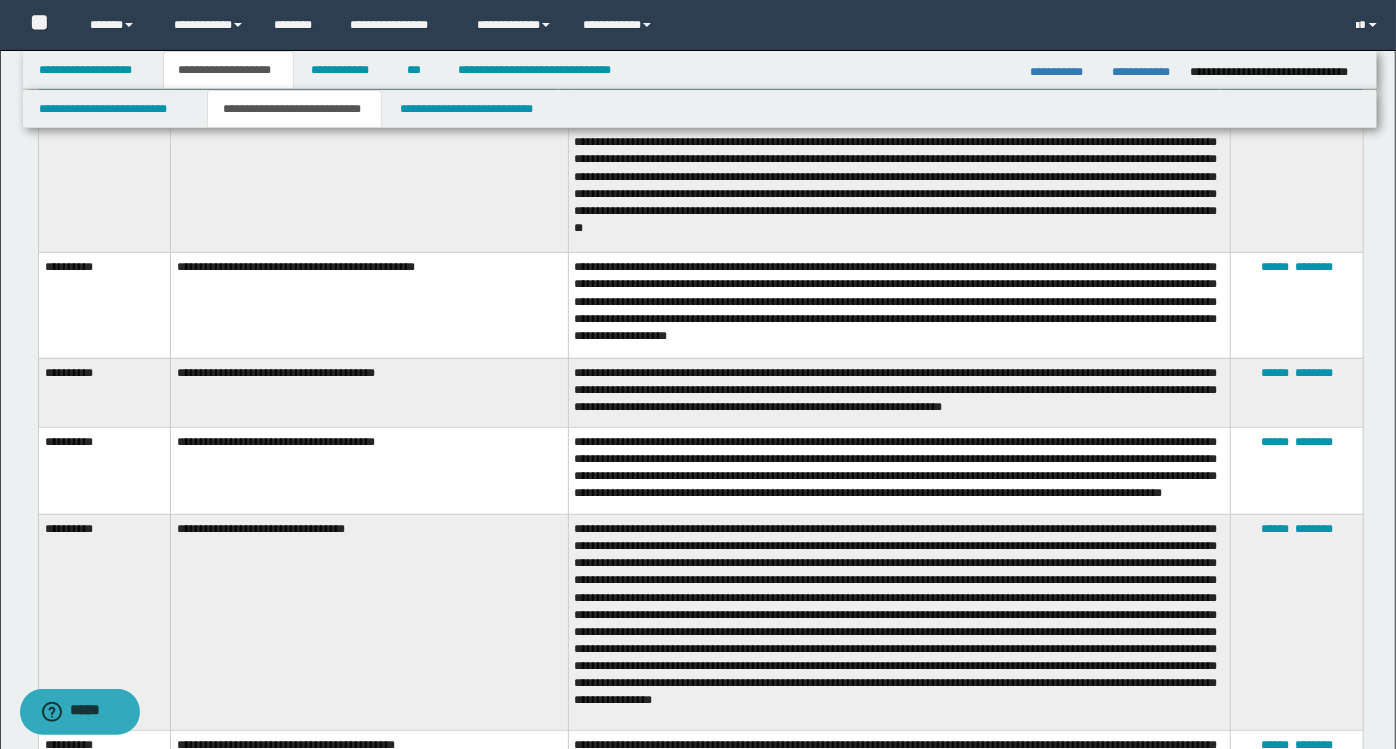 scroll, scrollTop: 888, scrollLeft: 0, axis: vertical 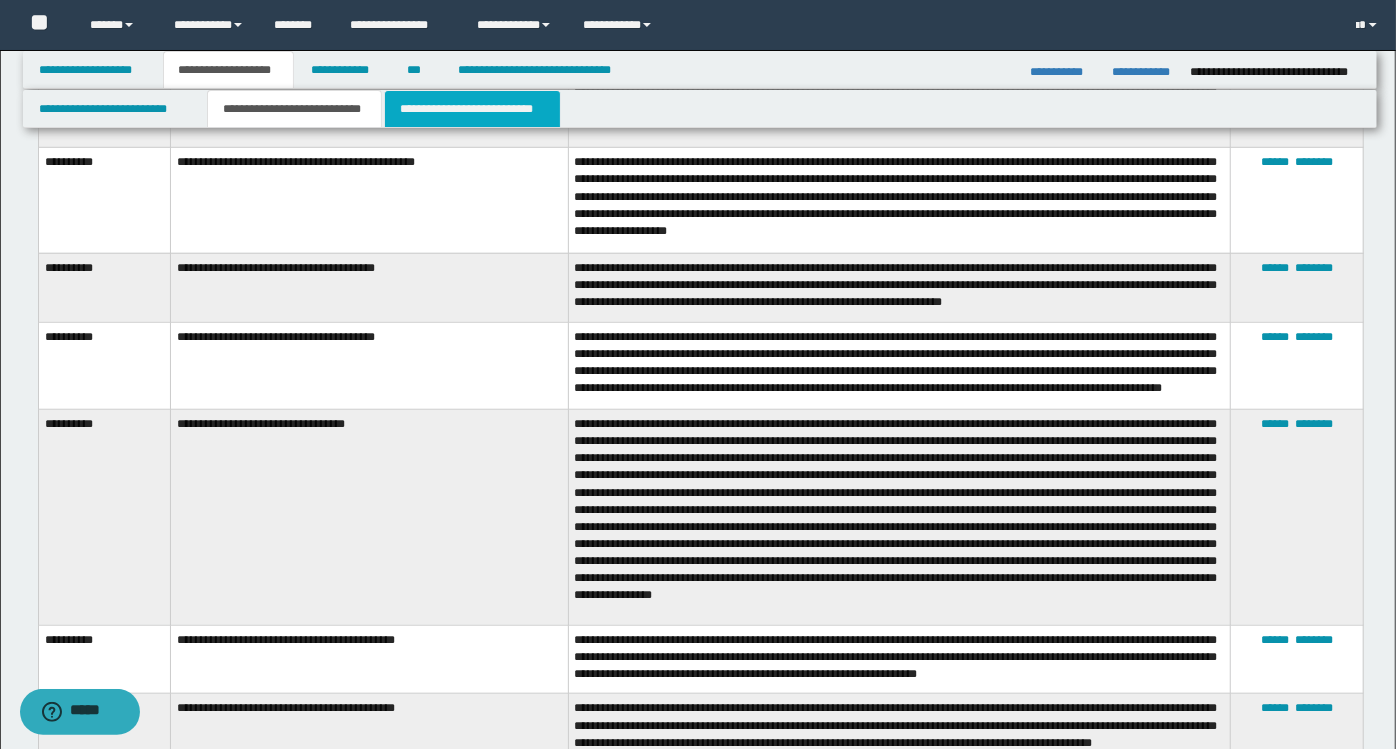 click on "**********" at bounding box center (472, 109) 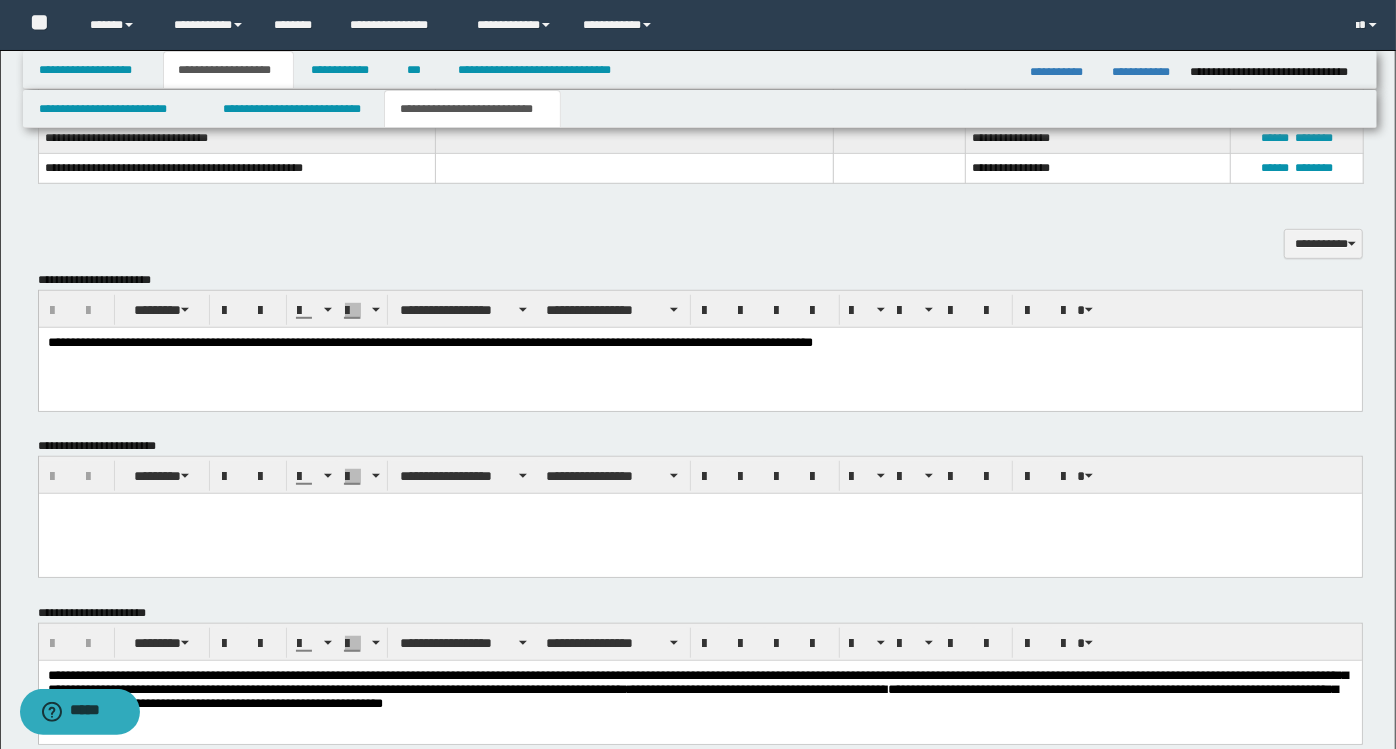 scroll, scrollTop: 476, scrollLeft: 0, axis: vertical 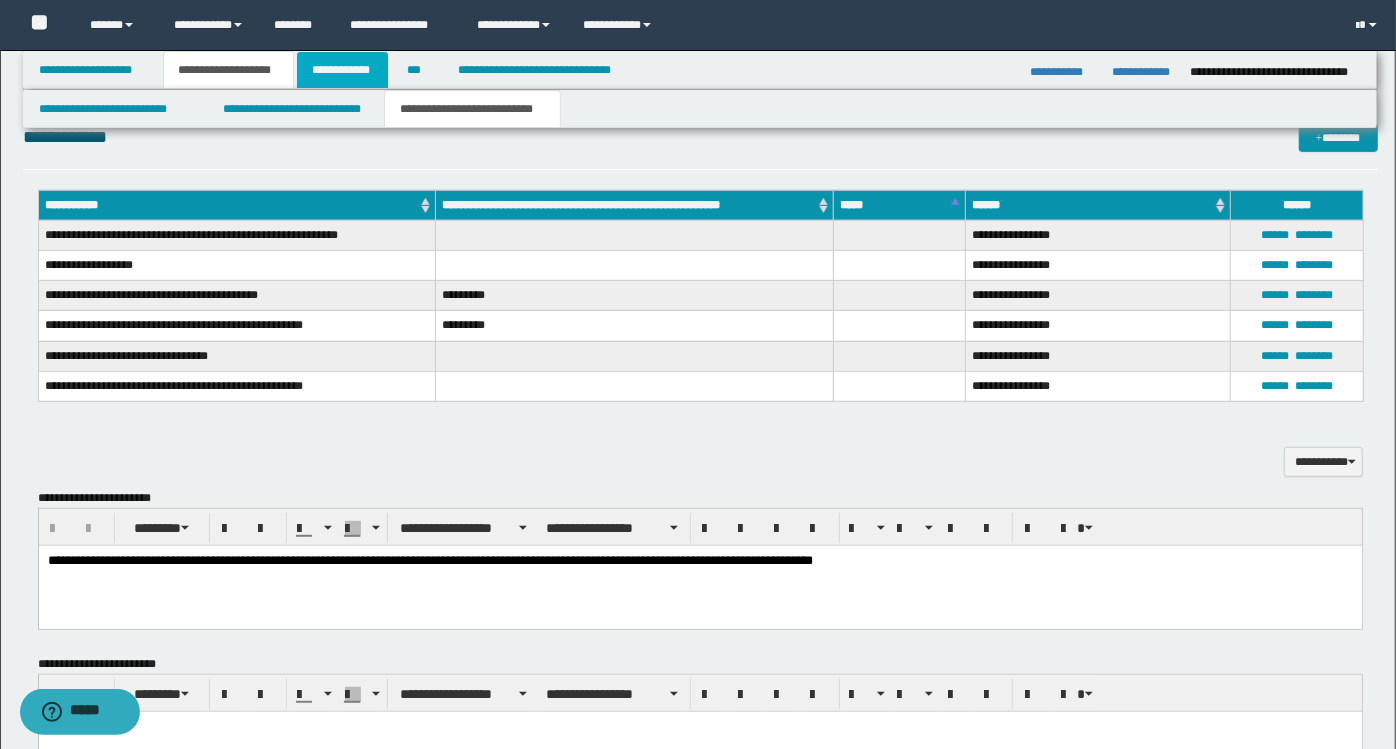 click on "**********" at bounding box center (343, 70) 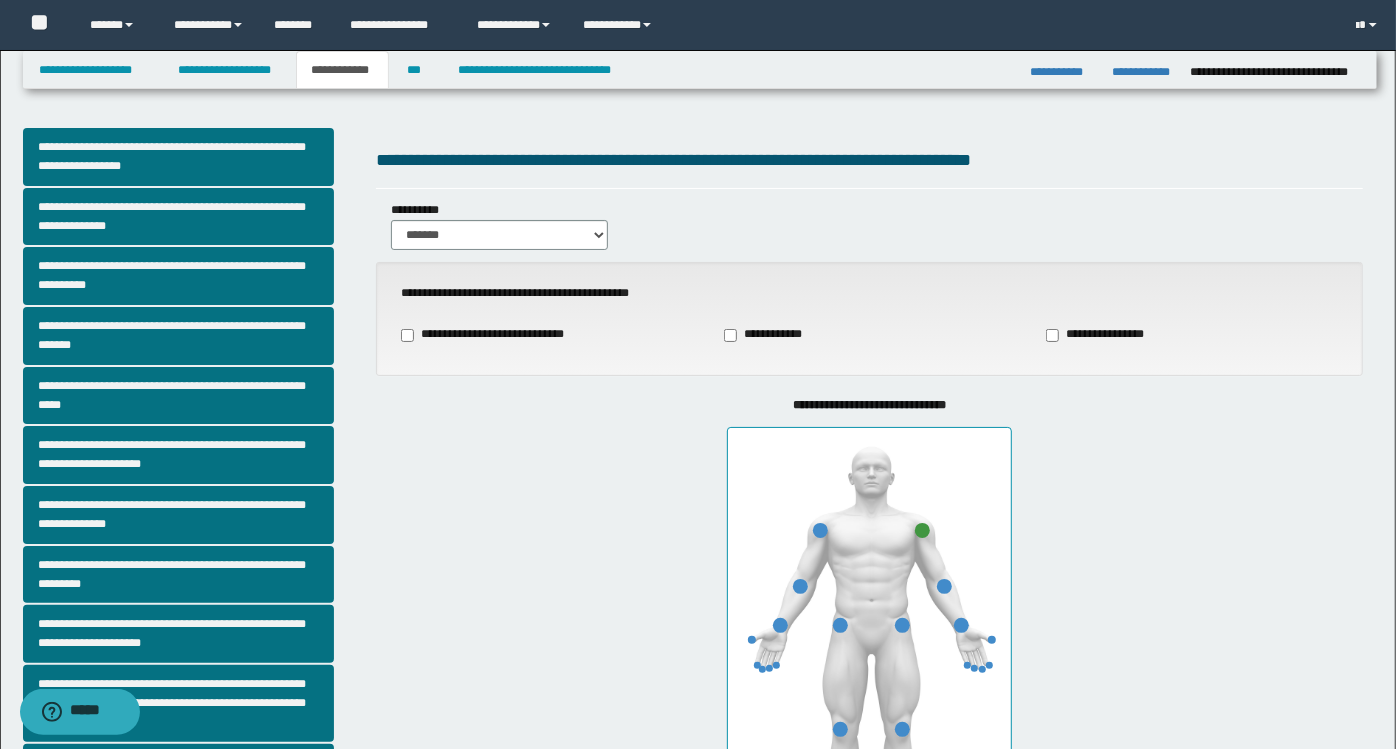 scroll, scrollTop: 555, scrollLeft: 0, axis: vertical 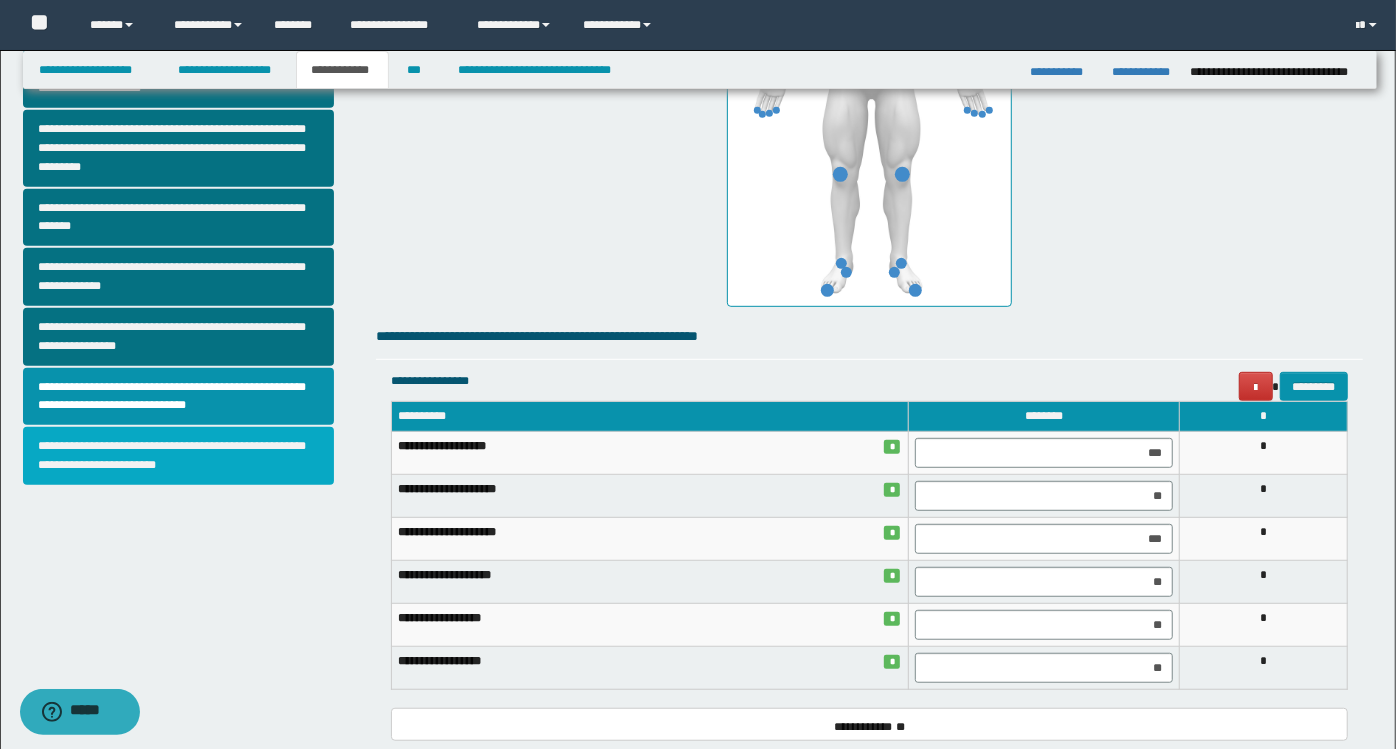 click on "**********" at bounding box center [179, 456] 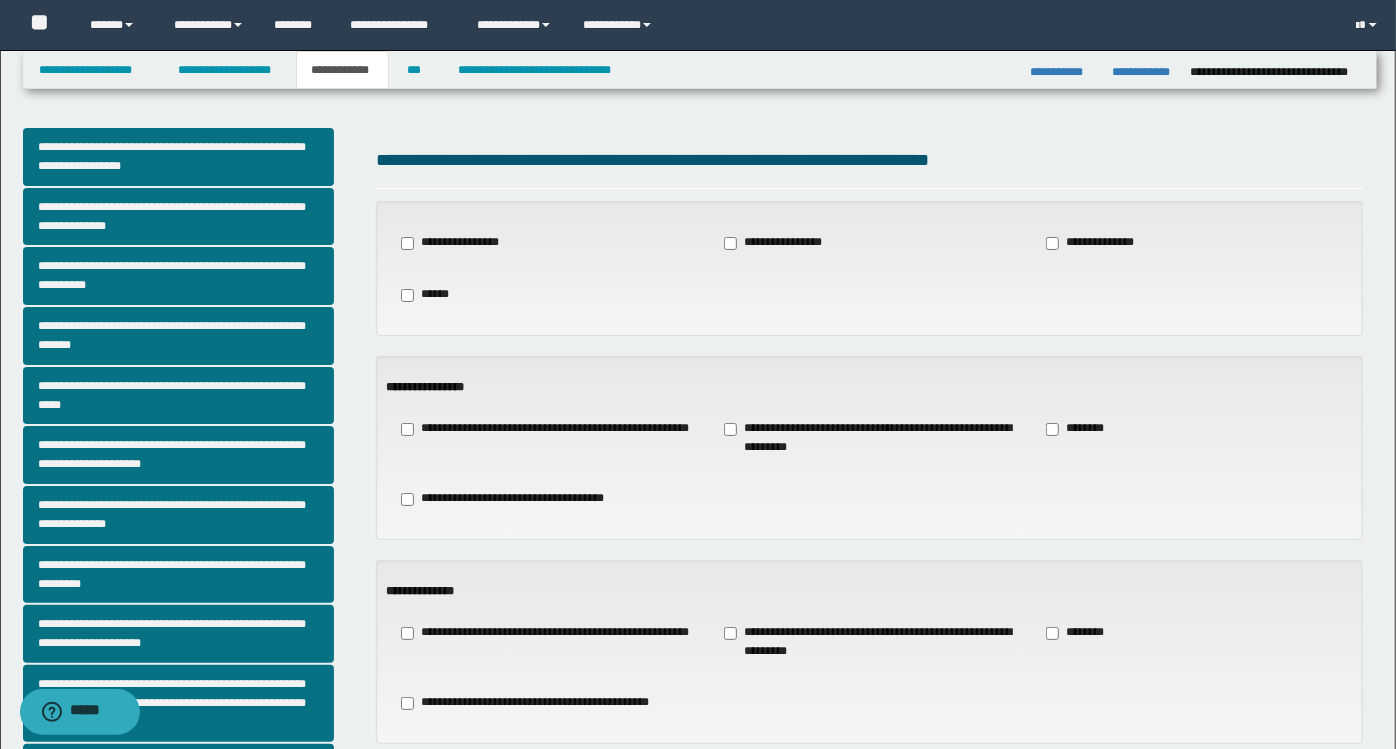 click on "**********" at bounding box center (780, 243) 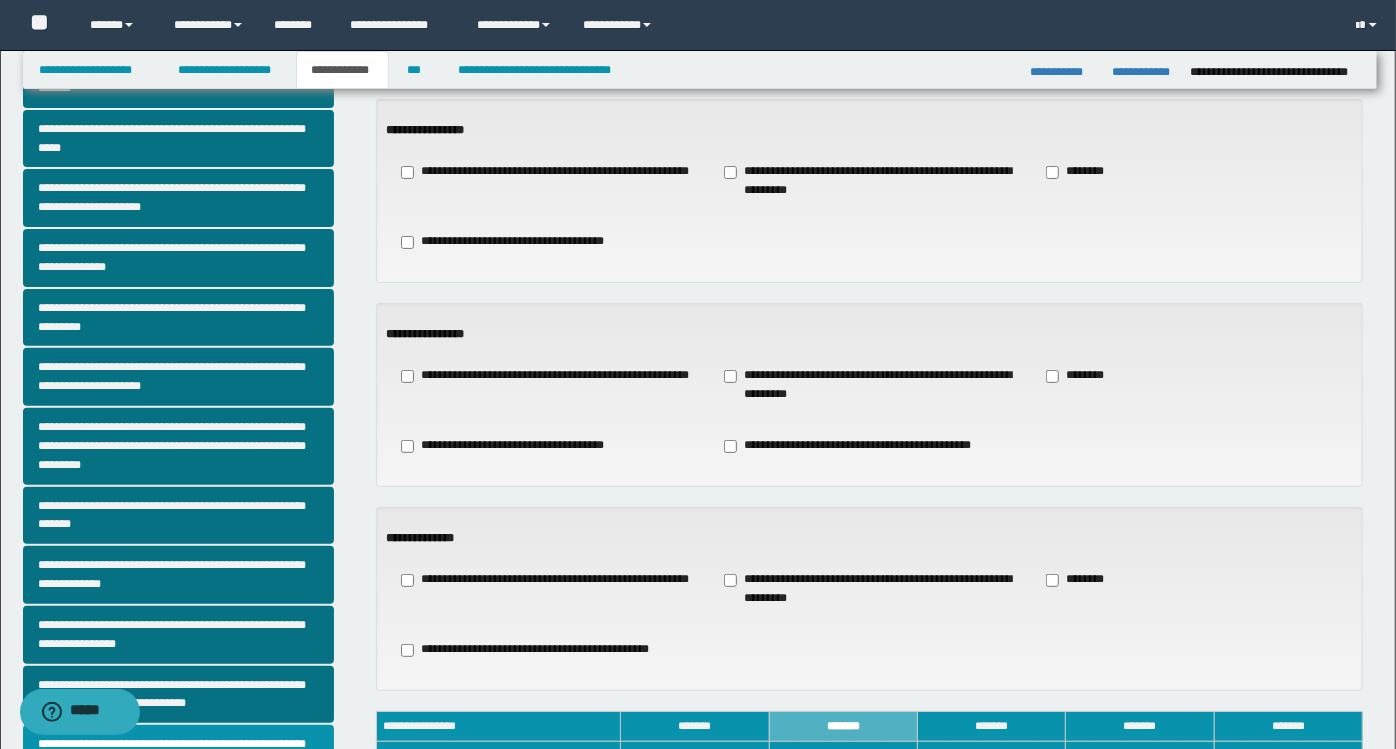 scroll, scrollTop: 333, scrollLeft: 0, axis: vertical 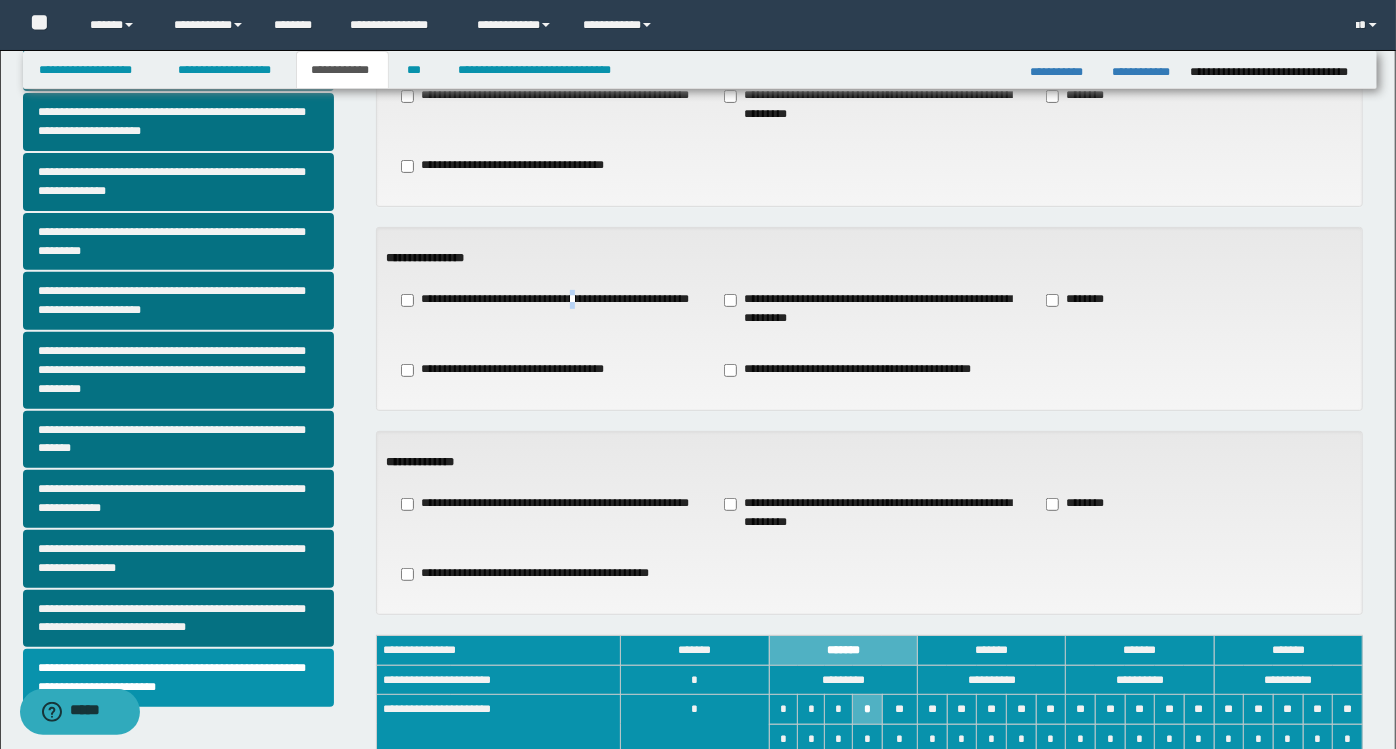 click on "**********" at bounding box center [547, 309] 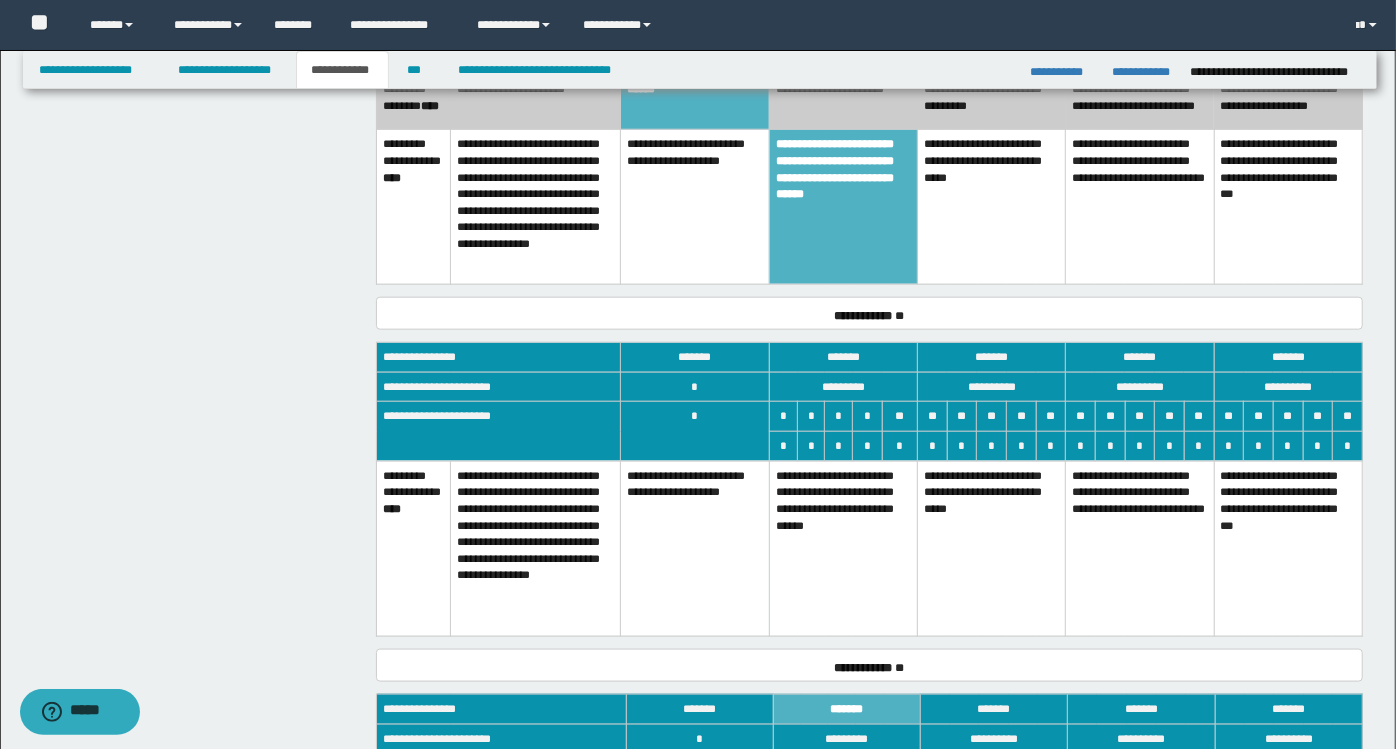 scroll, scrollTop: 1333, scrollLeft: 0, axis: vertical 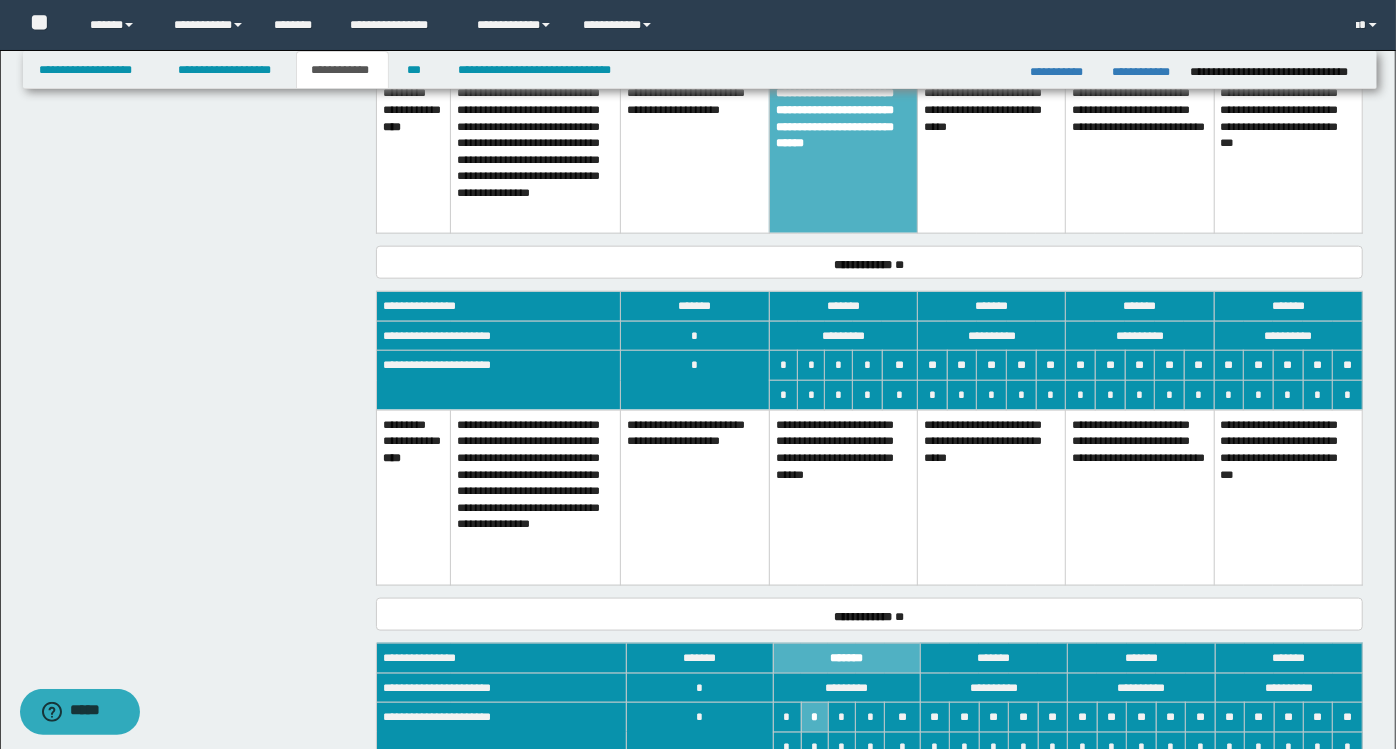 click on "**********" at bounding box center [843, 497] 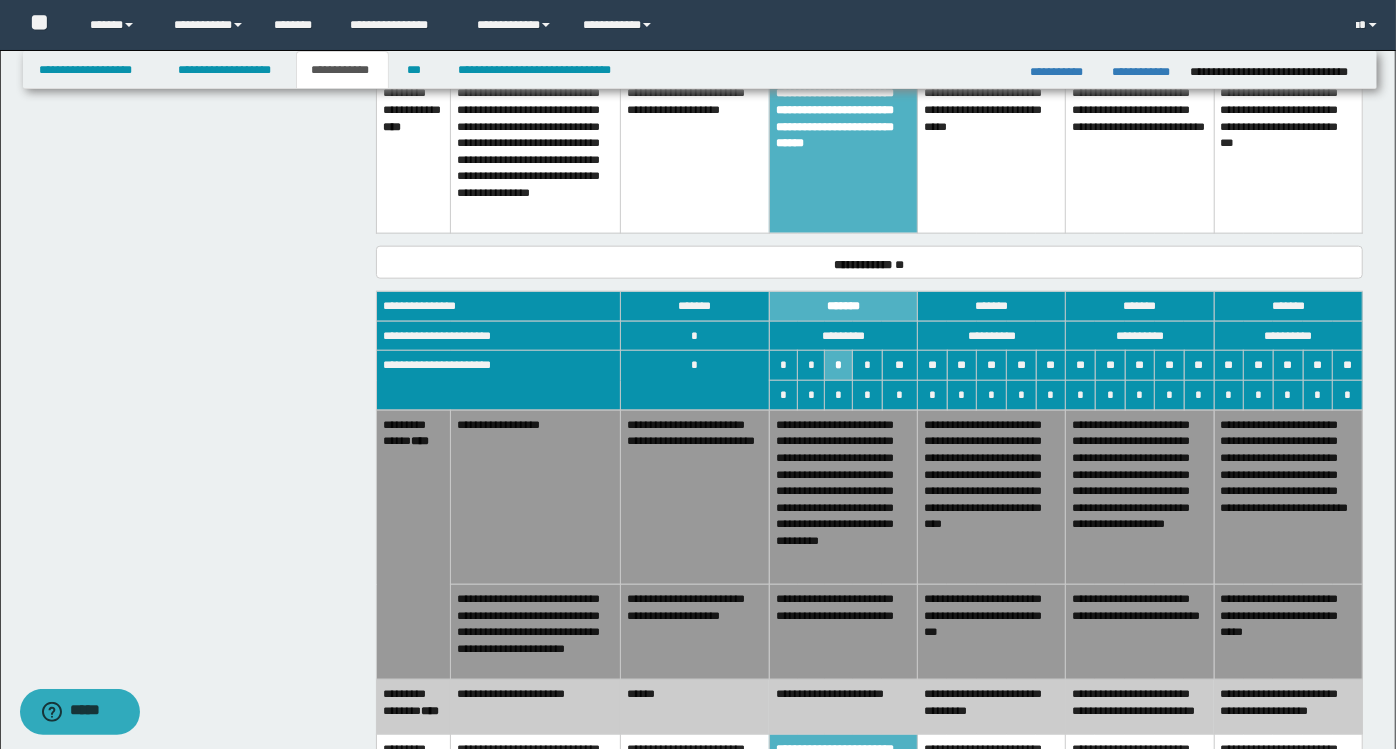 click on "**********" at bounding box center (695, 632) 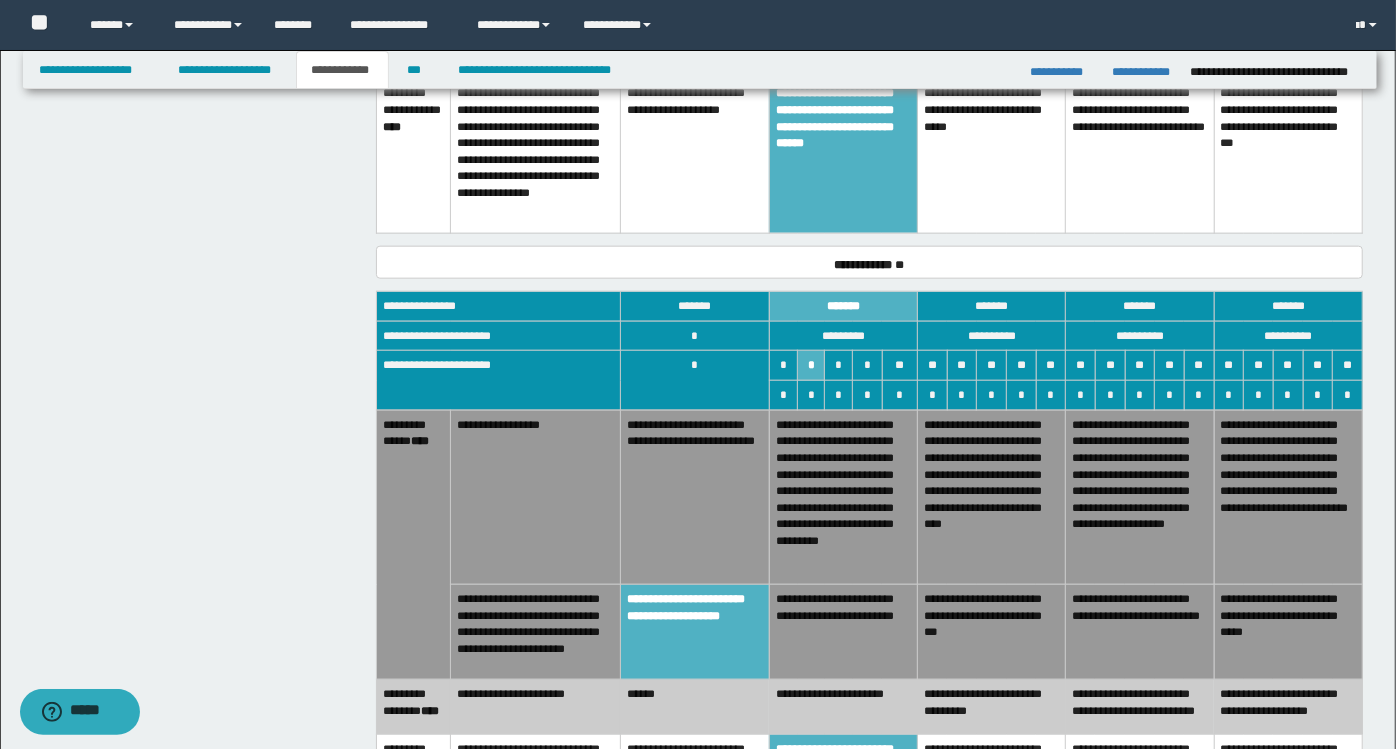 click on "******" at bounding box center [695, 707] 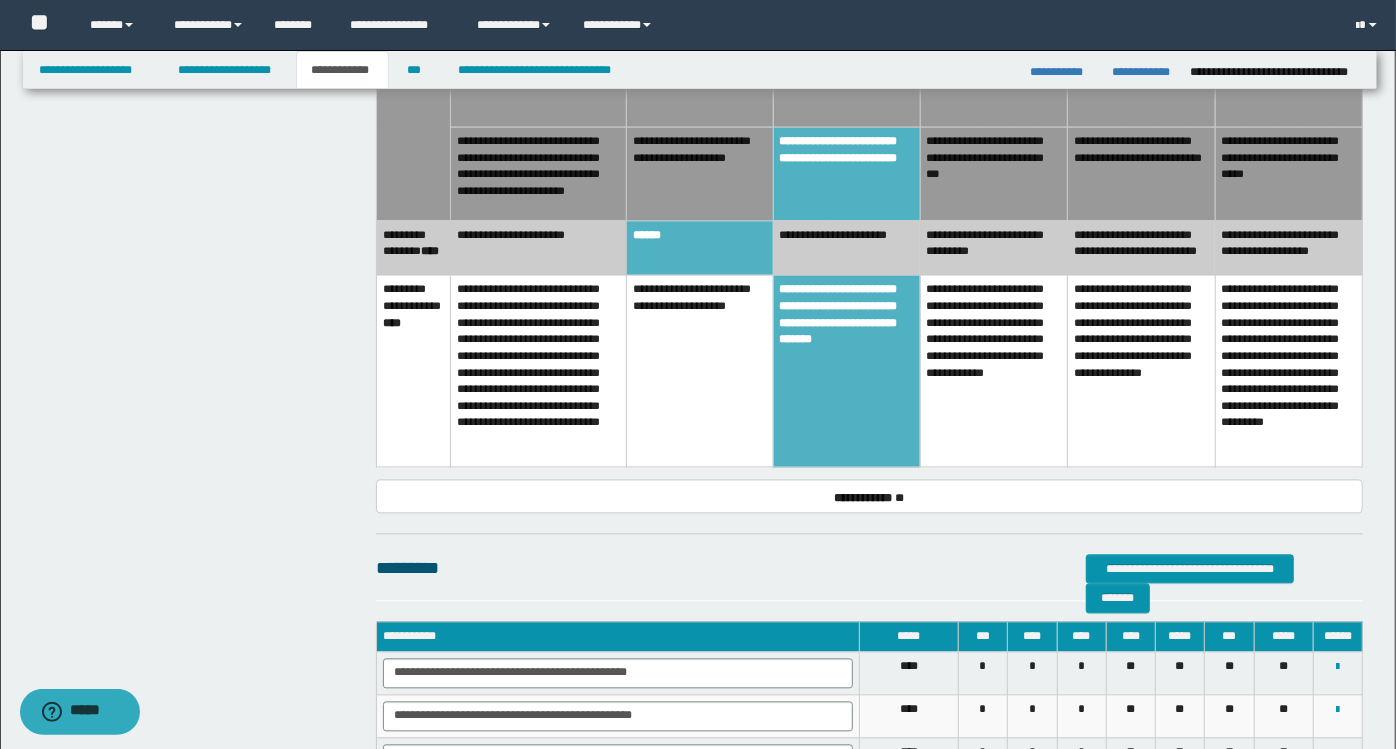 scroll, scrollTop: 2440, scrollLeft: 0, axis: vertical 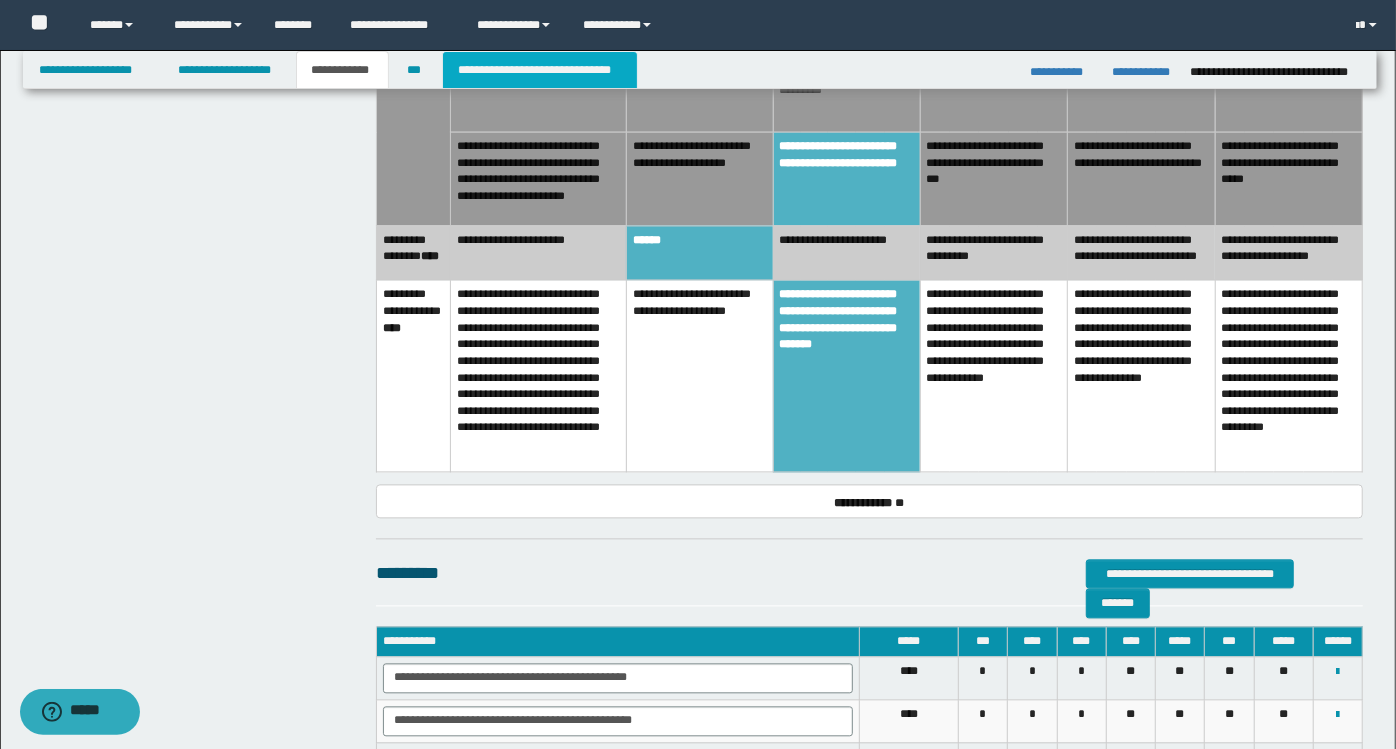 click on "**********" at bounding box center [540, 70] 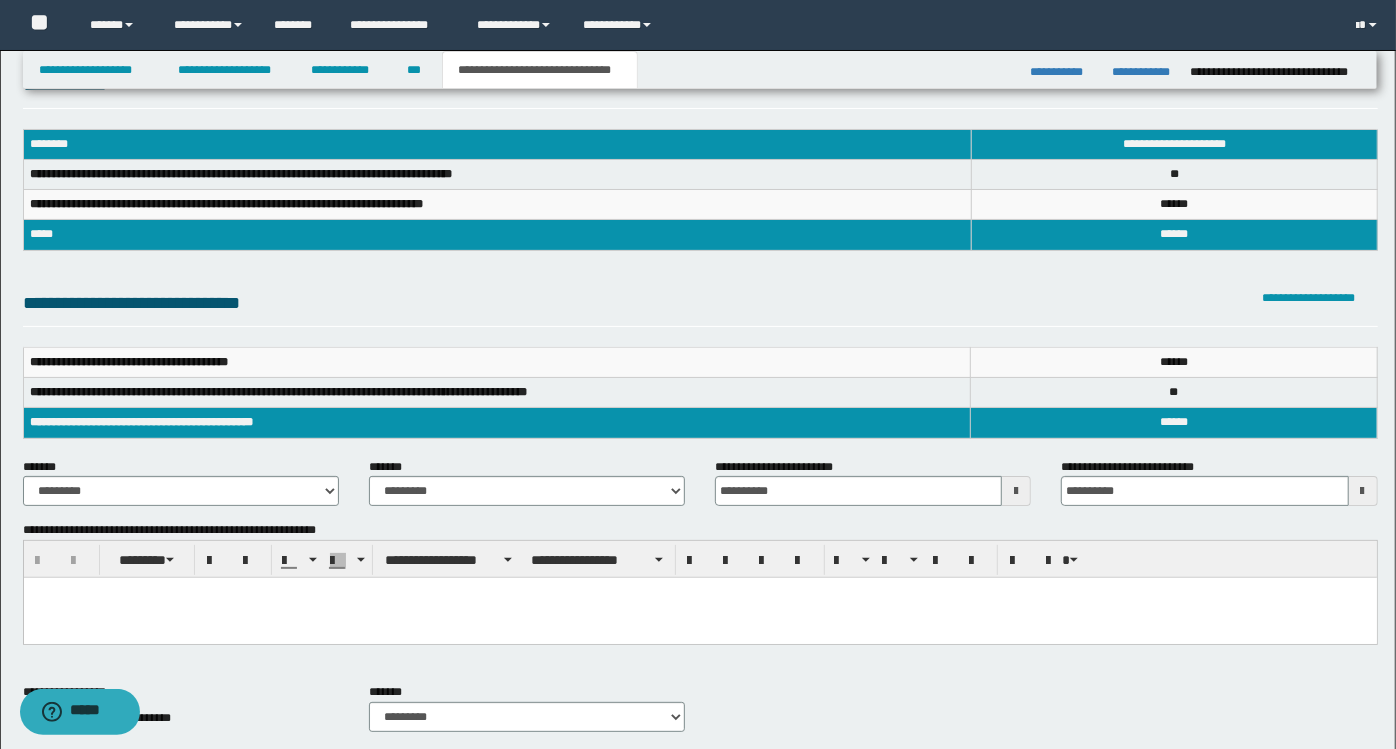 scroll, scrollTop: 0, scrollLeft: 0, axis: both 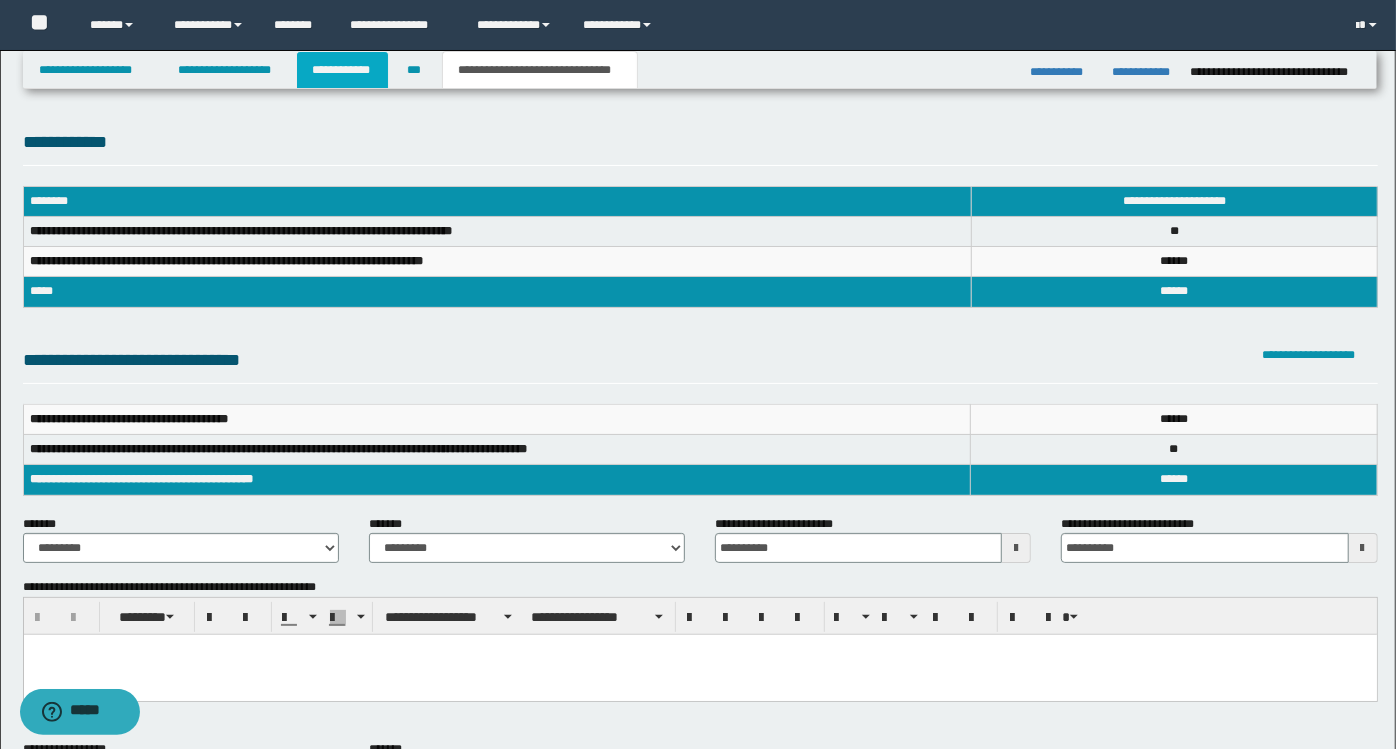 click on "**********" at bounding box center [343, 70] 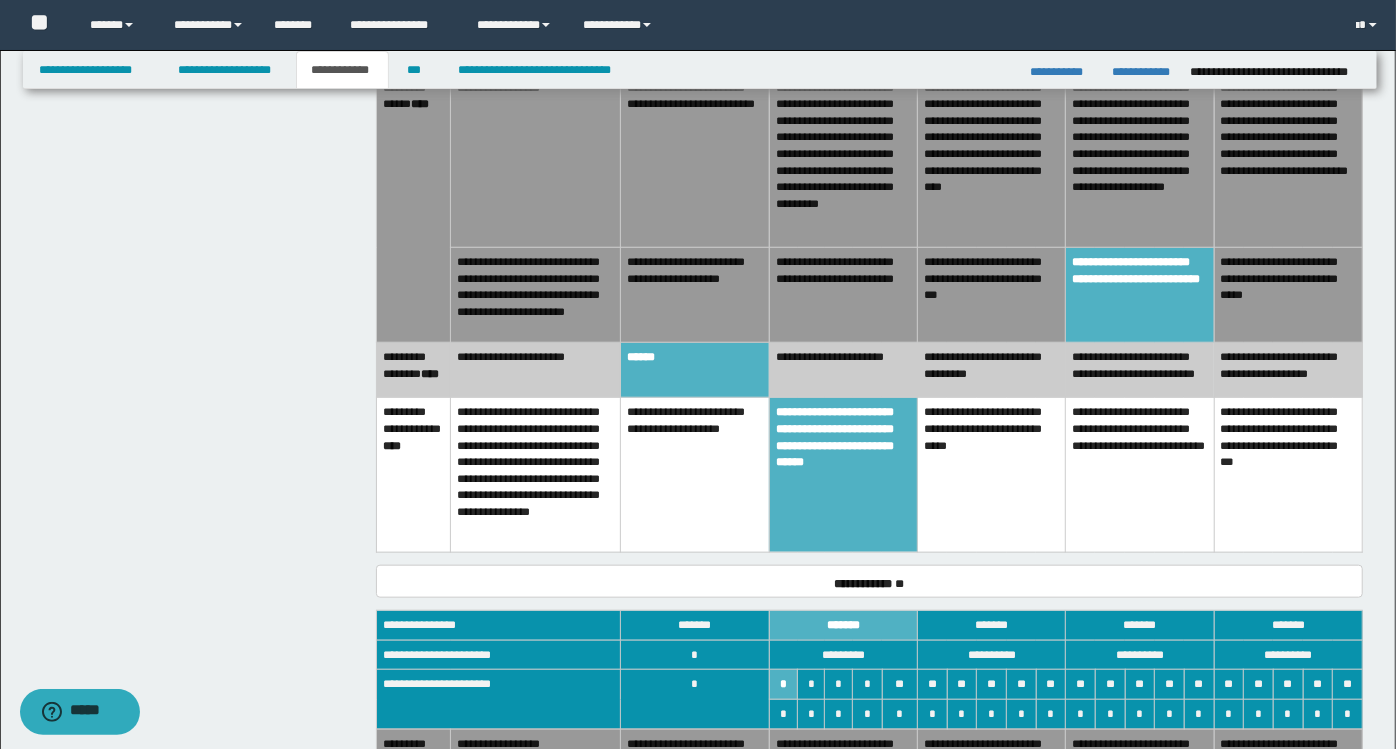 scroll, scrollTop: 774, scrollLeft: 0, axis: vertical 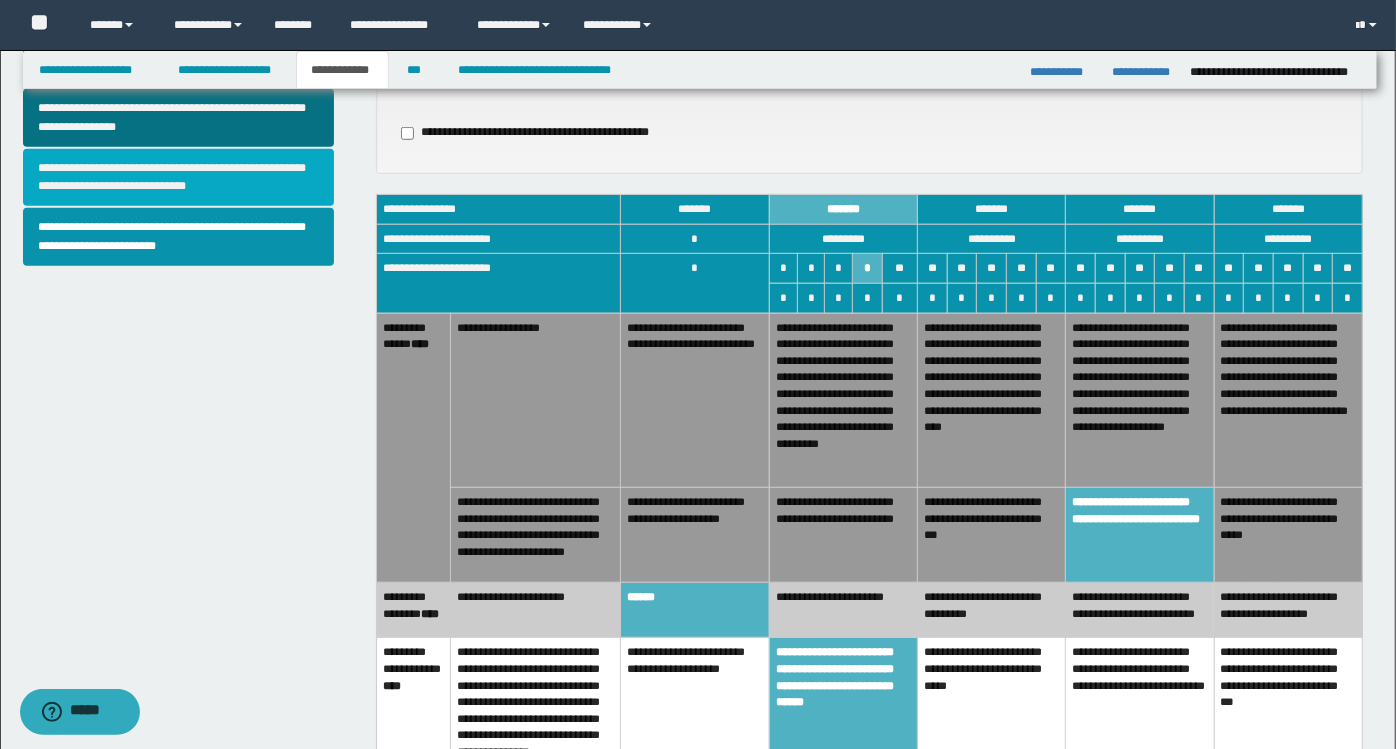 click on "**********" at bounding box center (179, 178) 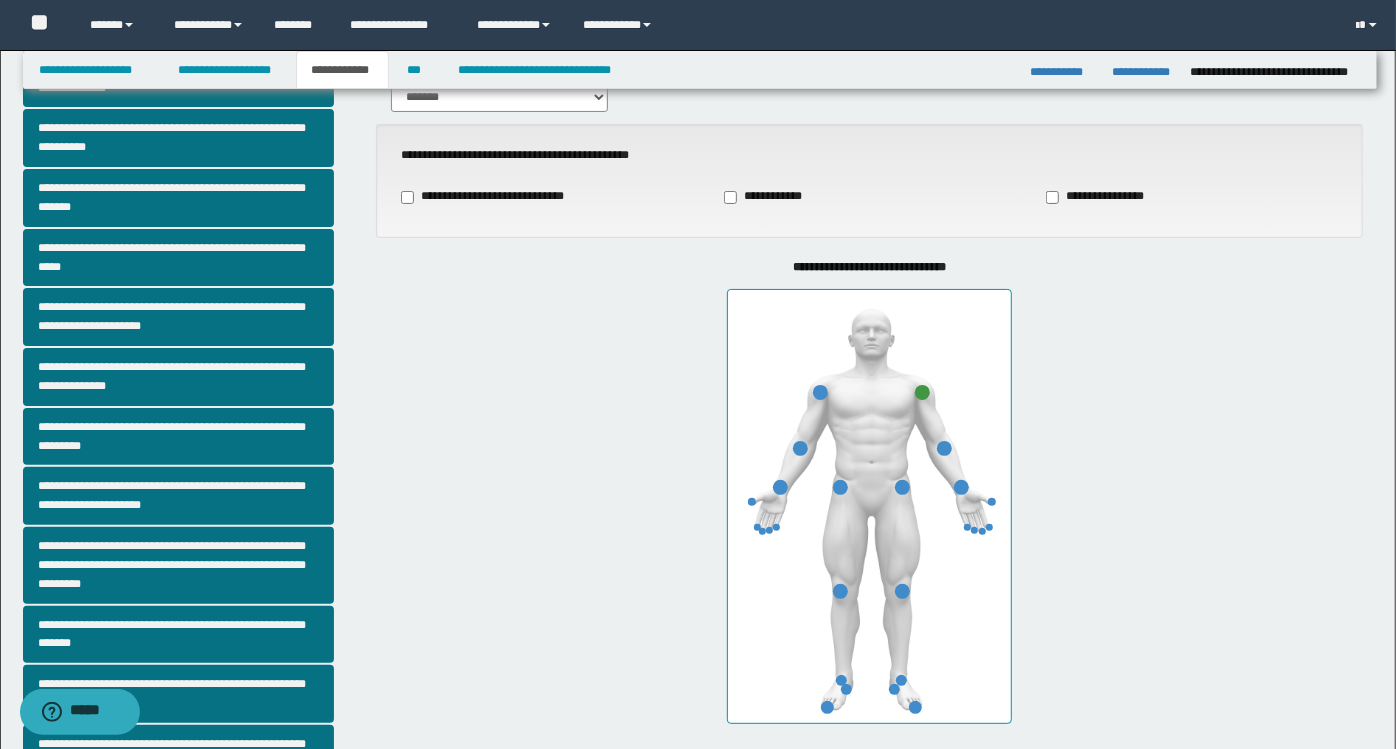scroll, scrollTop: 0, scrollLeft: 0, axis: both 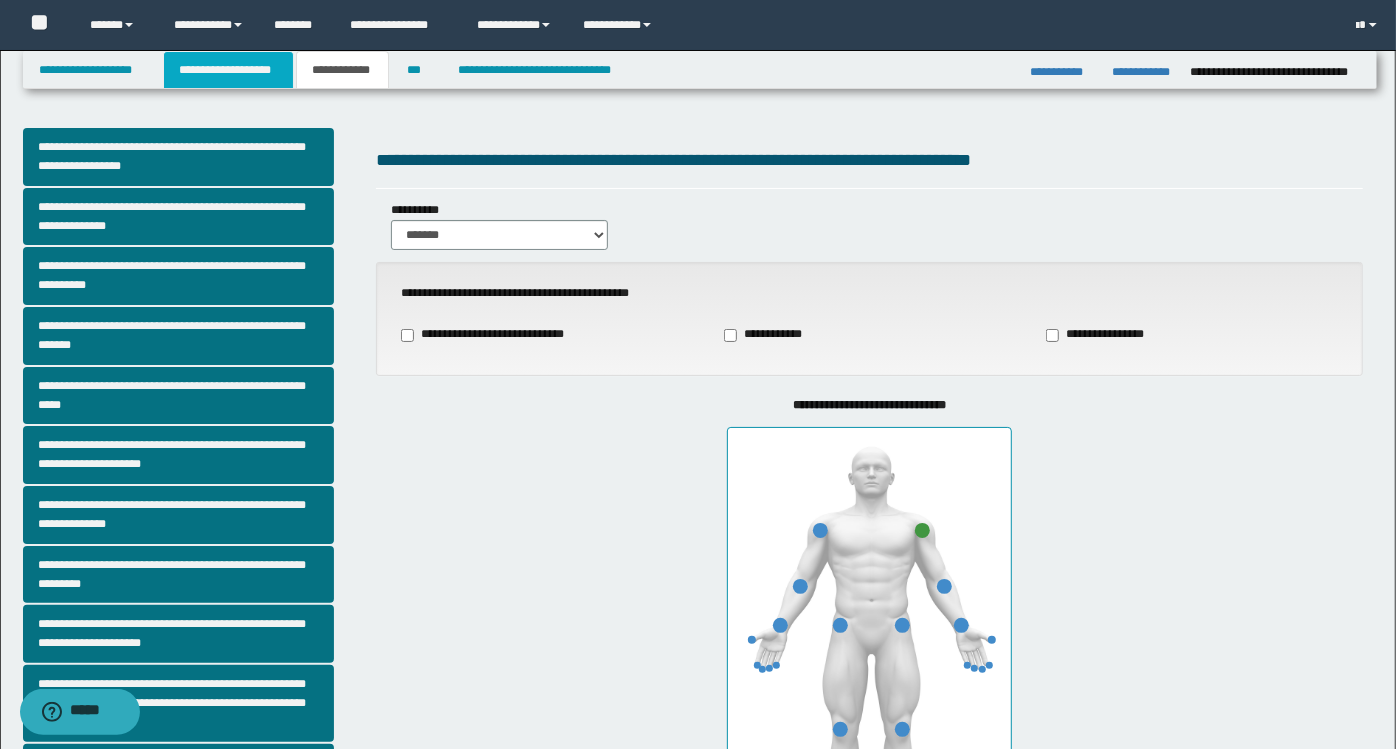 click on "**********" at bounding box center [228, 70] 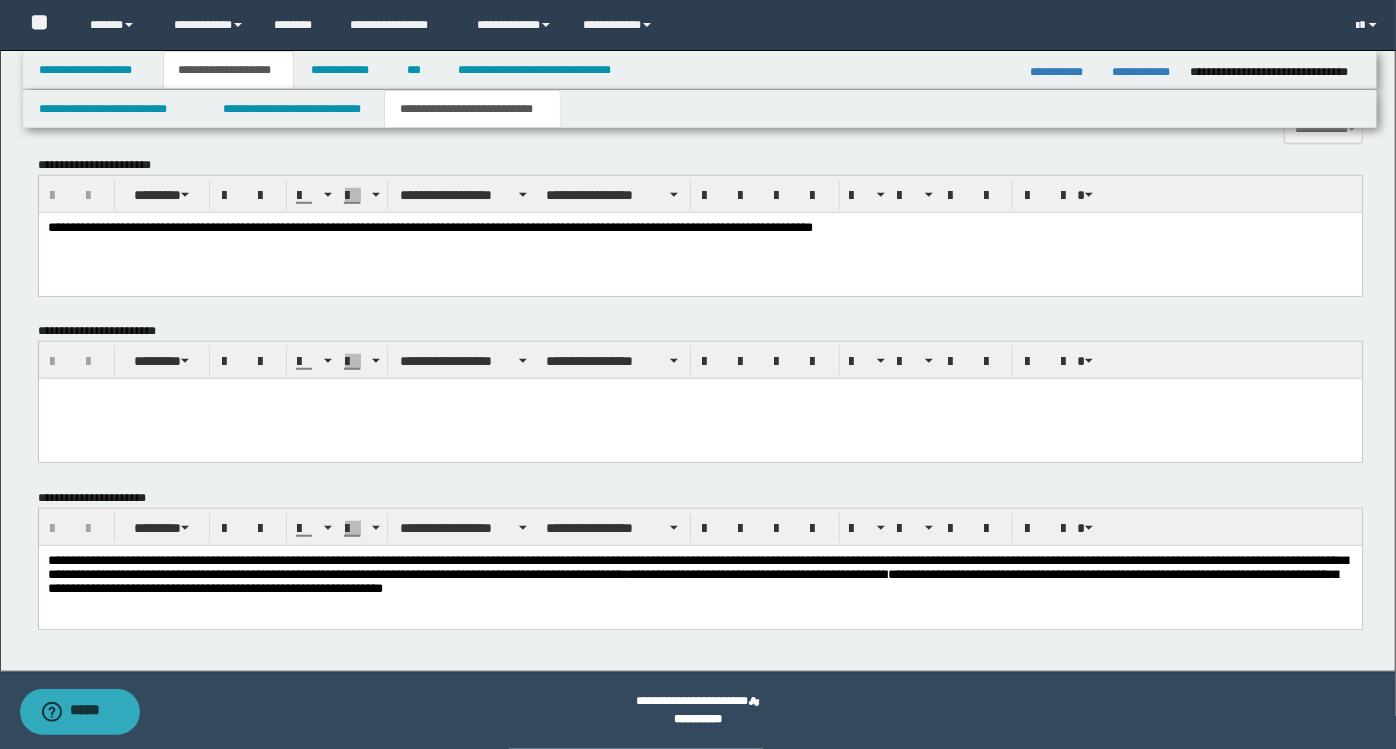 scroll, scrollTop: 142, scrollLeft: 0, axis: vertical 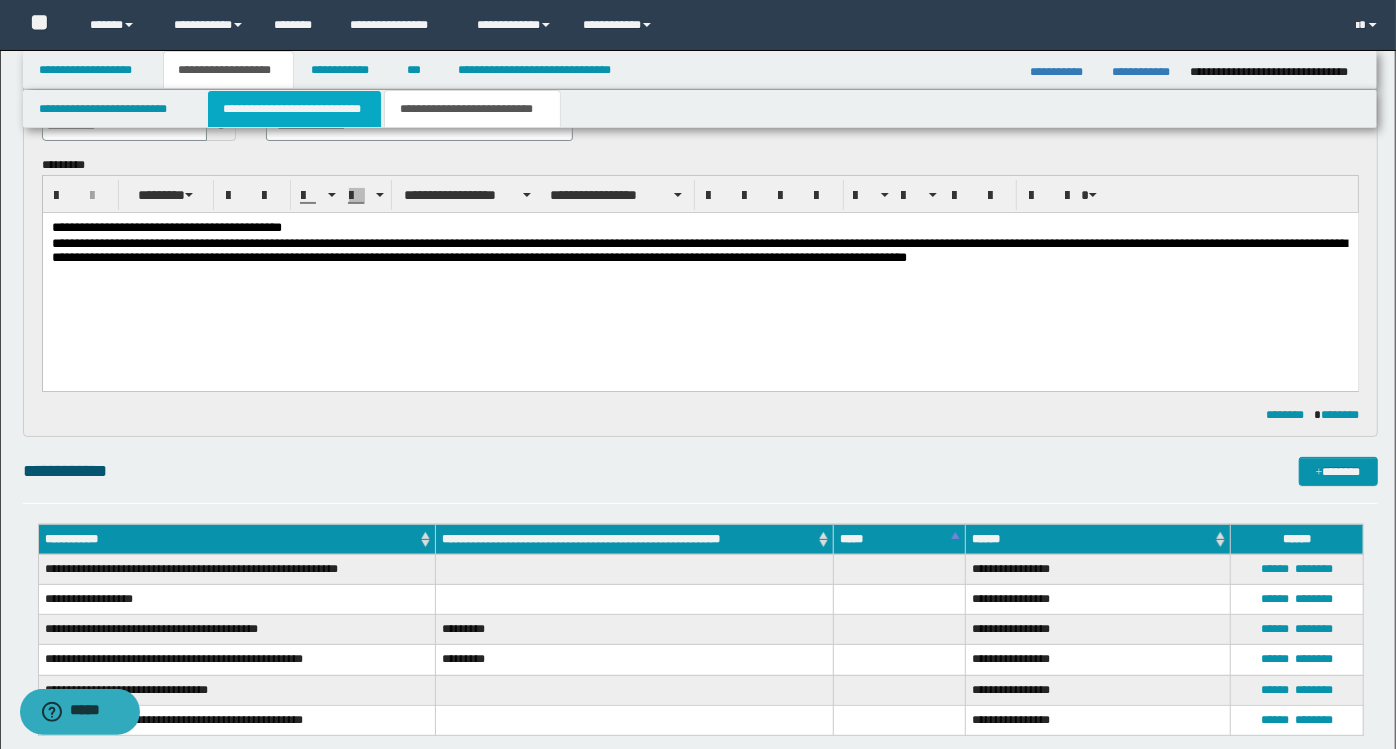 click on "**********" at bounding box center (294, 109) 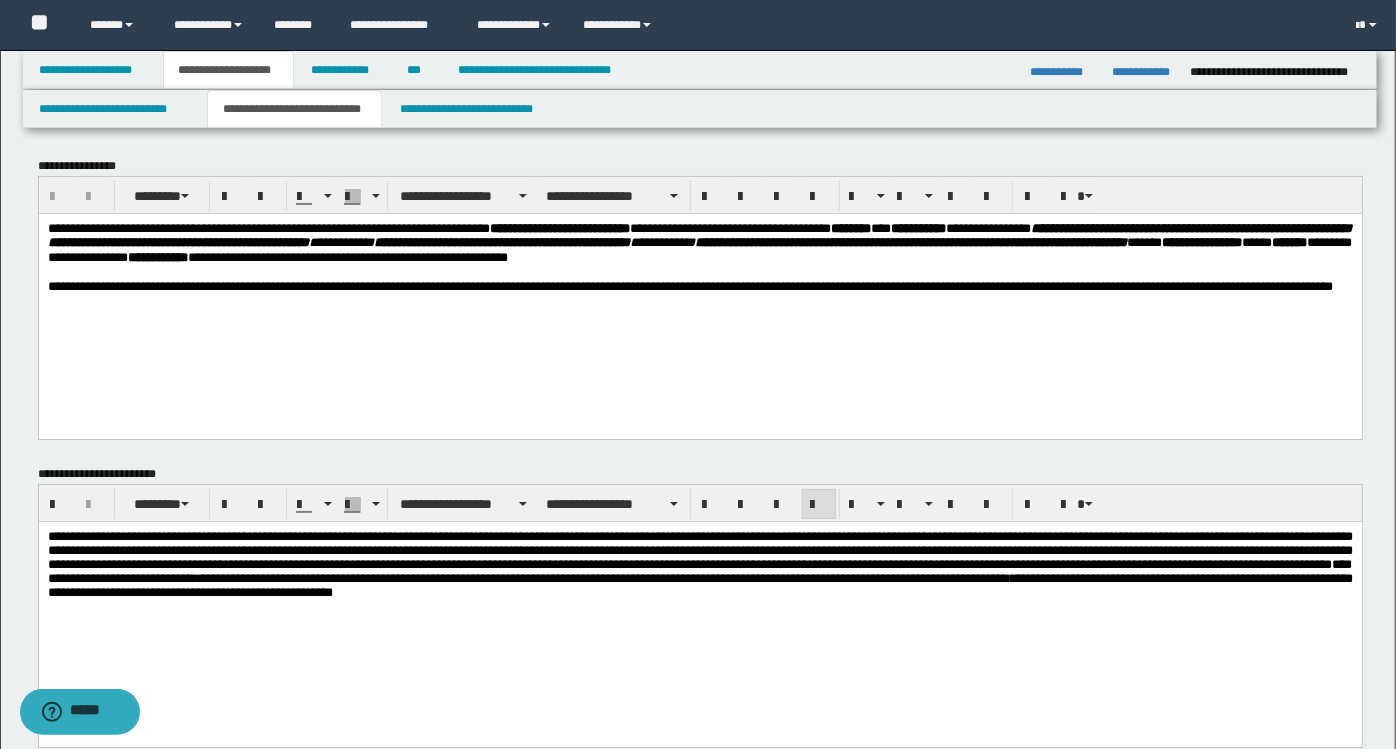 scroll, scrollTop: 0, scrollLeft: 0, axis: both 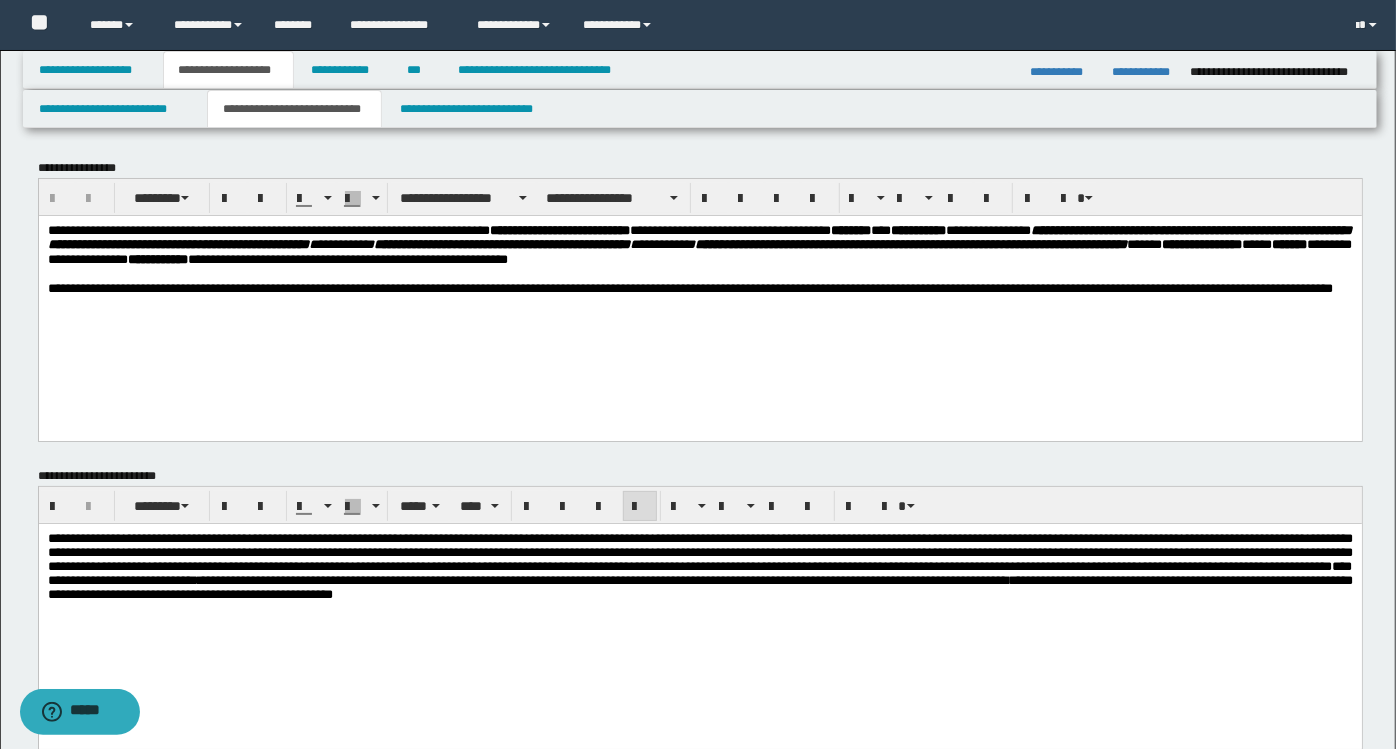 click on "**********" at bounding box center (699, 566) 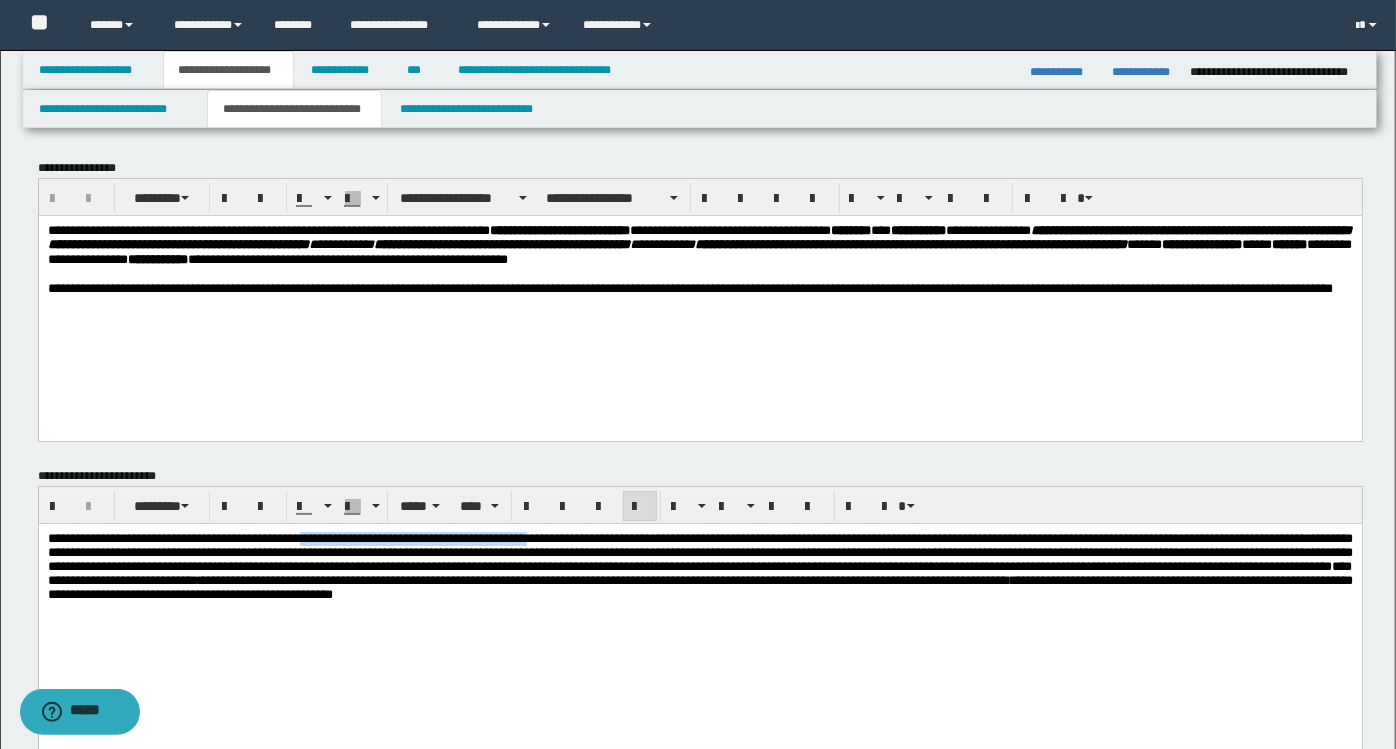 drag, startPoint x: 662, startPoint y: 536, endPoint x: 376, endPoint y: 545, distance: 286.14157 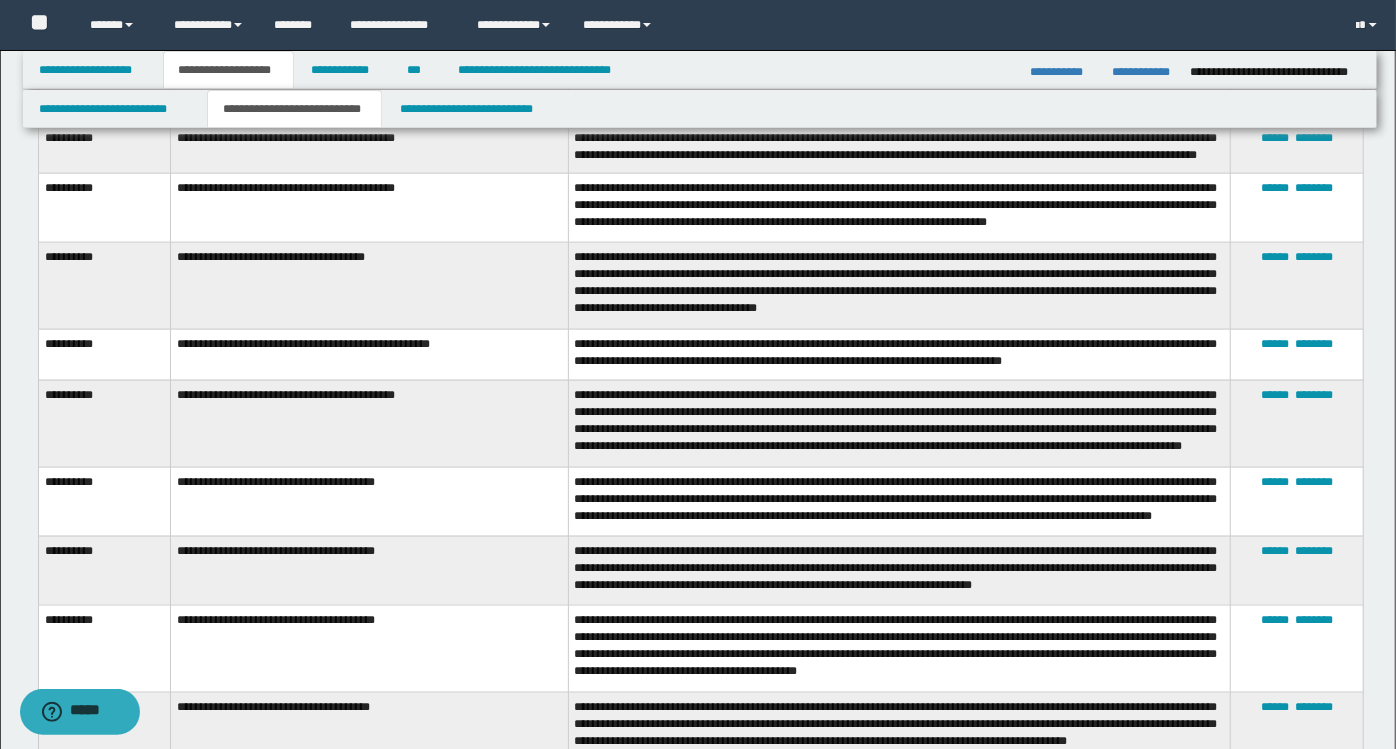 scroll, scrollTop: 1666, scrollLeft: 0, axis: vertical 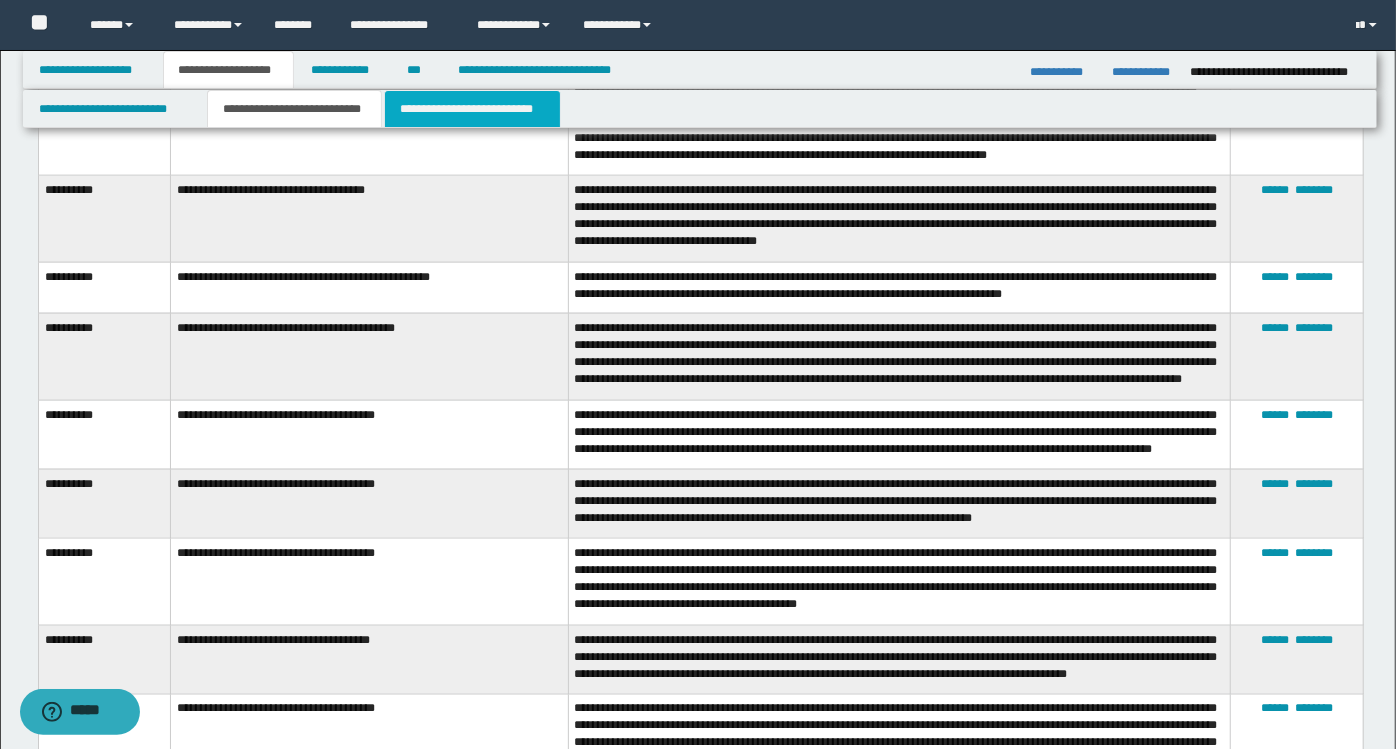 click on "**********" at bounding box center [472, 109] 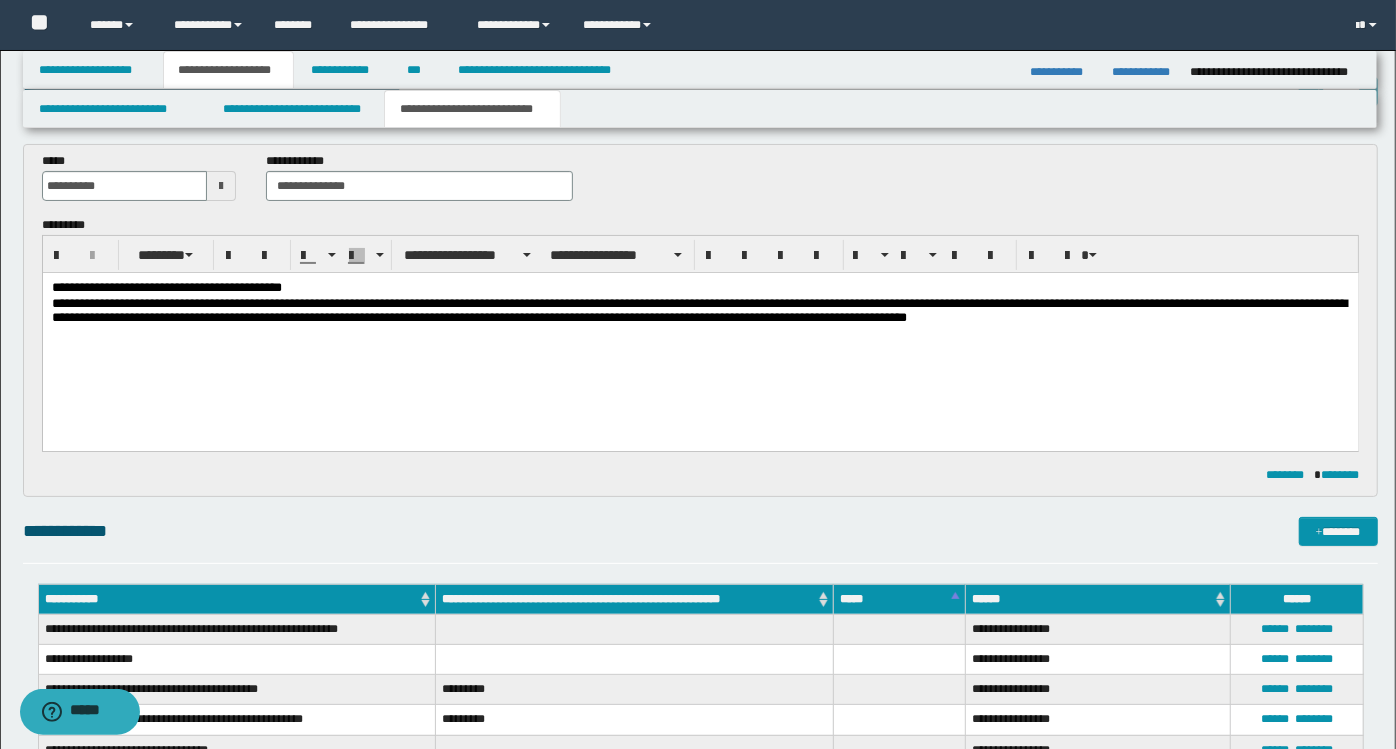 scroll, scrollTop: 0, scrollLeft: 0, axis: both 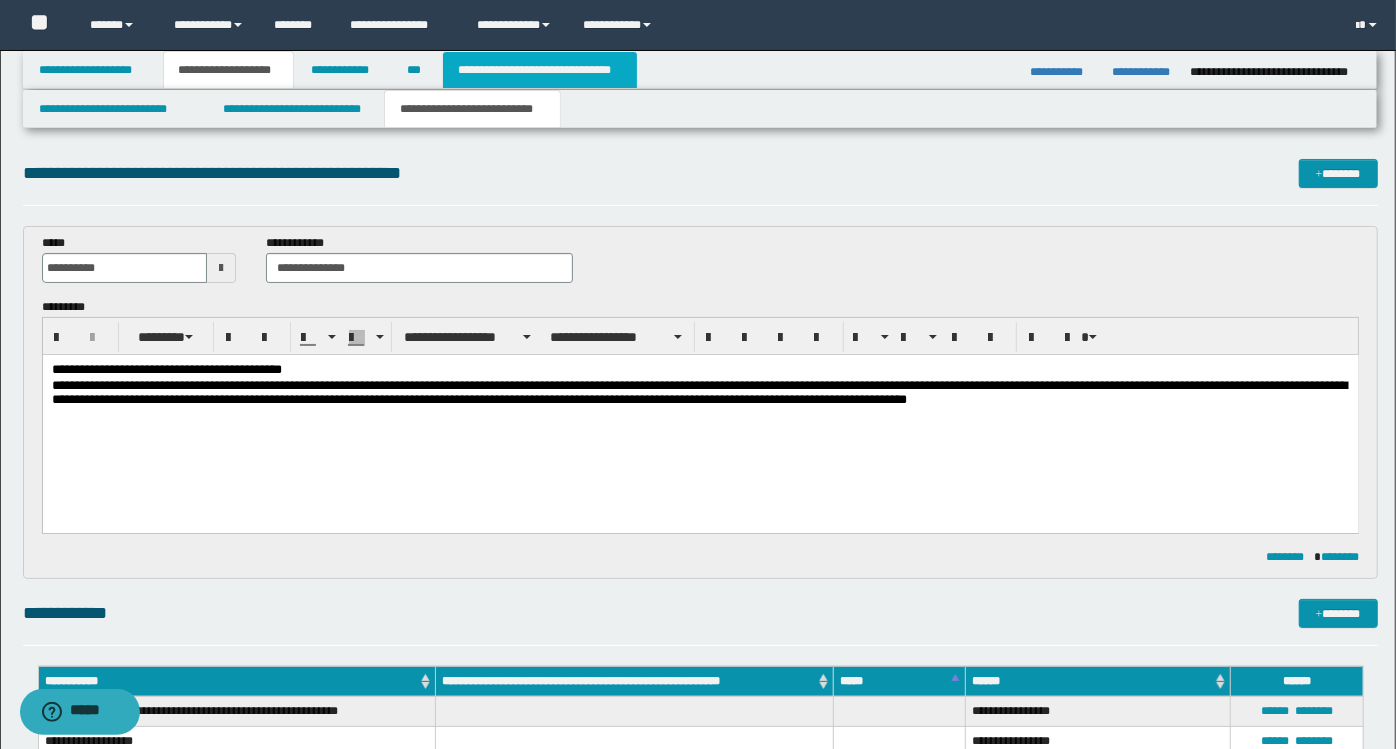 click on "**********" at bounding box center (540, 70) 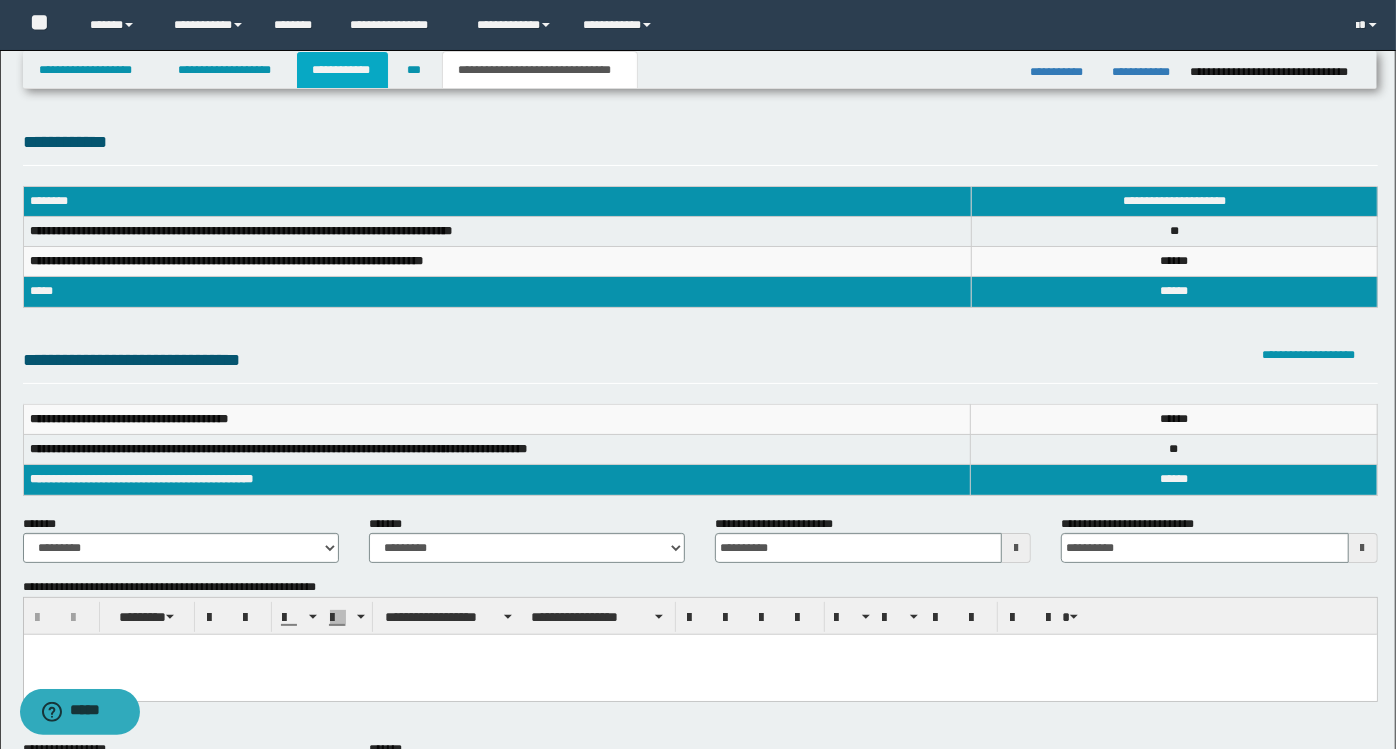 click on "**********" at bounding box center [343, 70] 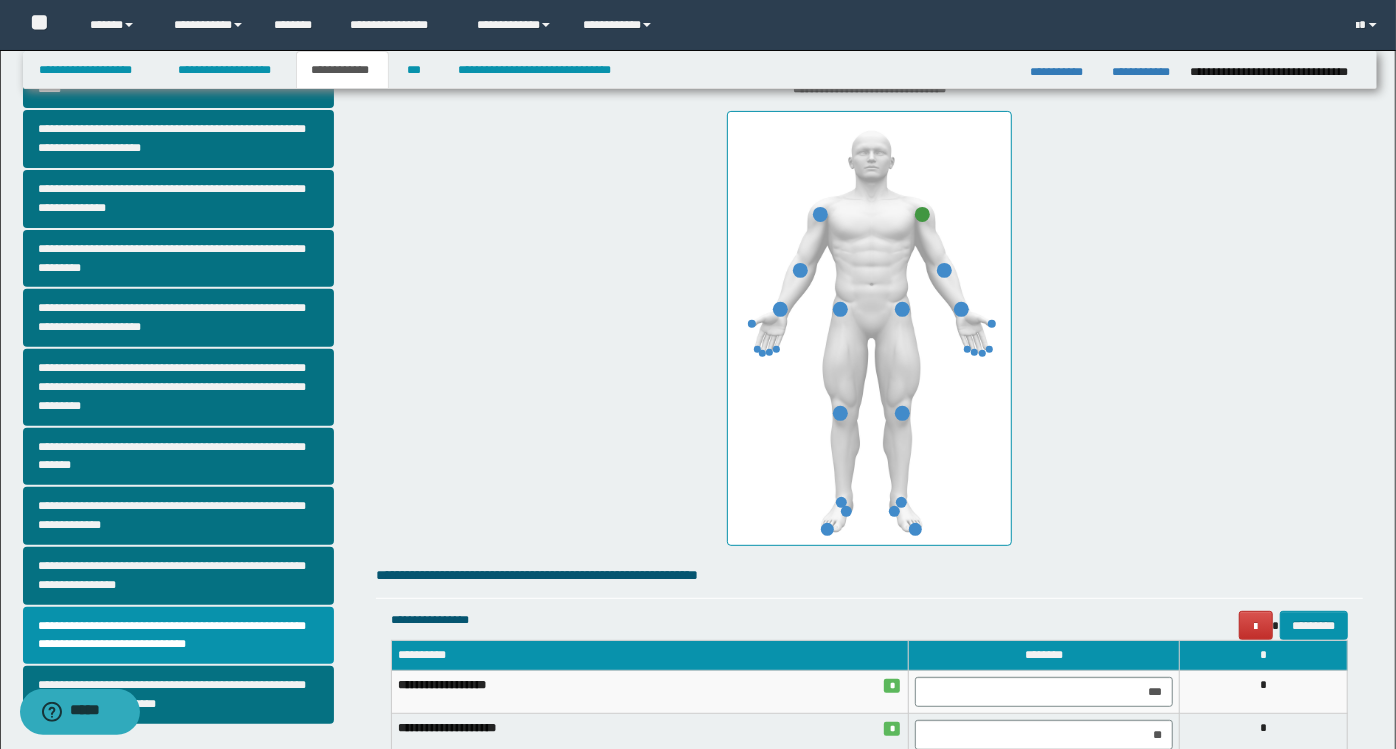 scroll, scrollTop: 333, scrollLeft: 0, axis: vertical 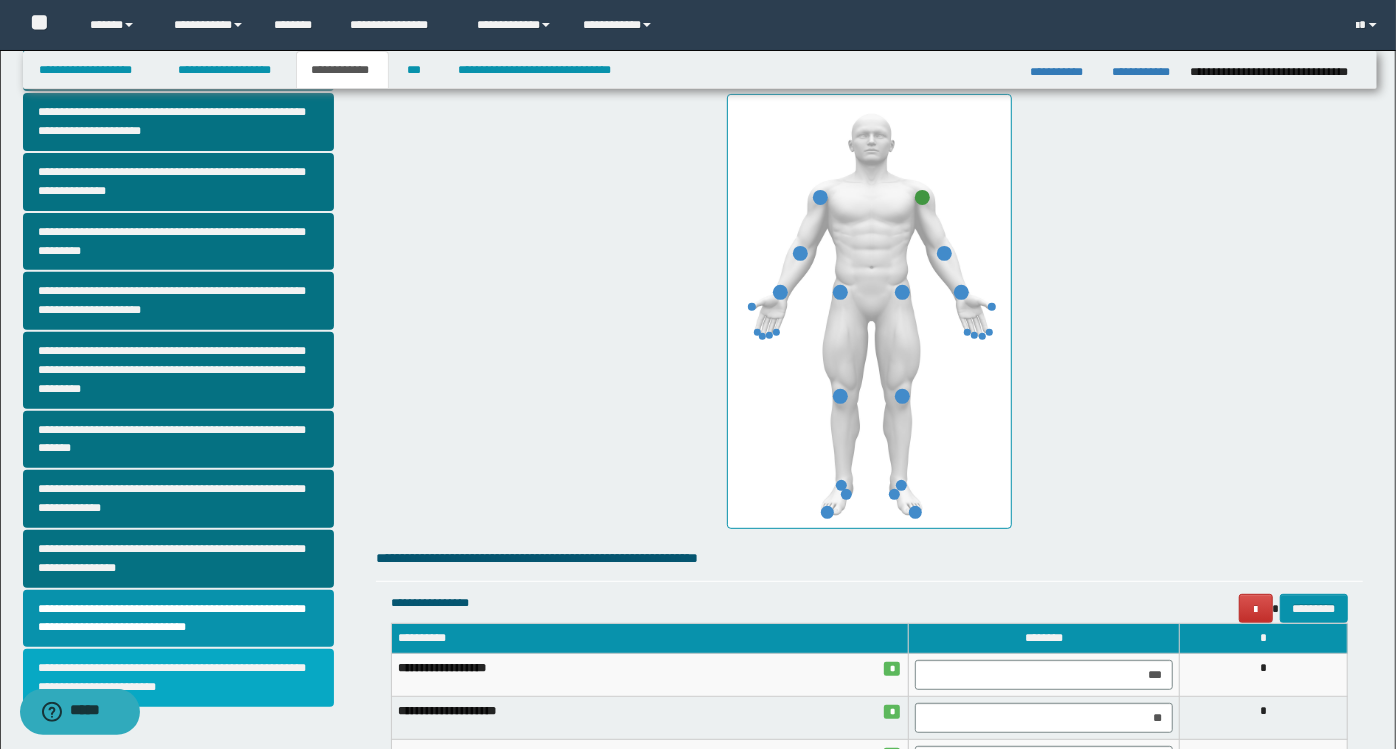 click on "**********" at bounding box center (179, 678) 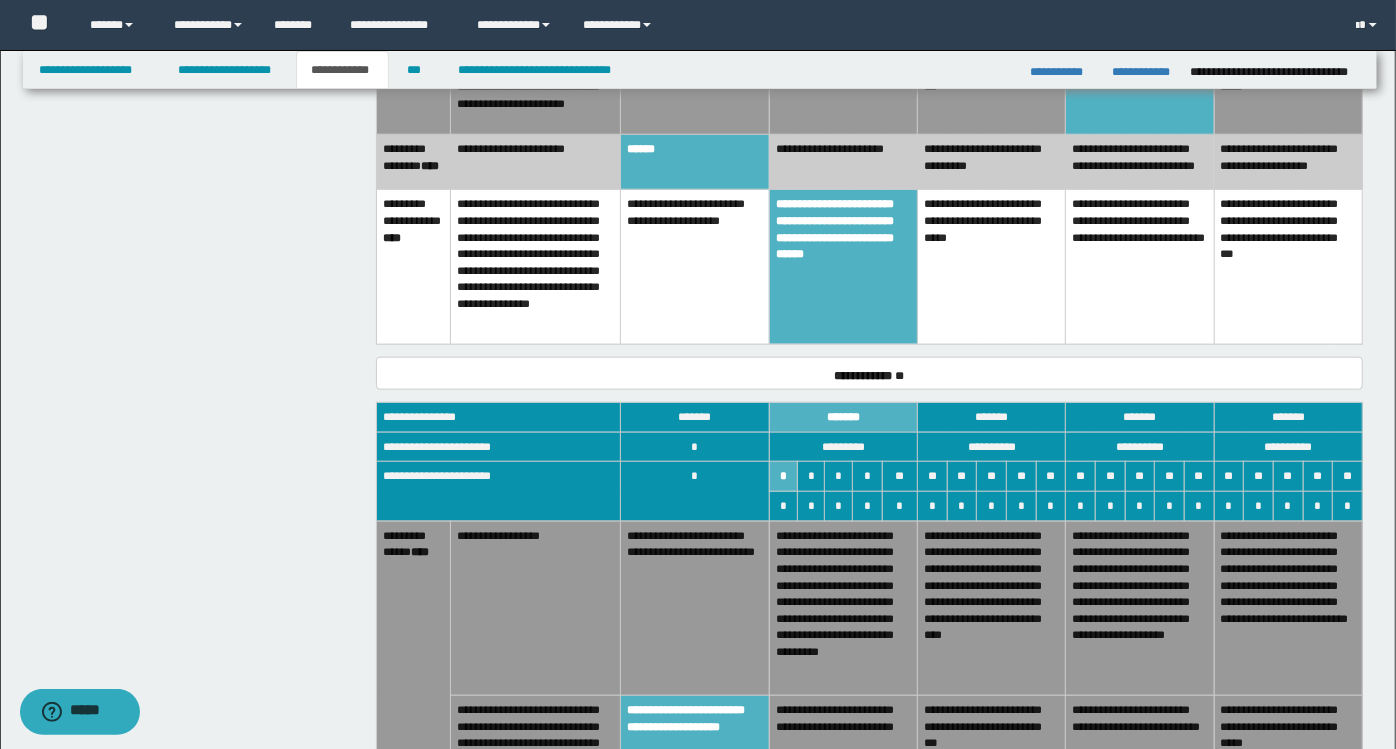 scroll, scrollTop: 1333, scrollLeft: 0, axis: vertical 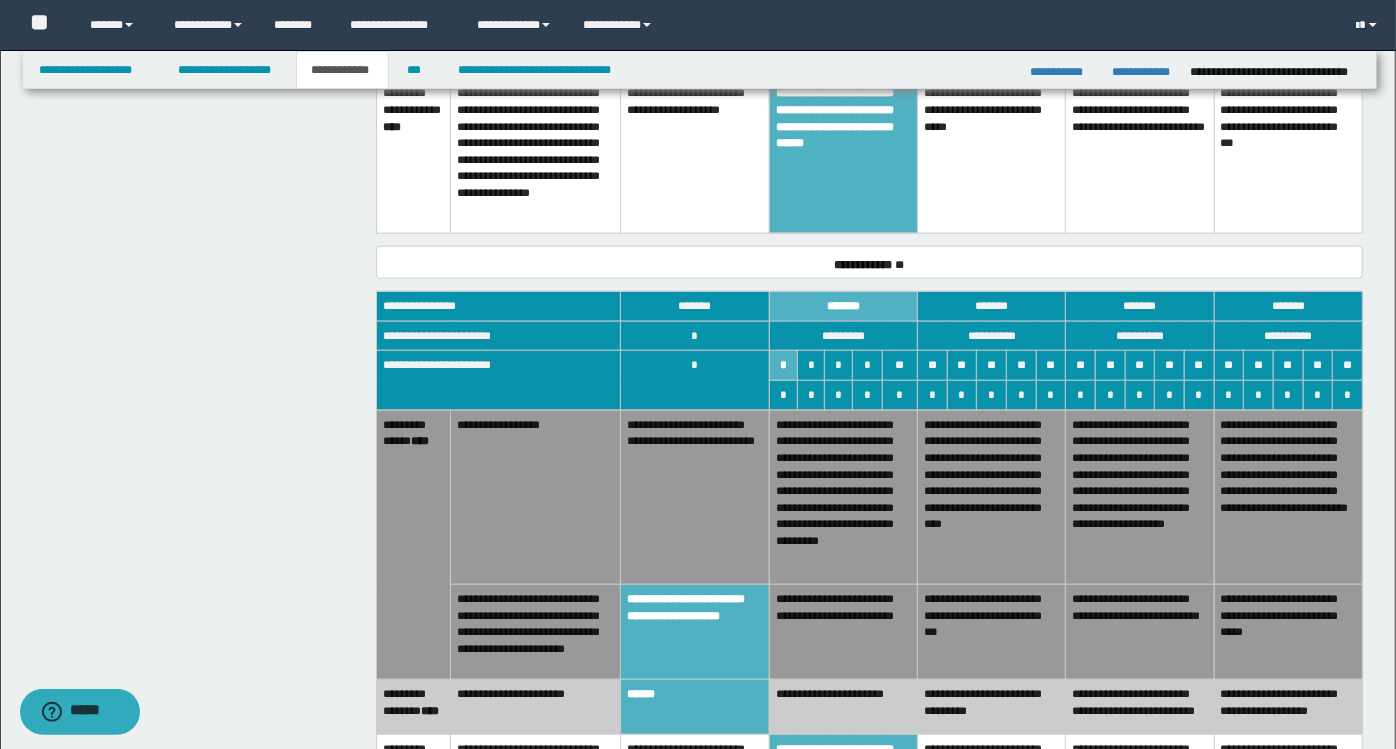click on "**********" at bounding box center (843, 632) 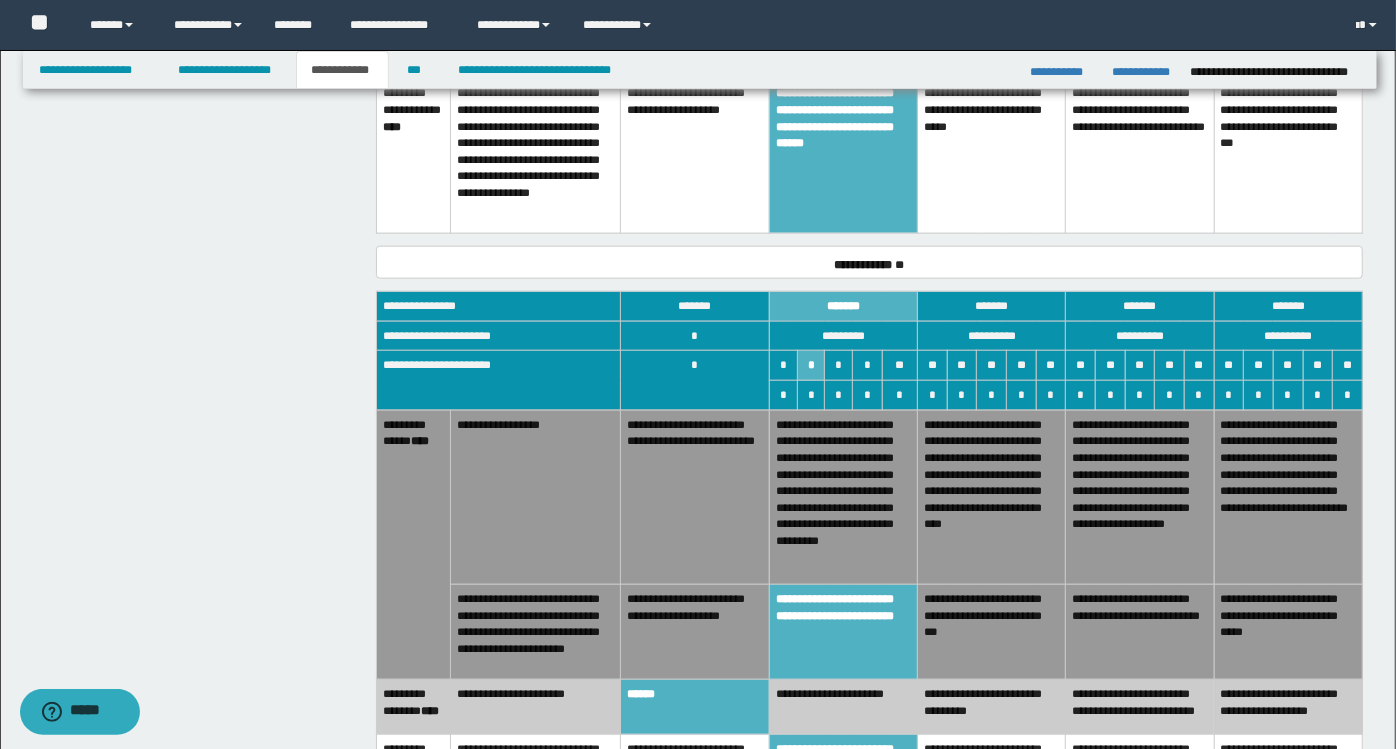 click on "**********" at bounding box center [843, 707] 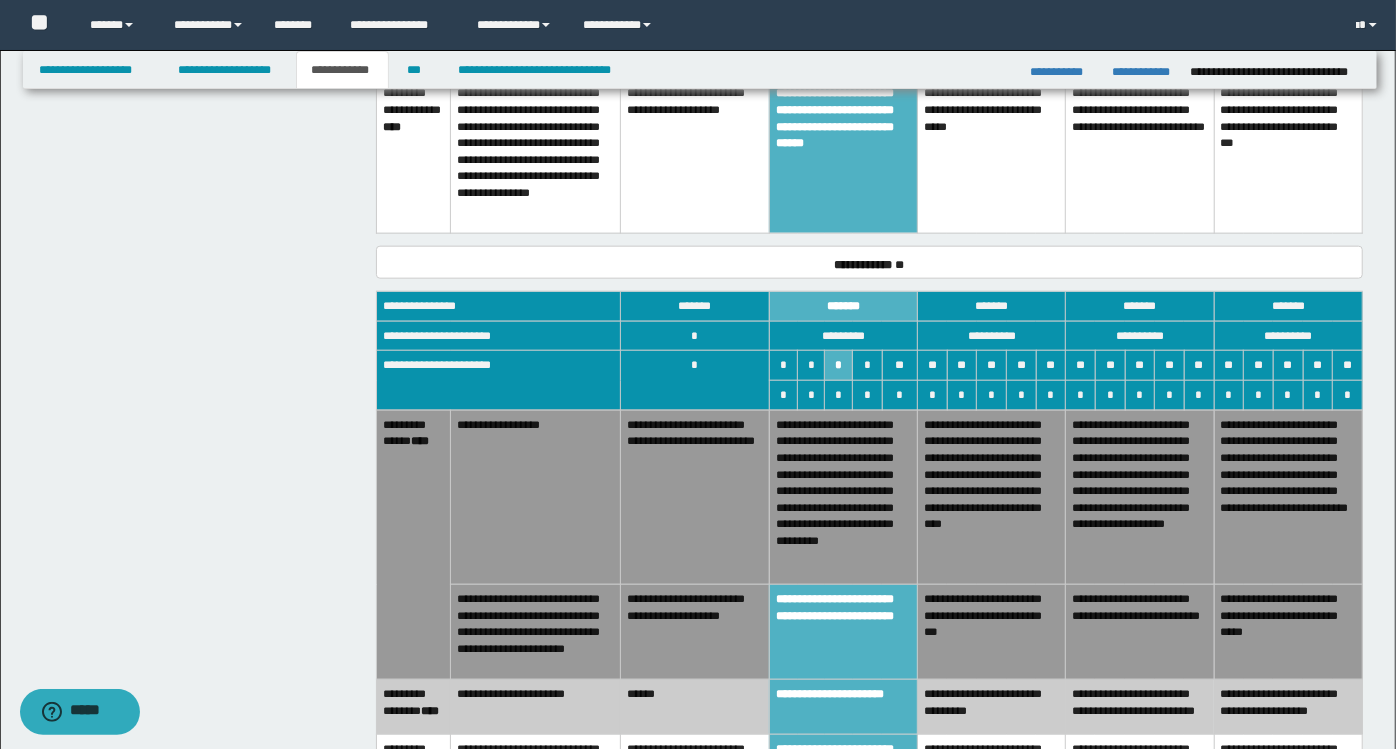 scroll, scrollTop: 1444, scrollLeft: 0, axis: vertical 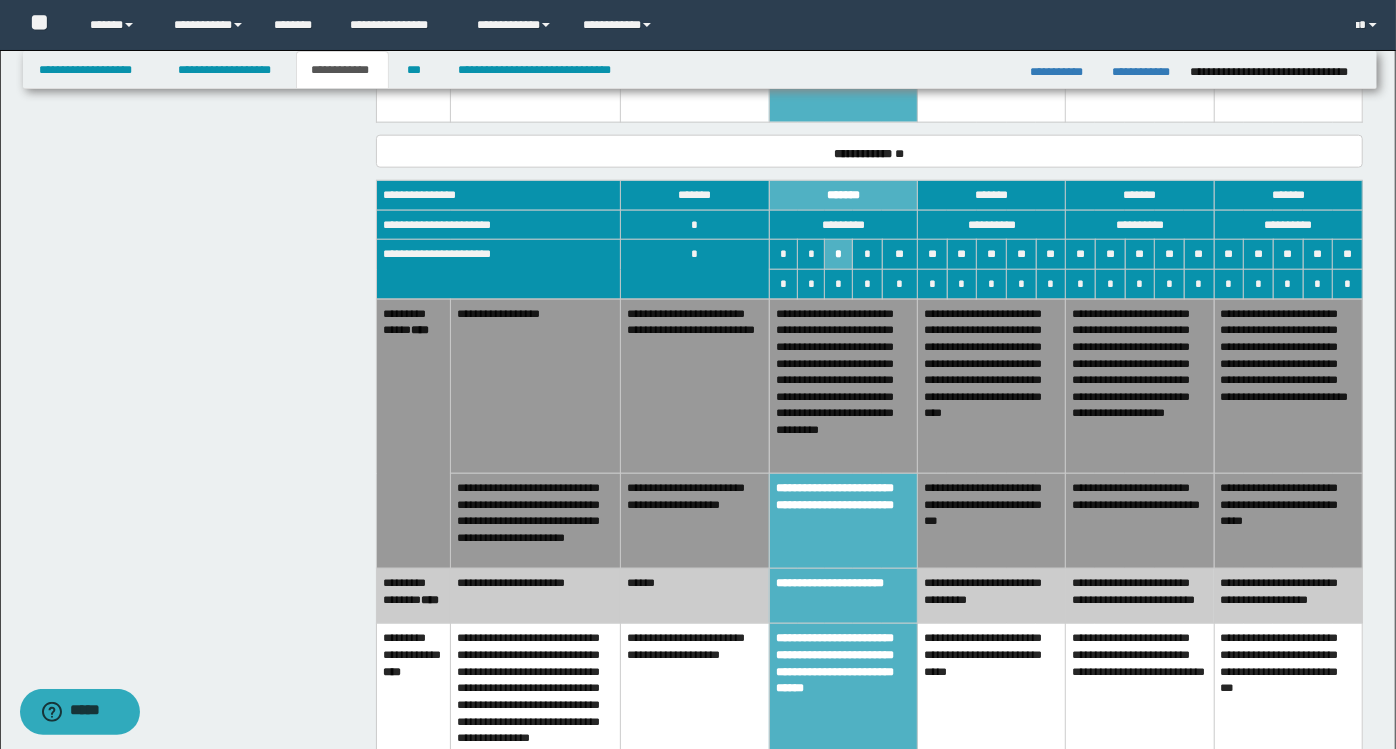 click on "**********" at bounding box center (843, 596) 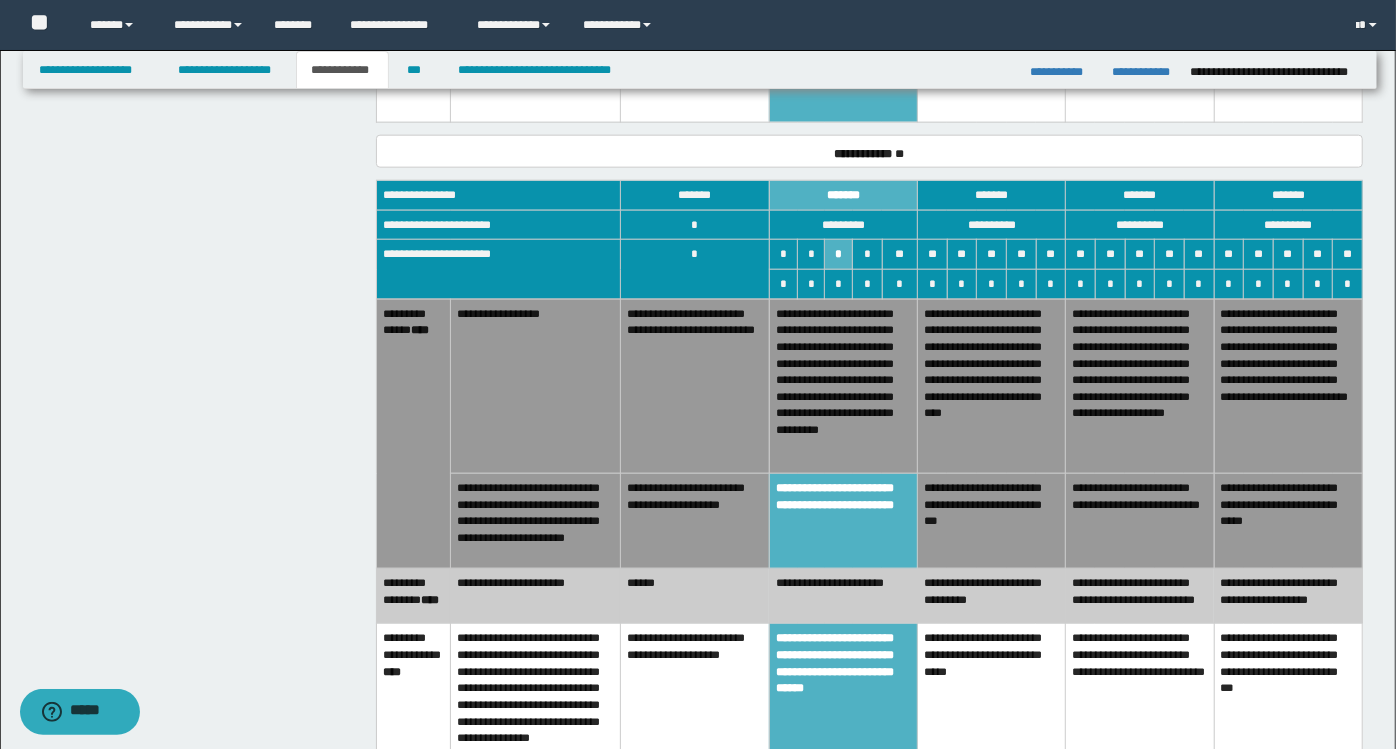 click on "**********" at bounding box center [843, 386] 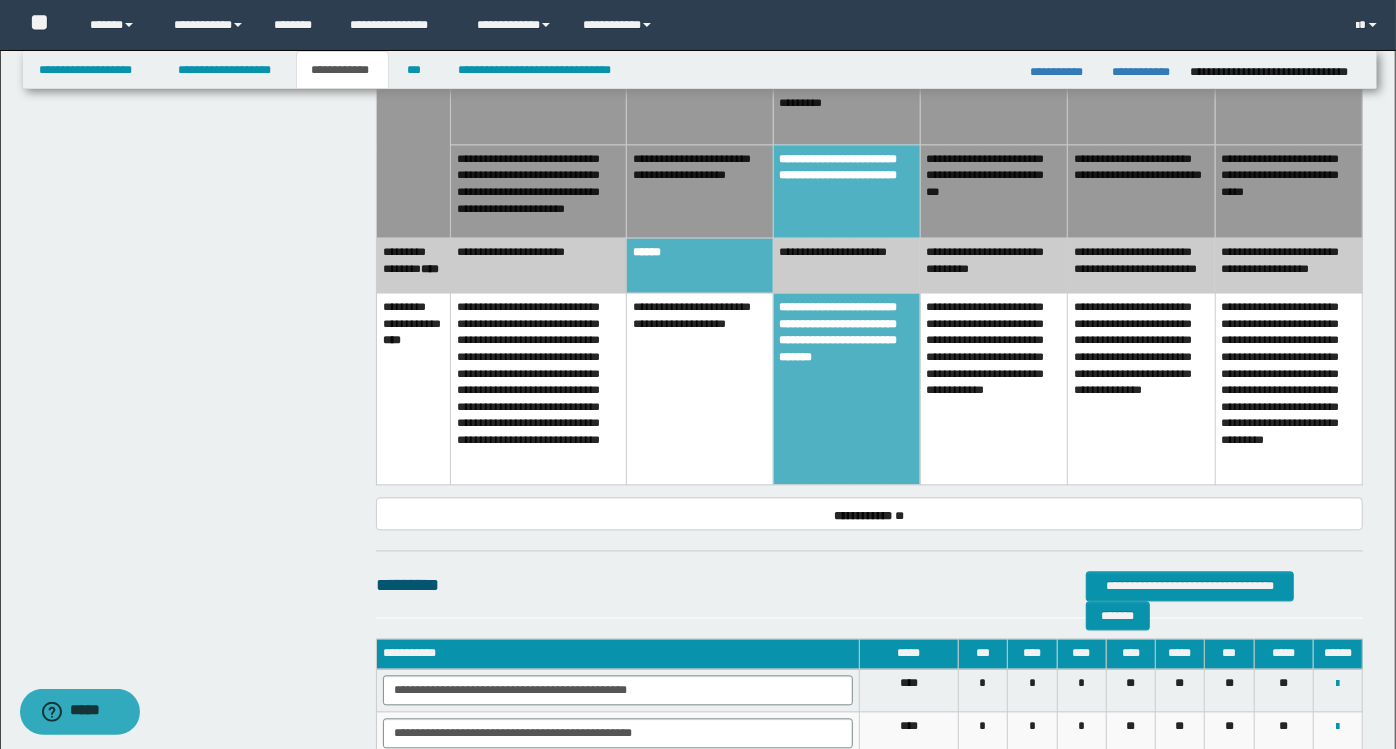 scroll, scrollTop: 2680, scrollLeft: 0, axis: vertical 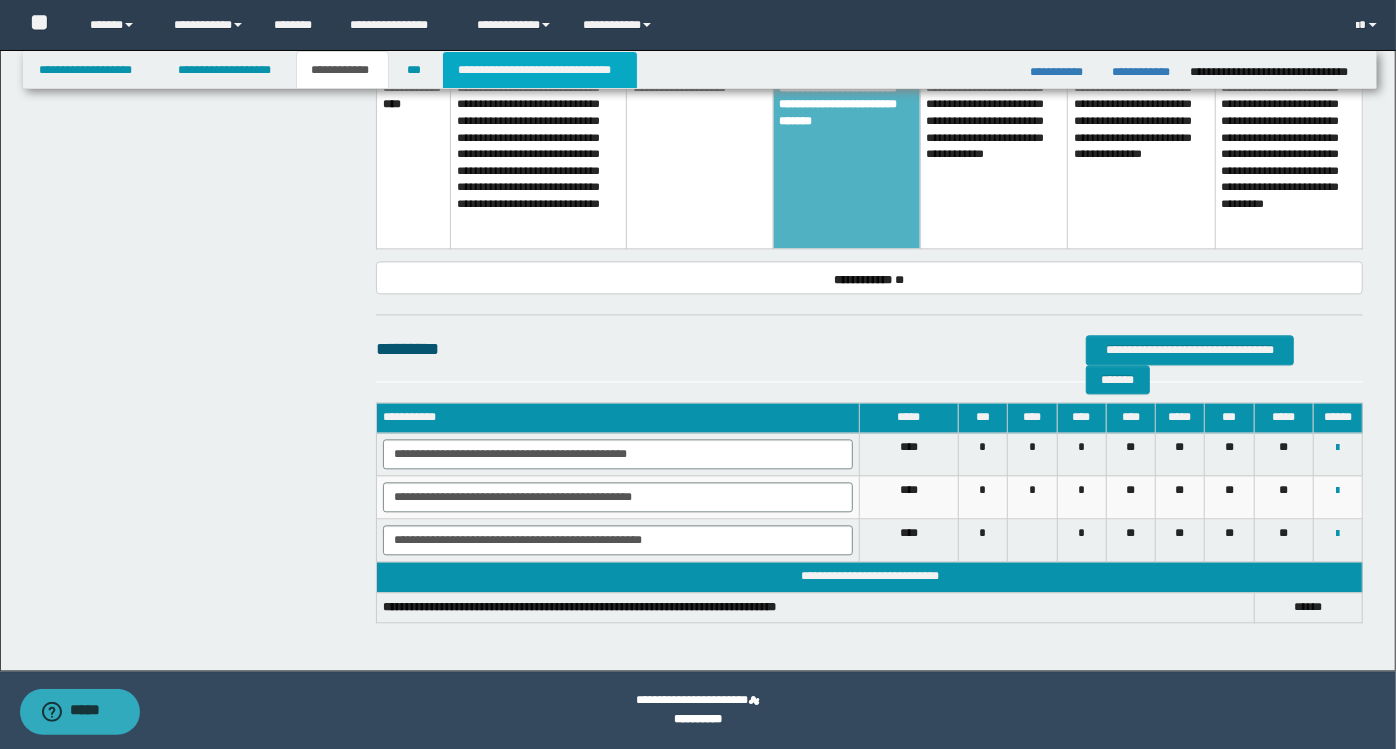 click on "**********" at bounding box center (540, 70) 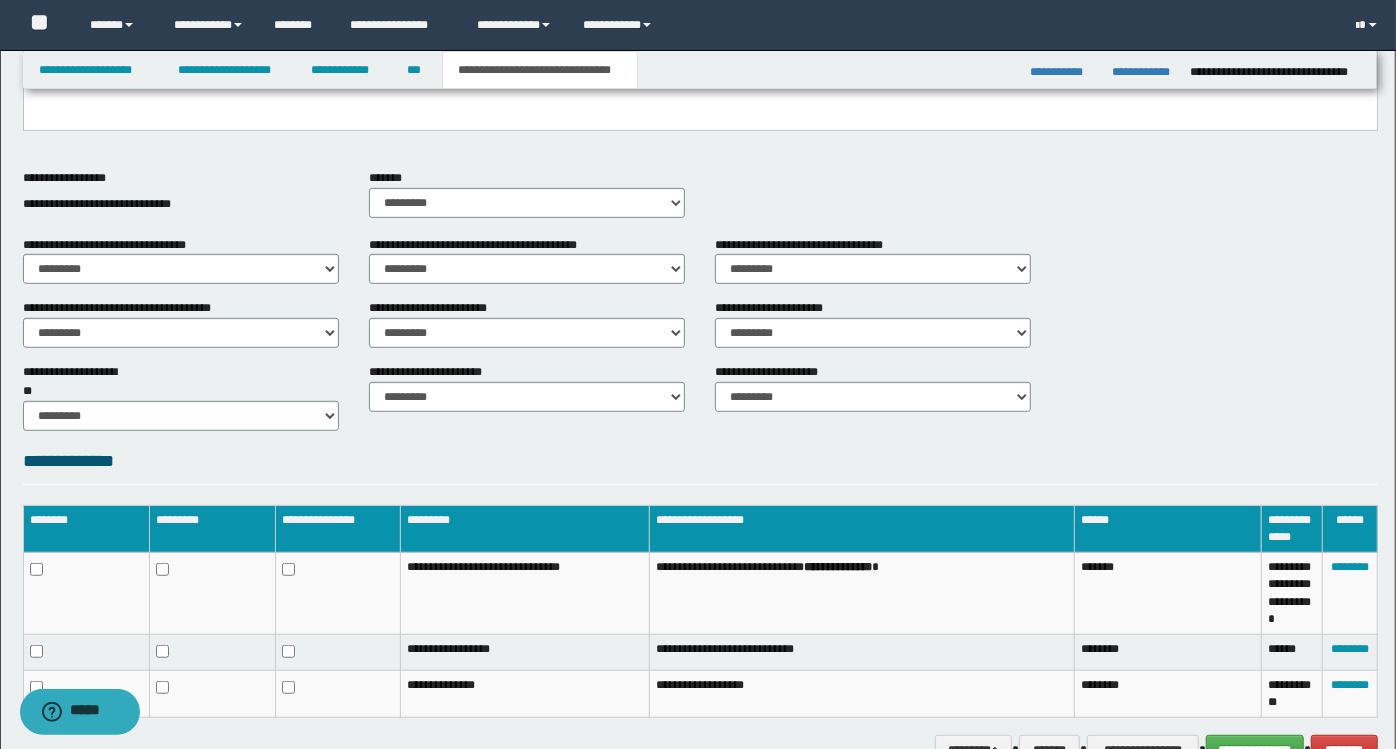 scroll, scrollTop: 682, scrollLeft: 0, axis: vertical 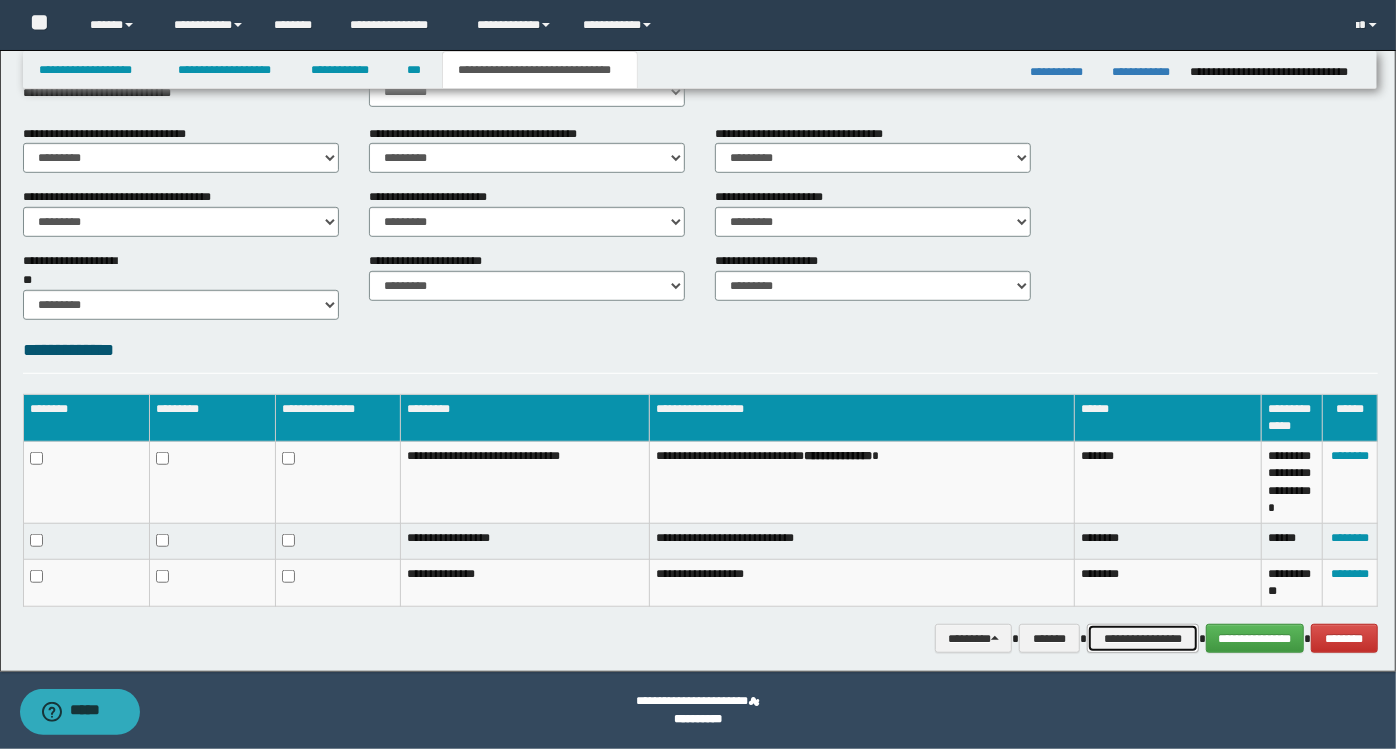 click on "**********" at bounding box center (1143, 638) 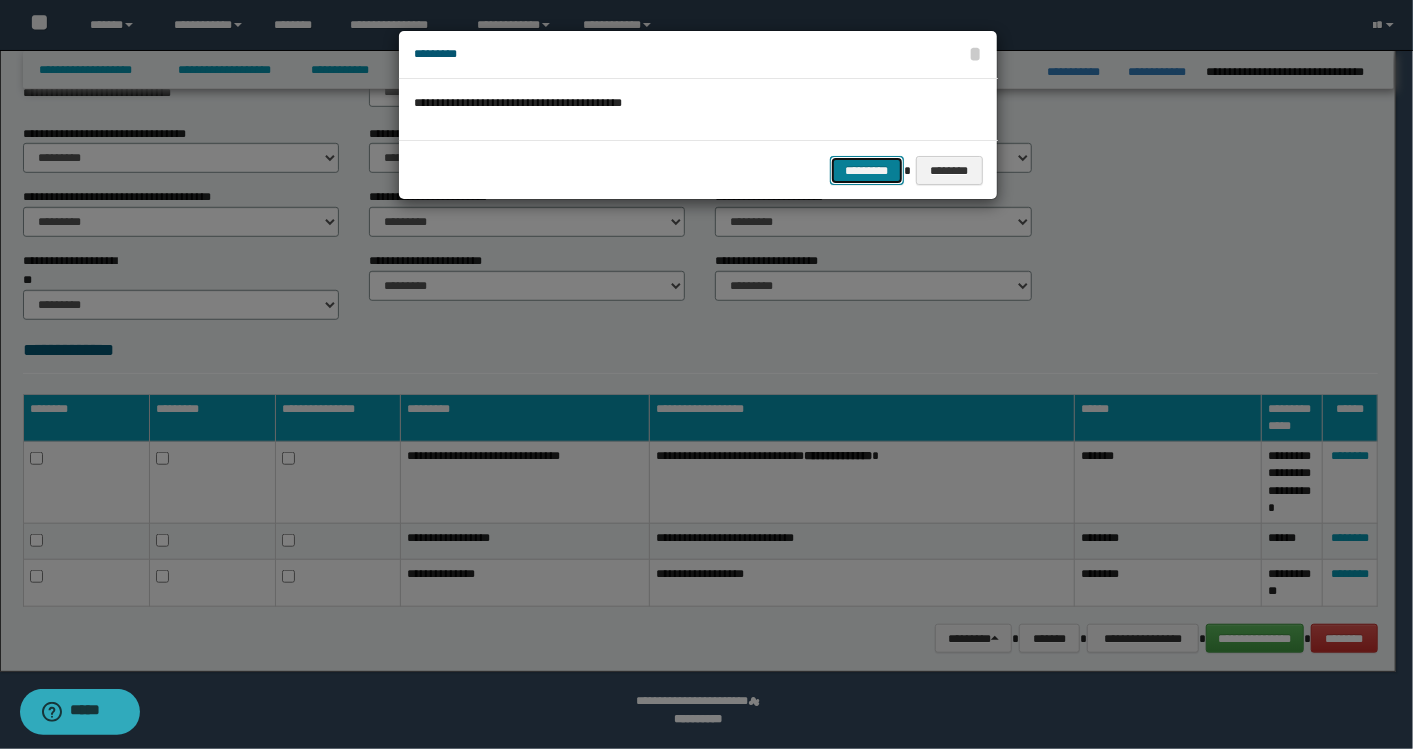 click on "*********" at bounding box center (867, 170) 